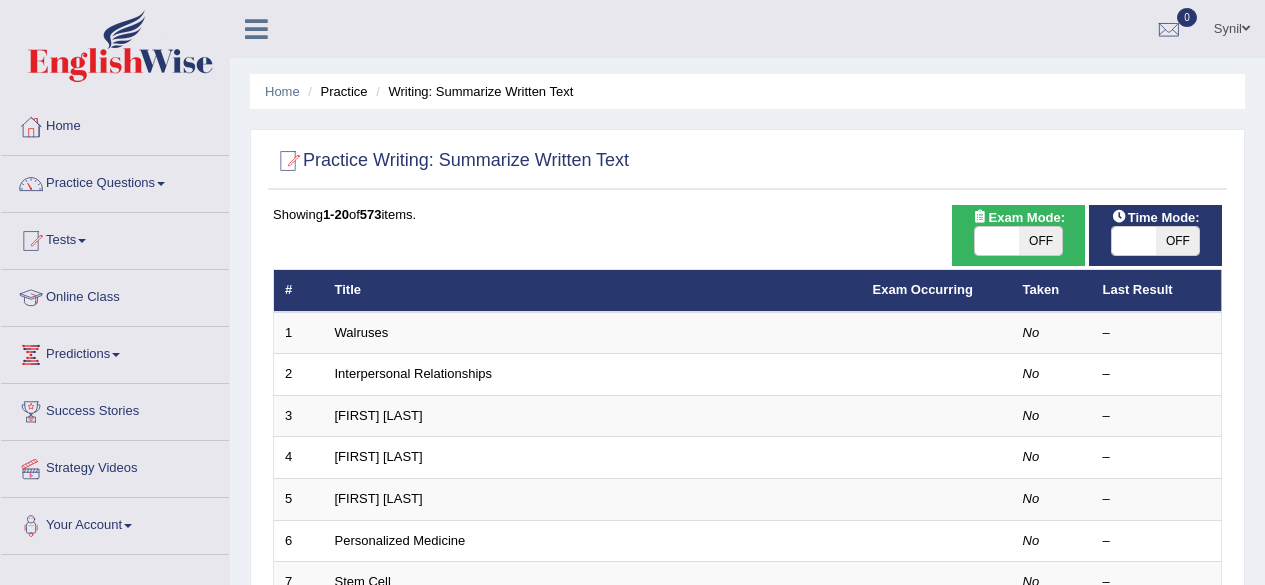 scroll, scrollTop: 0, scrollLeft: 0, axis: both 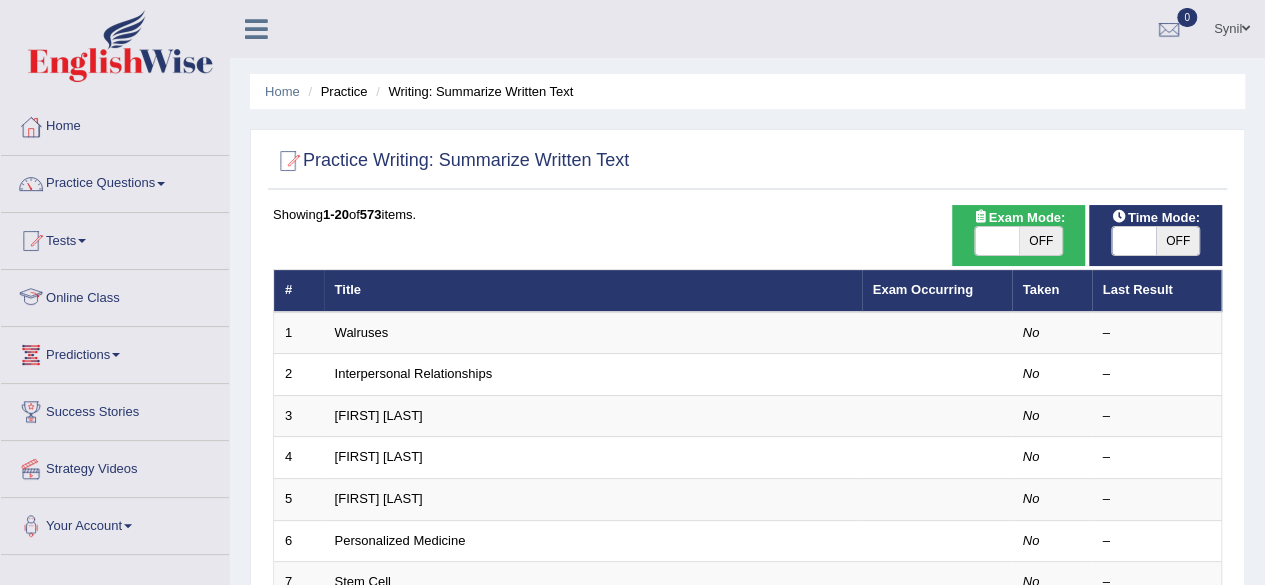 click on "Online Class" at bounding box center [115, 295] 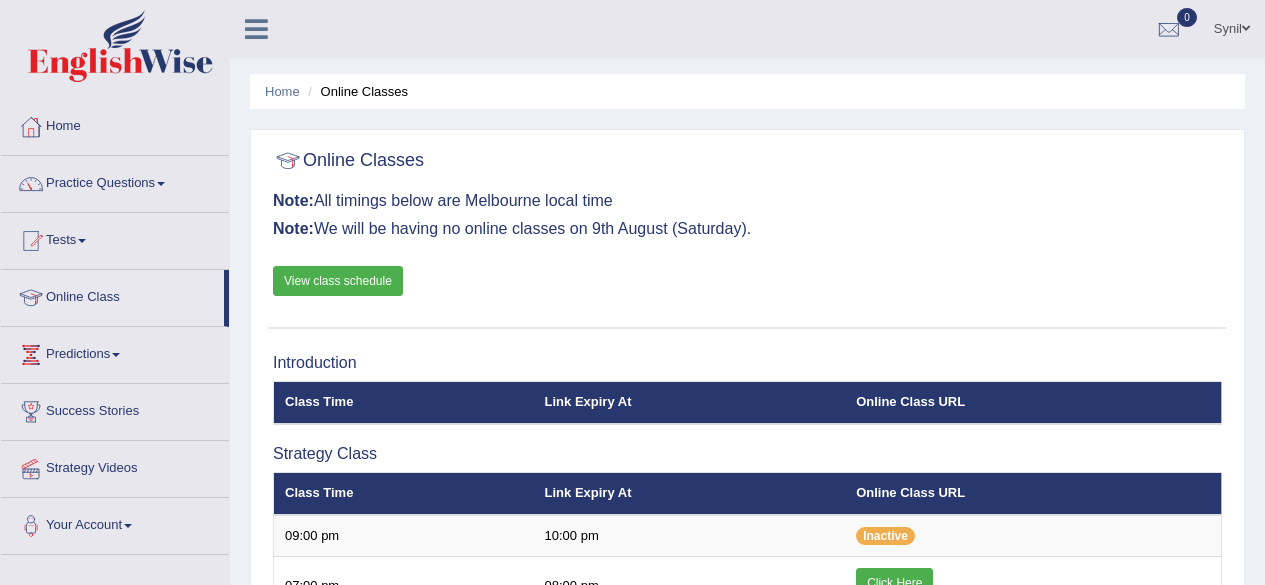 scroll, scrollTop: 0, scrollLeft: 0, axis: both 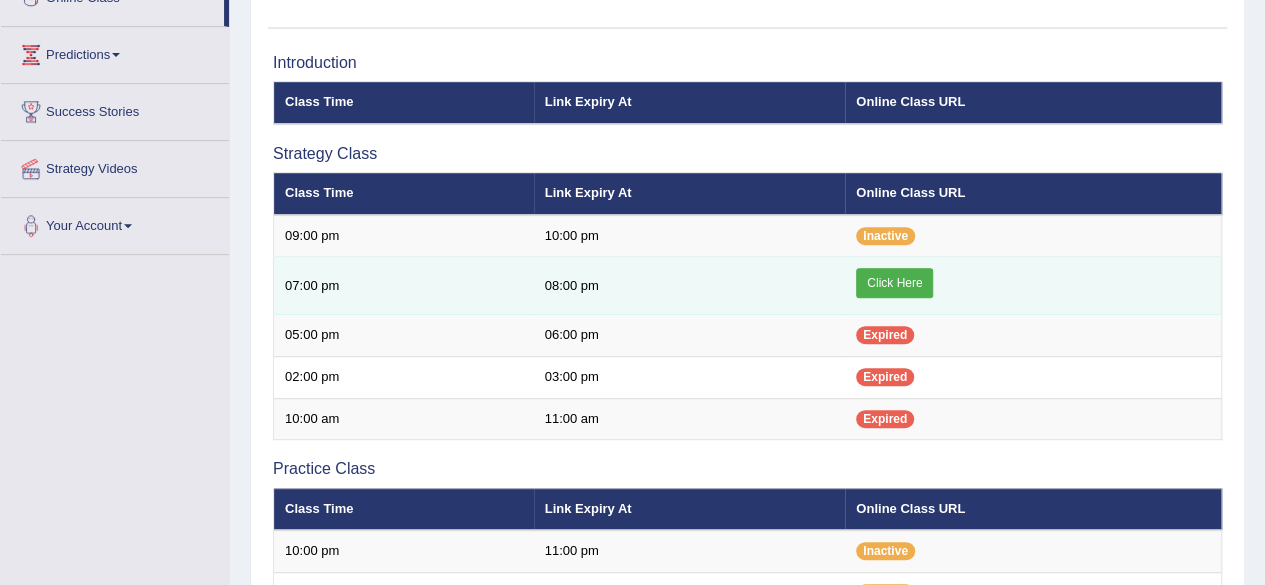 click on "Click Here" at bounding box center [894, 283] 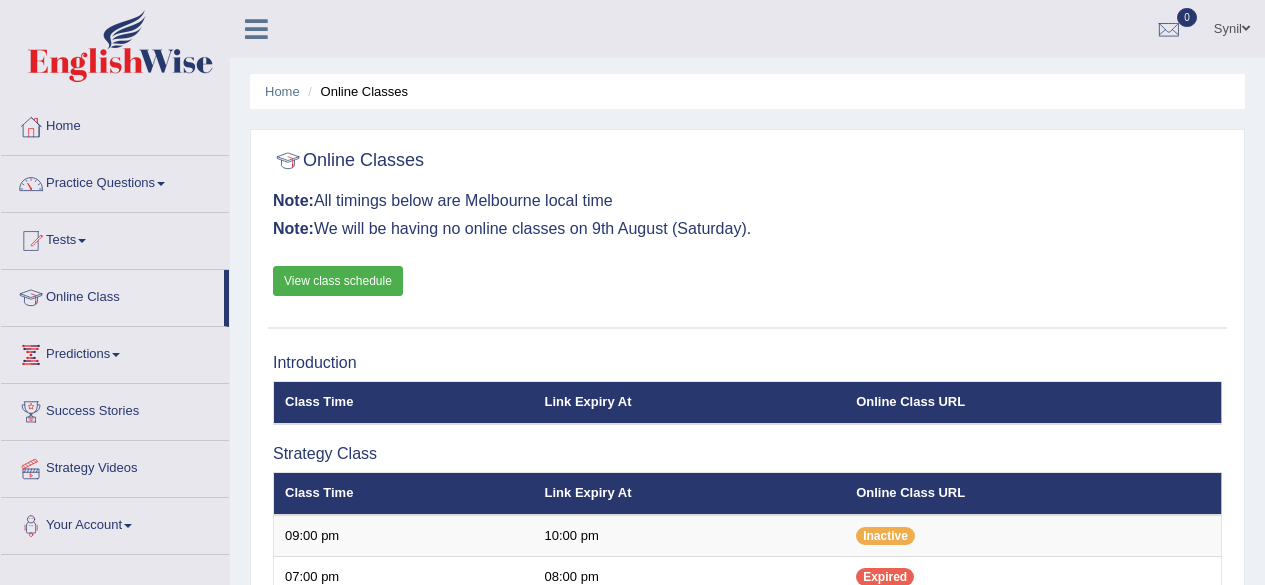 scroll, scrollTop: 300, scrollLeft: 0, axis: vertical 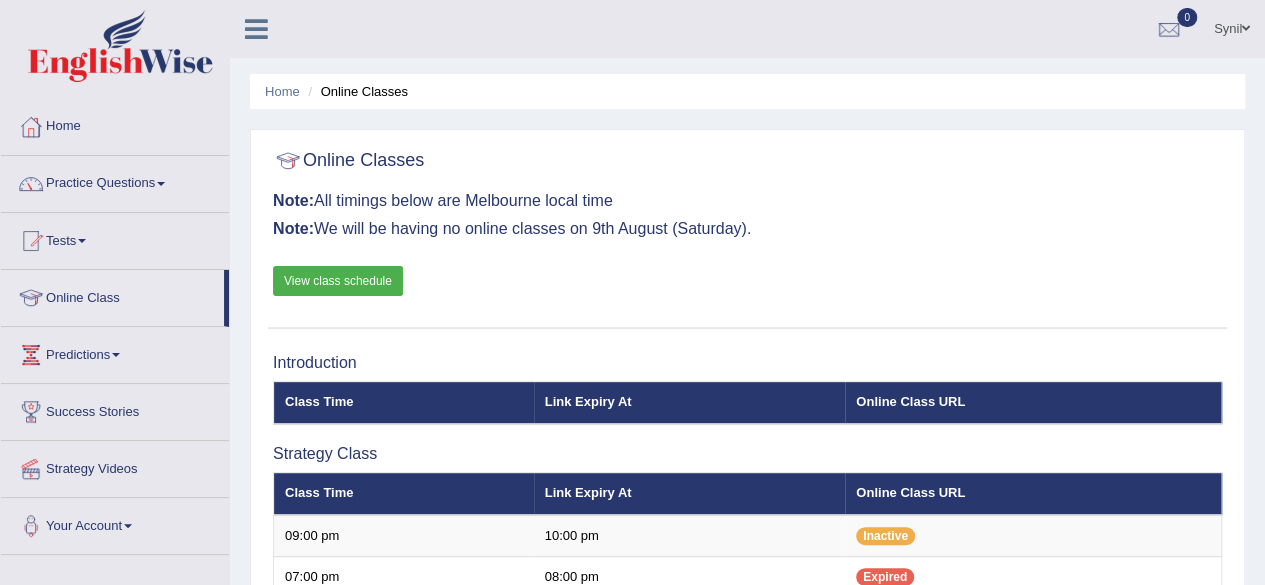 click on "Practice Questions" at bounding box center [115, 181] 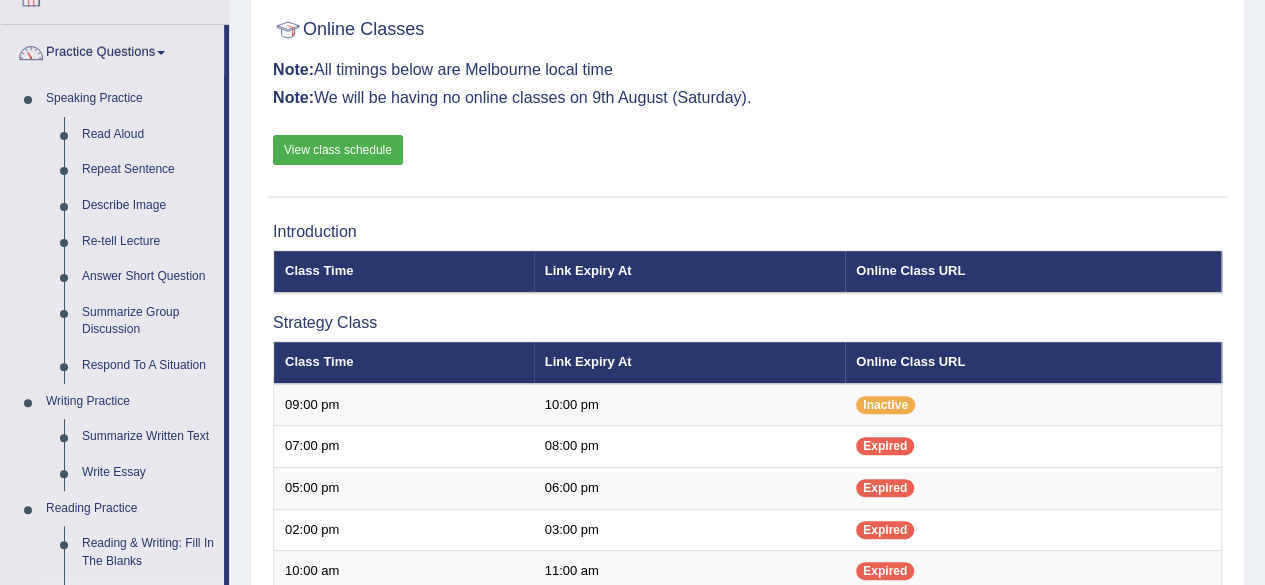 scroll, scrollTop: 100, scrollLeft: 0, axis: vertical 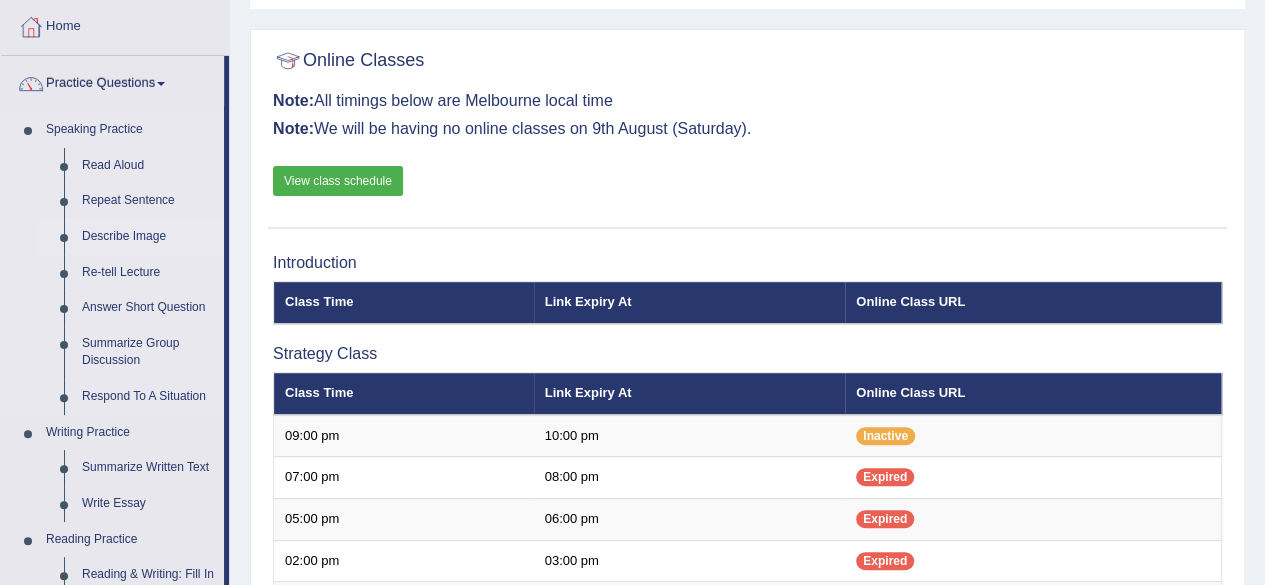 click on "Describe Image" at bounding box center [148, 237] 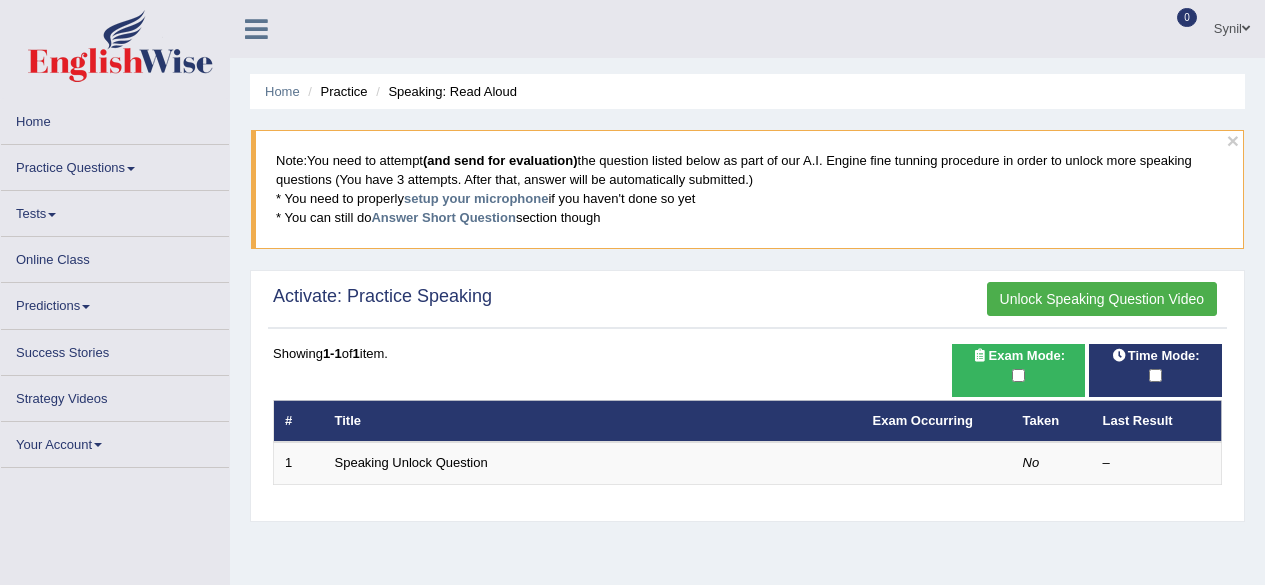 scroll, scrollTop: 0, scrollLeft: 0, axis: both 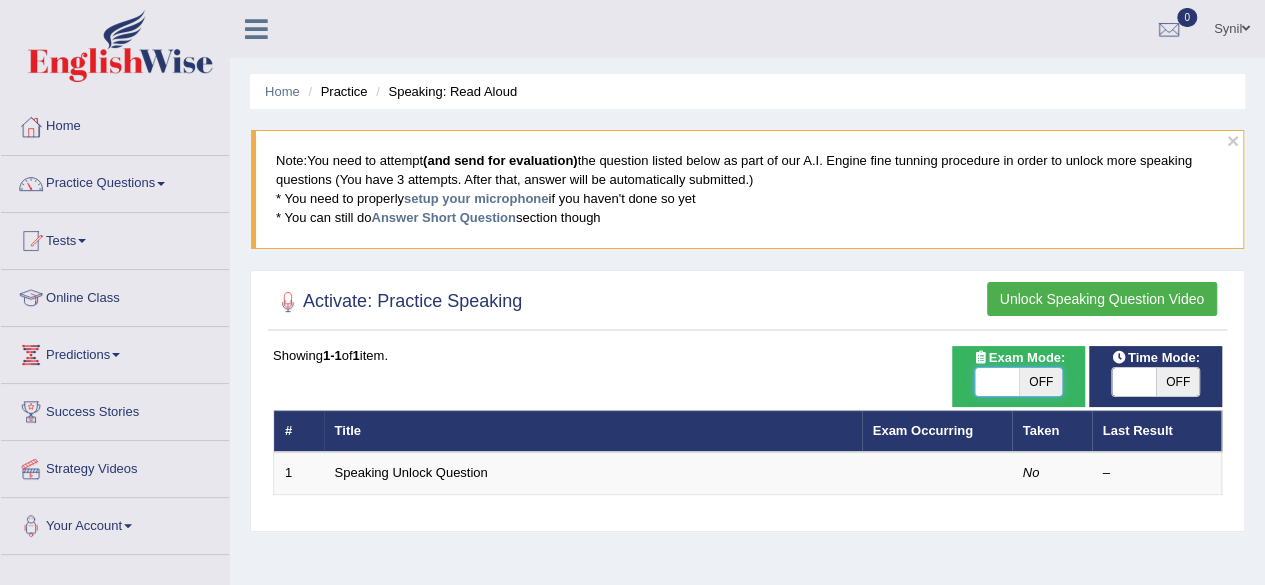 click at bounding box center [997, 382] 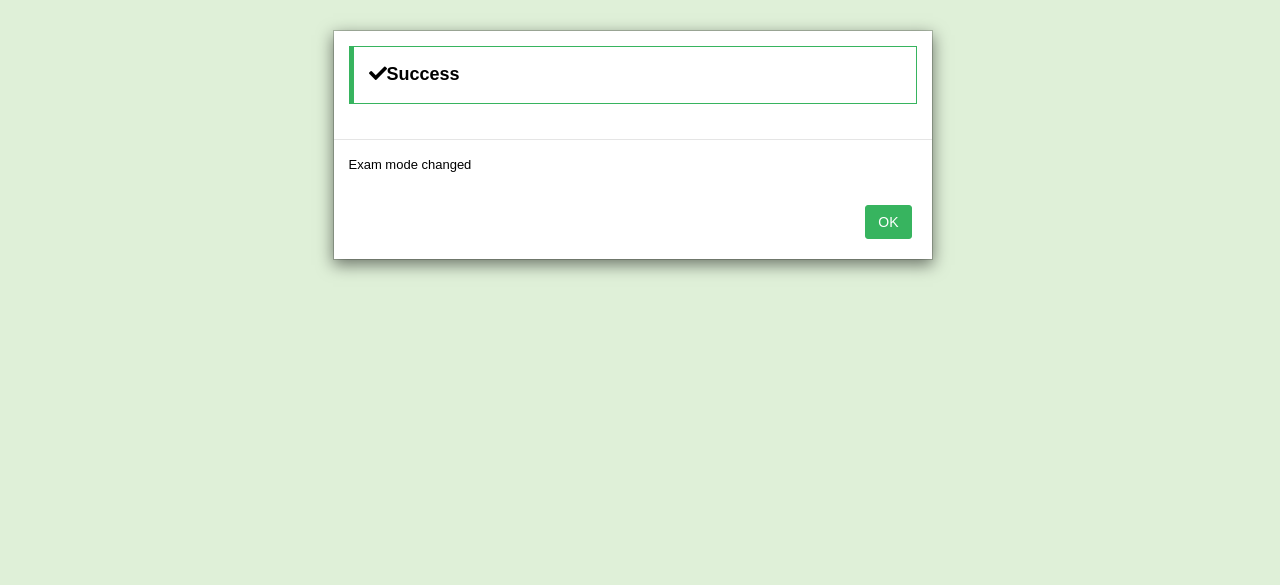 click on "OK" at bounding box center (888, 222) 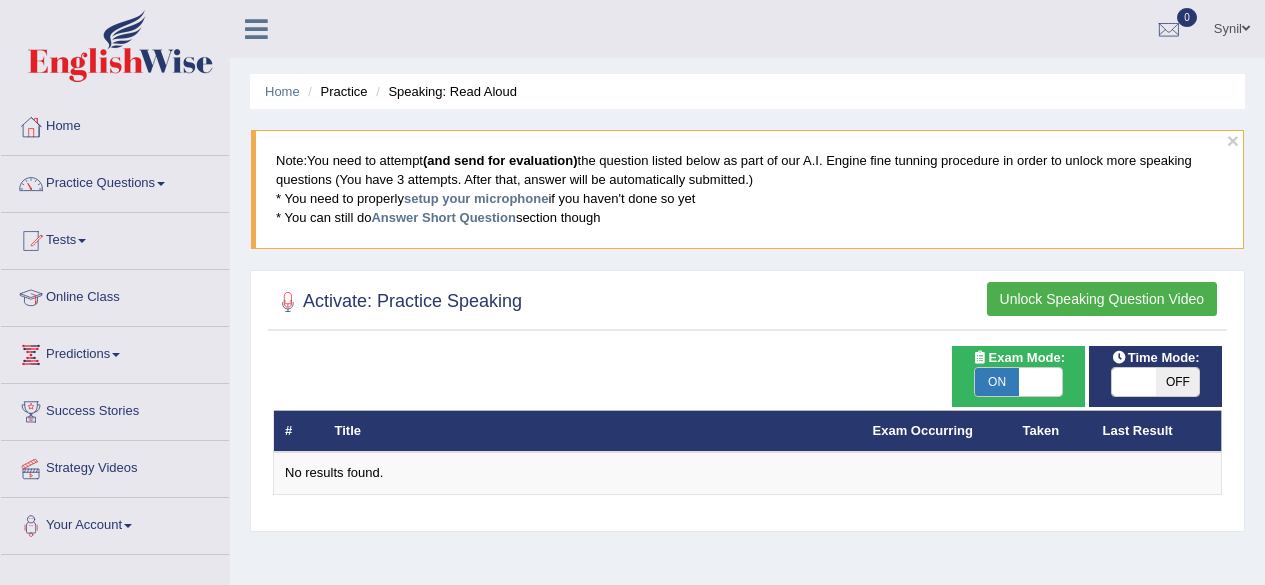 scroll, scrollTop: 0, scrollLeft: 0, axis: both 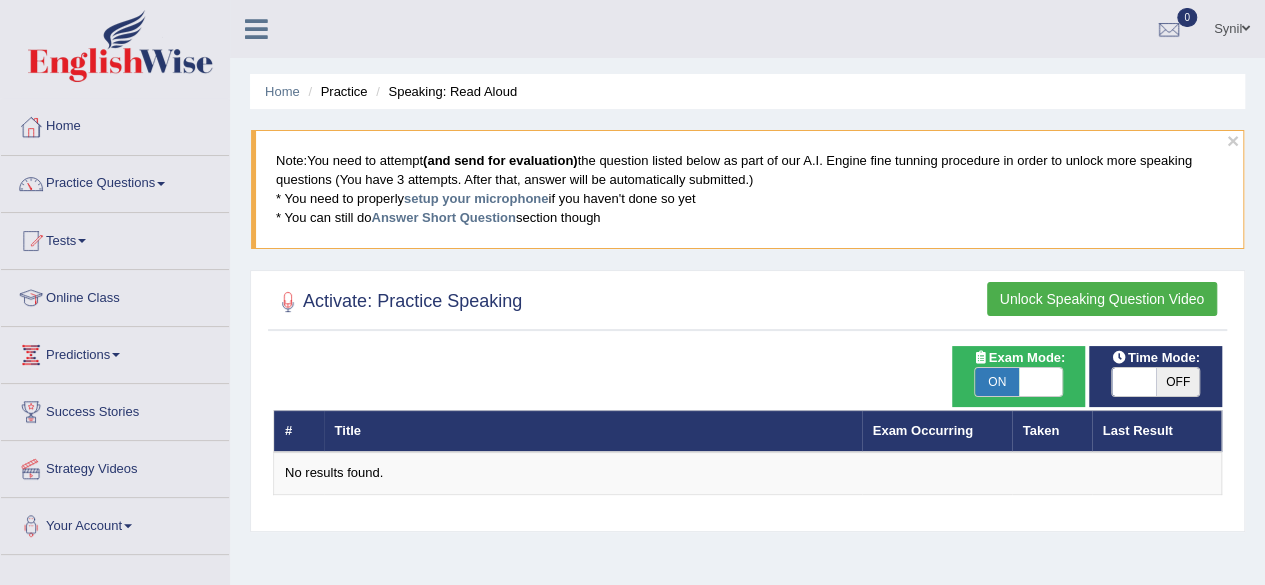 click at bounding box center (1134, 382) 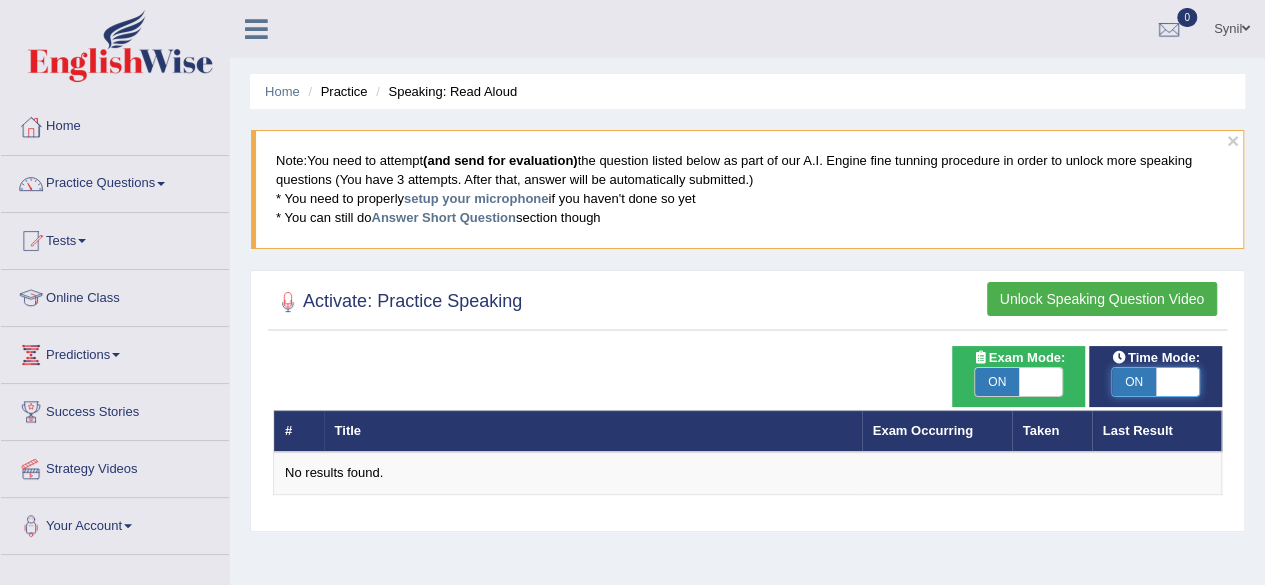 checkbox on "true" 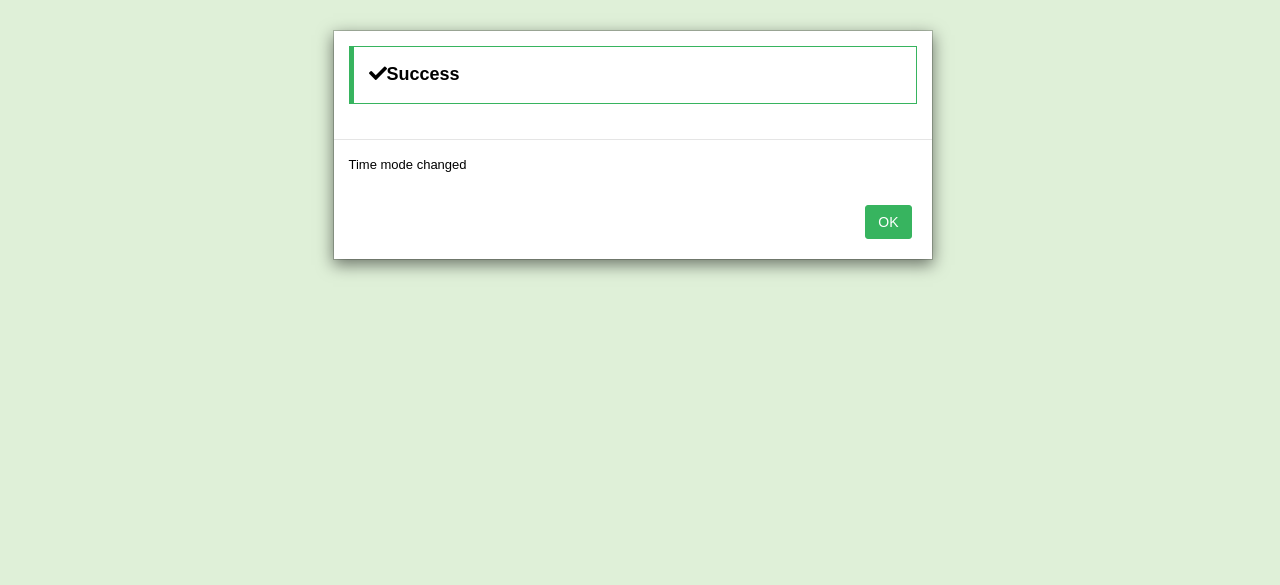 click on "OK" at bounding box center (888, 222) 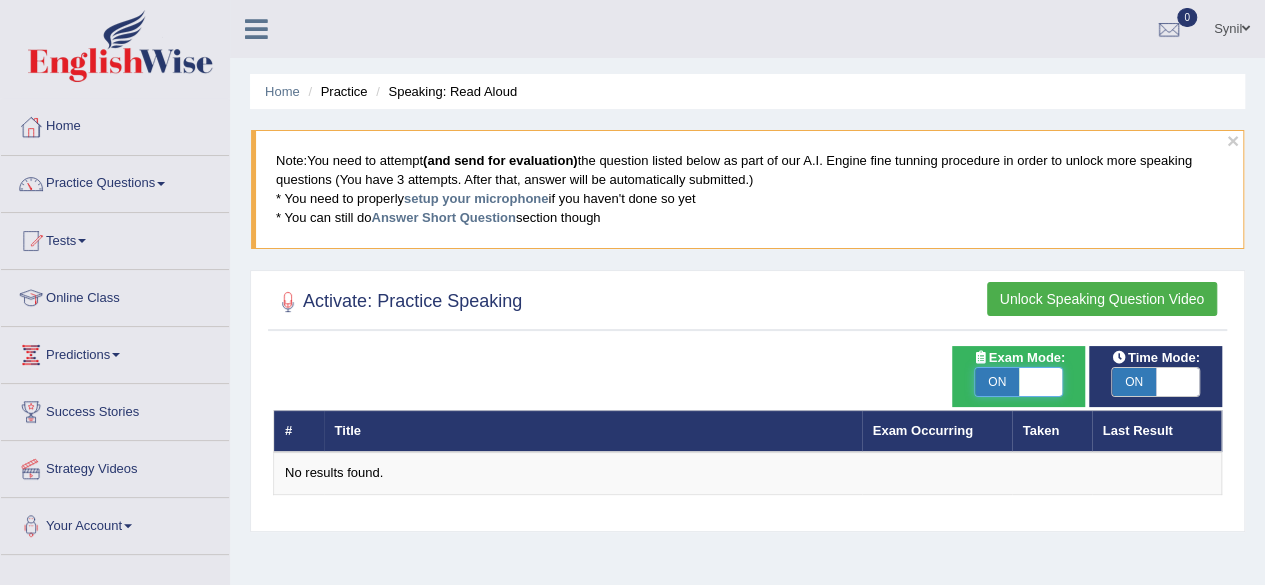 click at bounding box center (1041, 382) 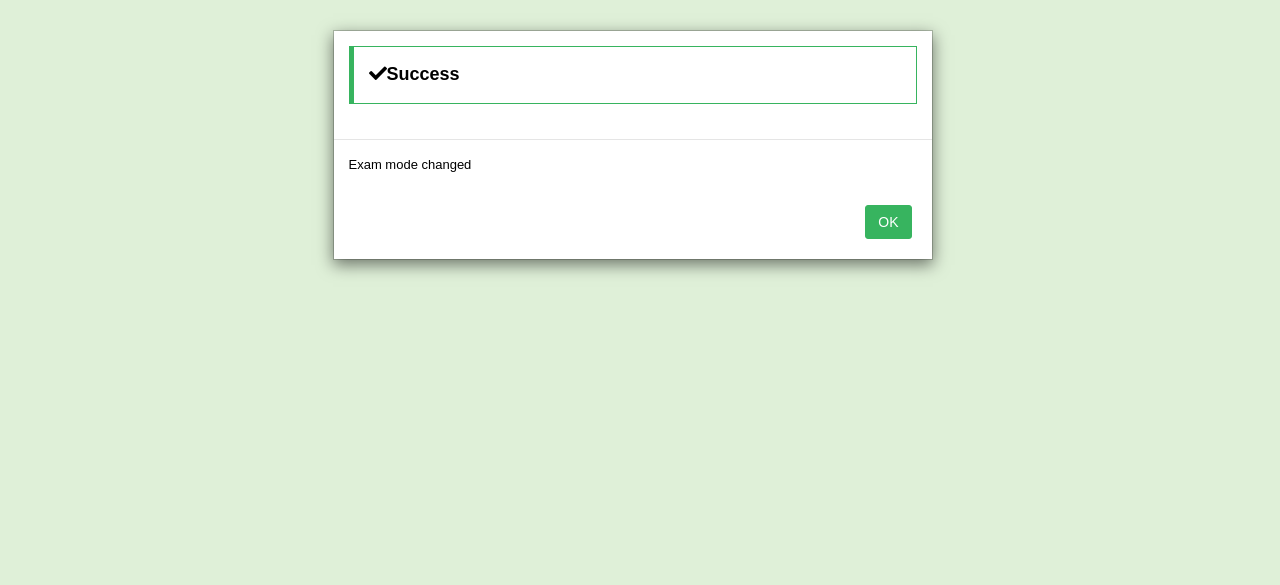 click on "Success Exam mode changed OK" at bounding box center [640, 292] 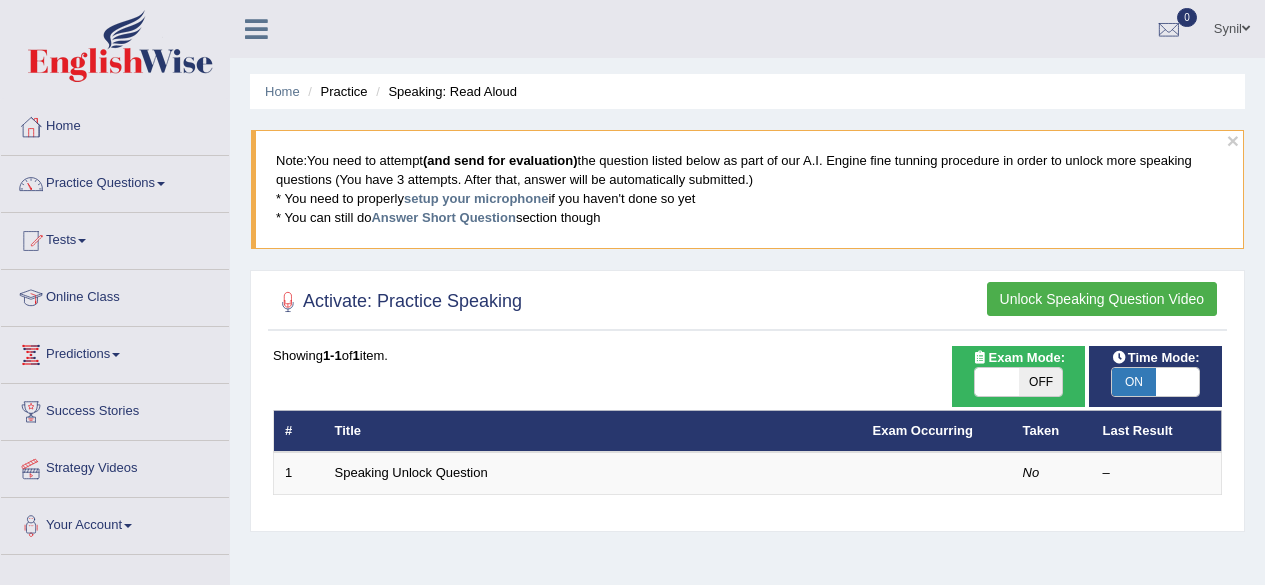 scroll, scrollTop: 0, scrollLeft: 0, axis: both 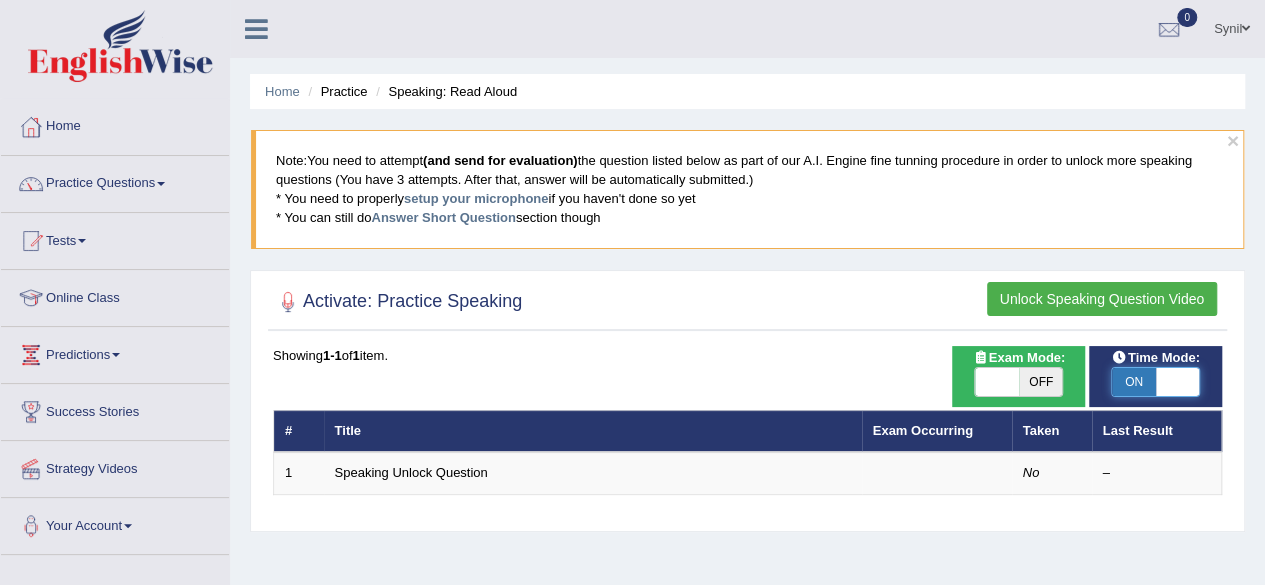 click at bounding box center (1178, 382) 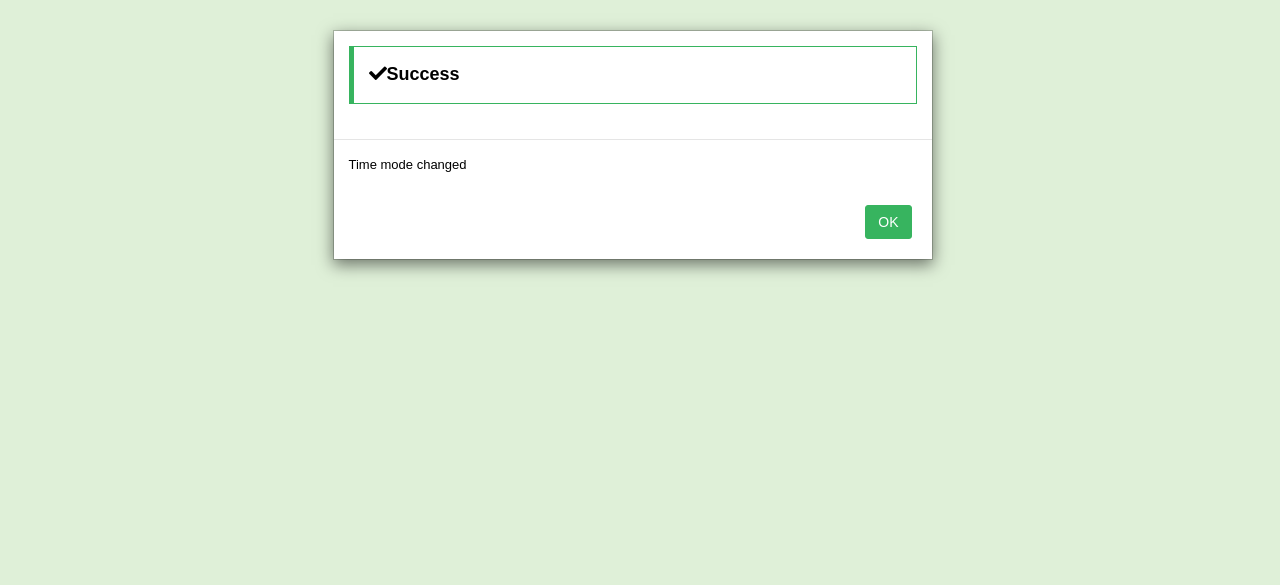click on "OK" at bounding box center [888, 222] 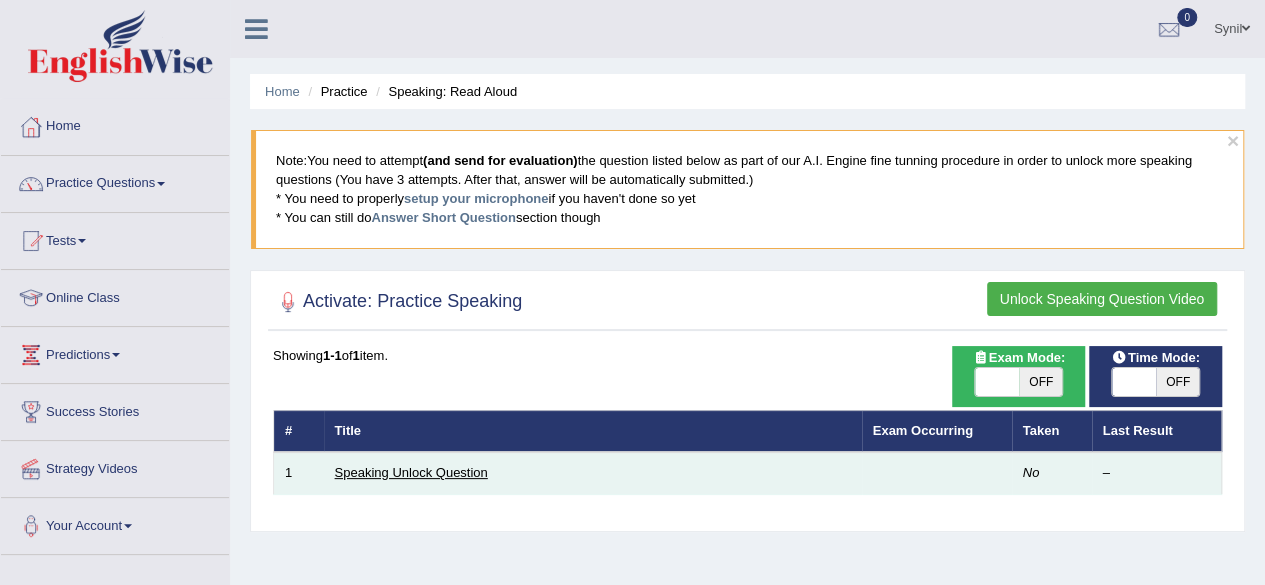 click on "Speaking Unlock Question" at bounding box center [411, 472] 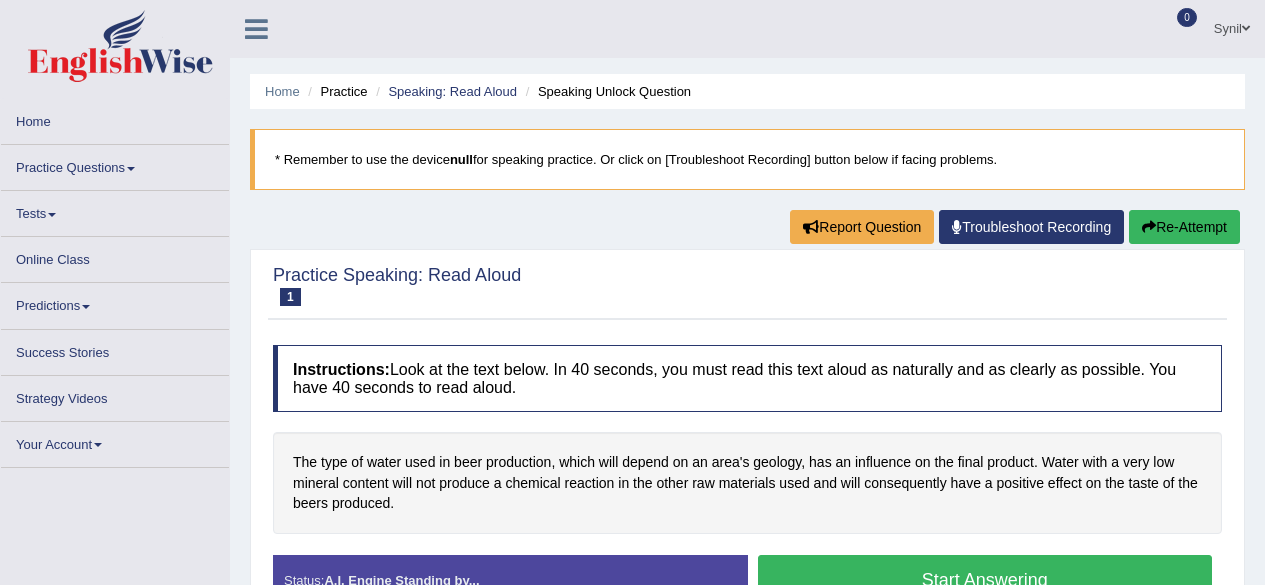 scroll, scrollTop: 0, scrollLeft: 0, axis: both 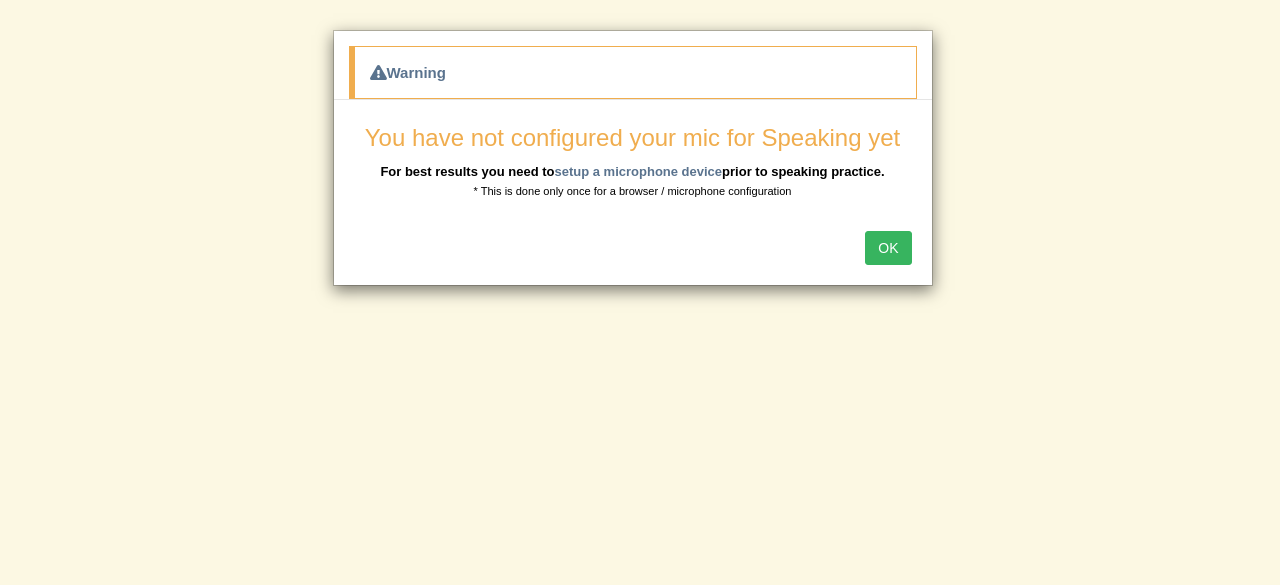 click on "OK" at bounding box center [888, 248] 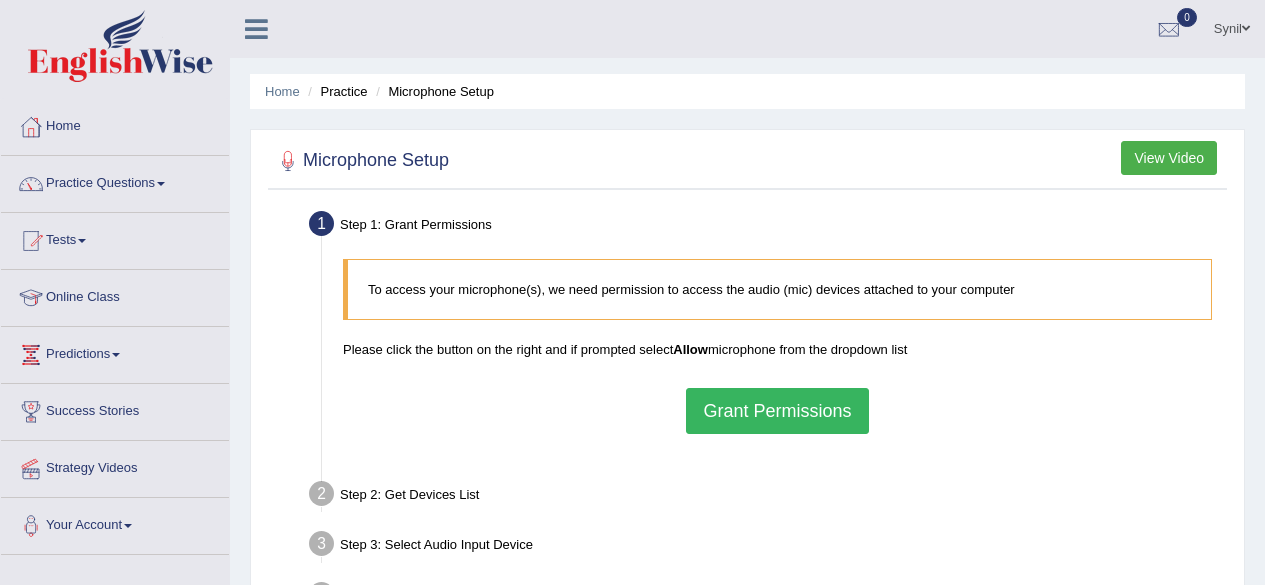 scroll, scrollTop: 0, scrollLeft: 0, axis: both 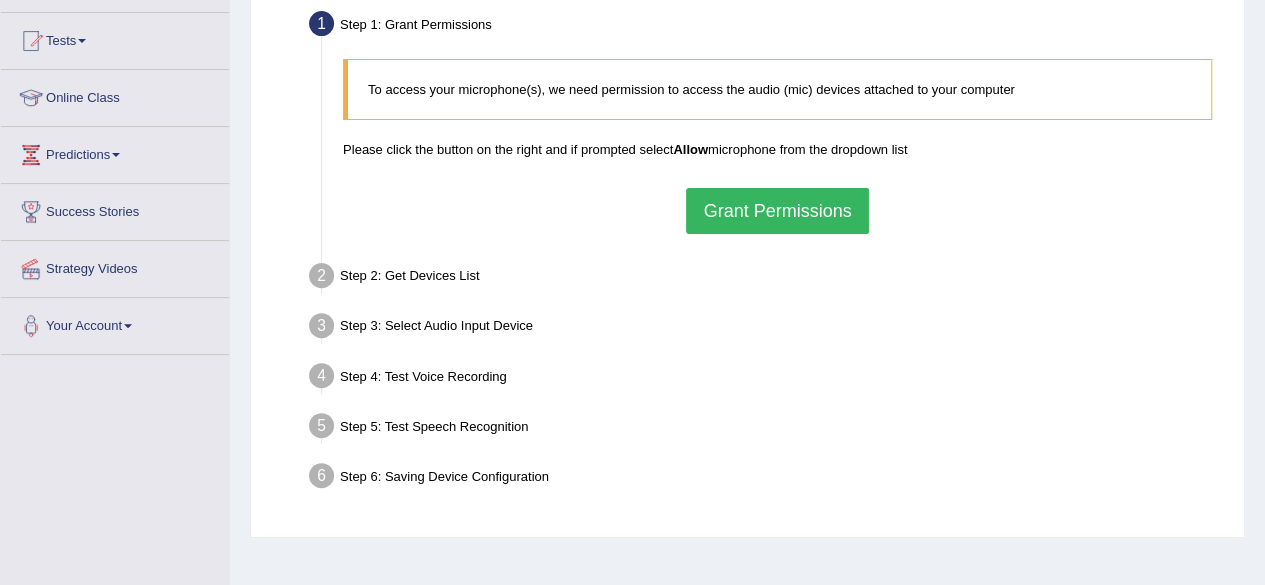 click on "Grant Permissions" at bounding box center [777, 211] 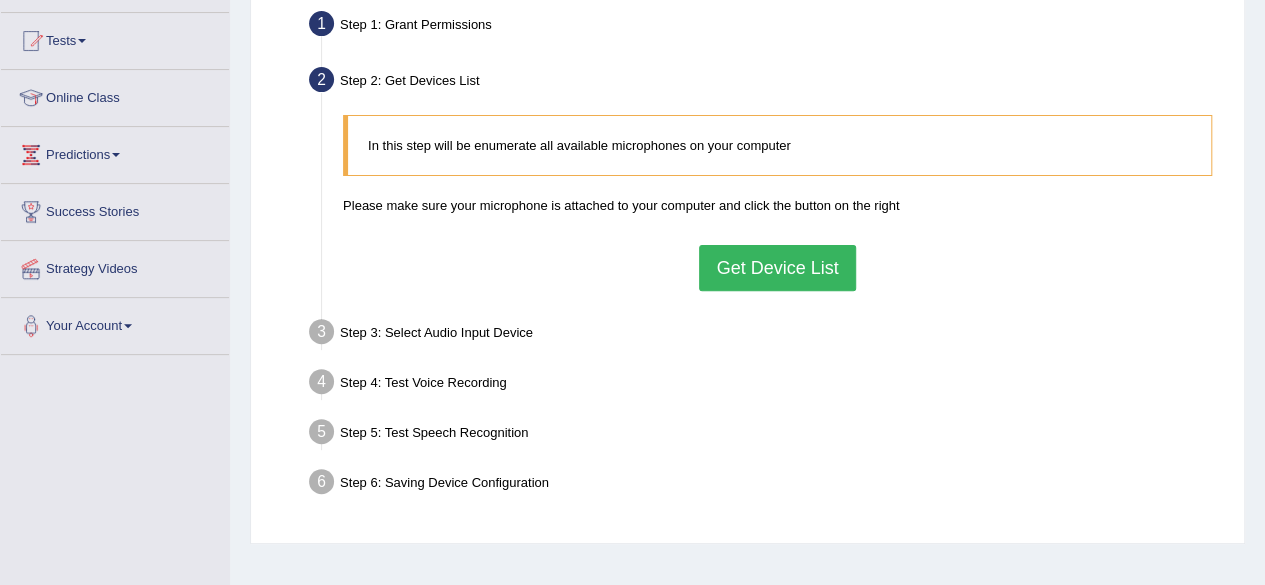 click on "Get Device List" at bounding box center [777, 268] 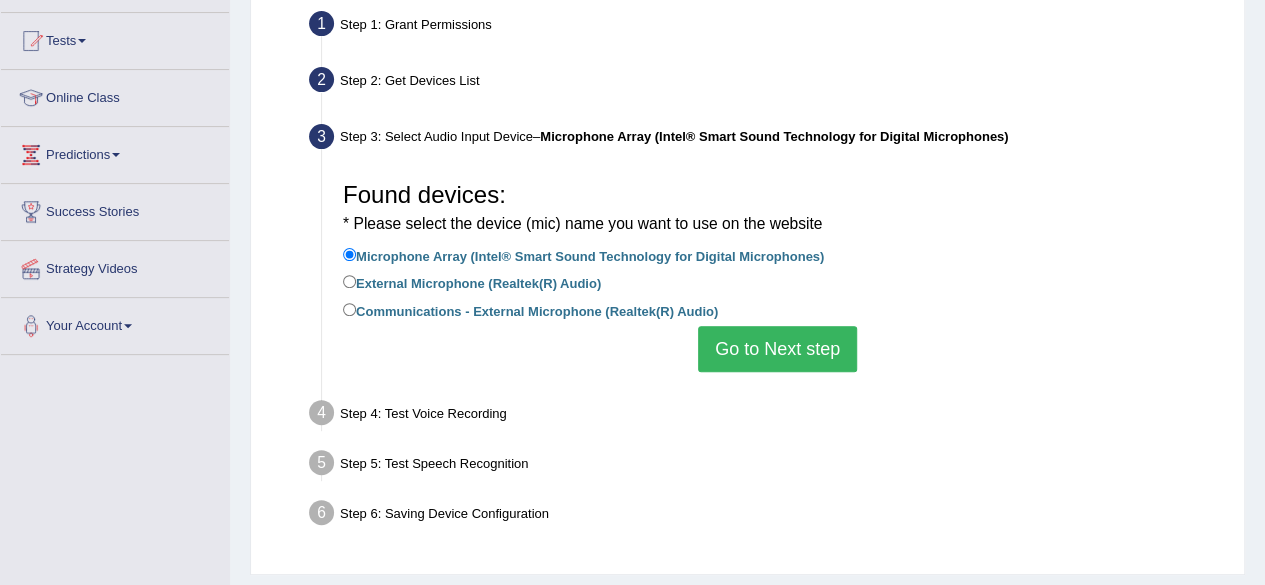 click on "Go to Next step" at bounding box center [777, 349] 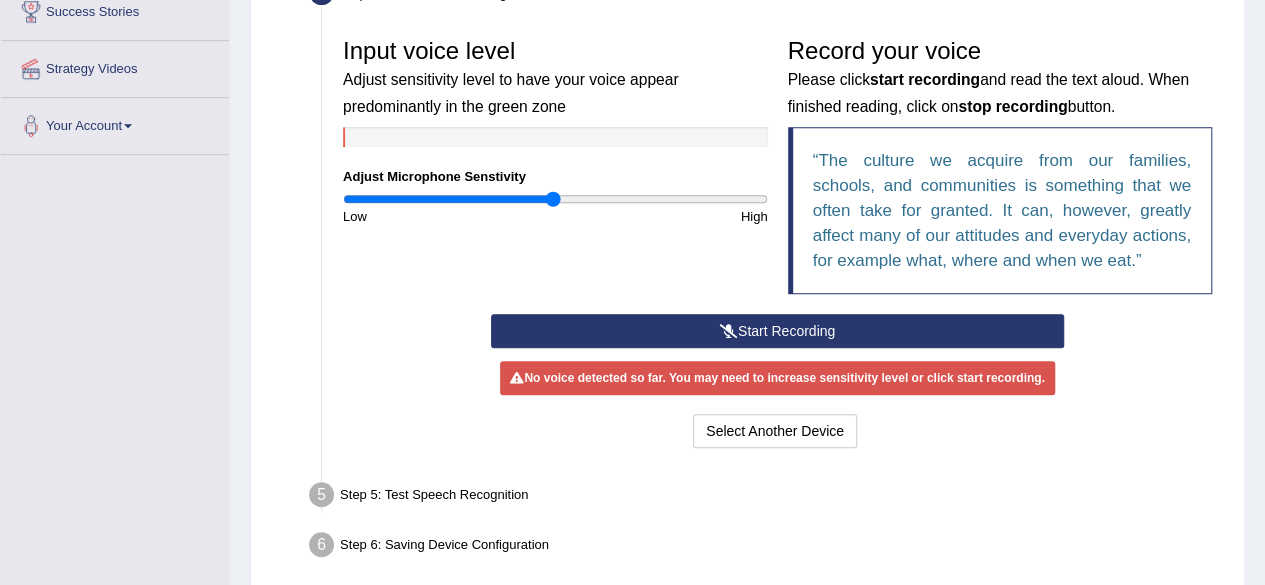 scroll, scrollTop: 483, scrollLeft: 0, axis: vertical 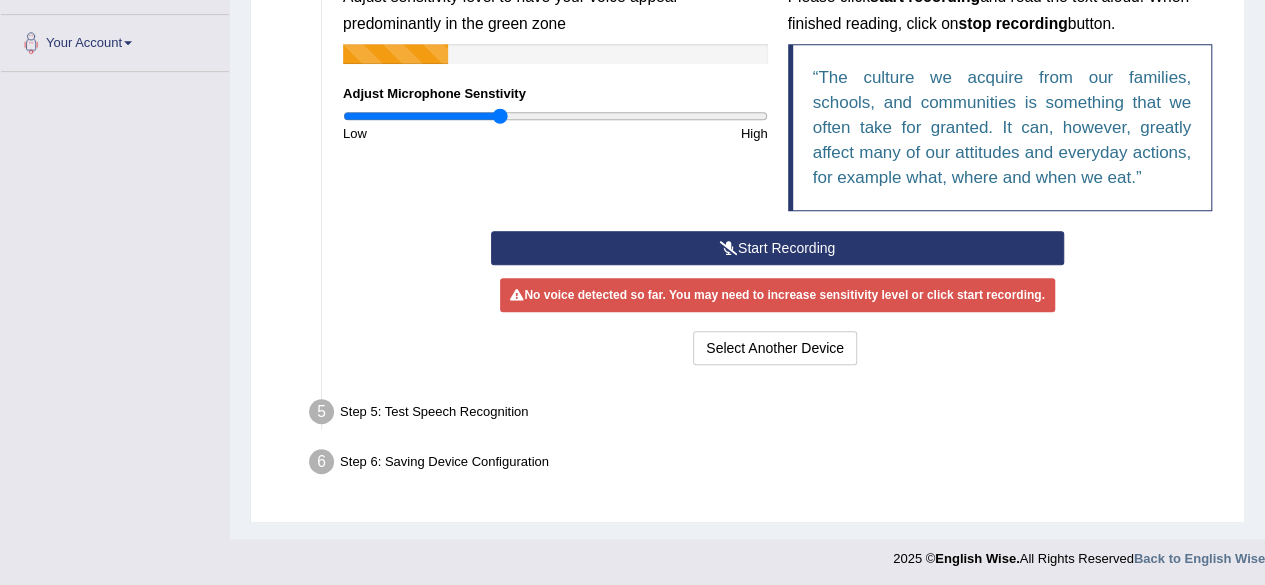 type on "0.74" 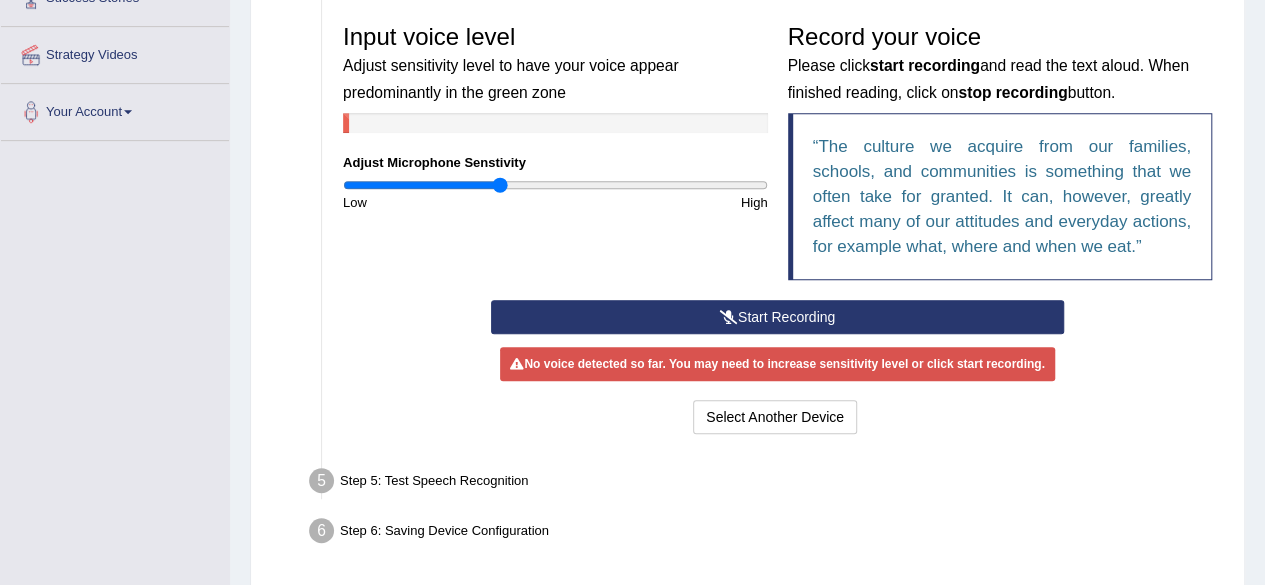 scroll, scrollTop: 383, scrollLeft: 0, axis: vertical 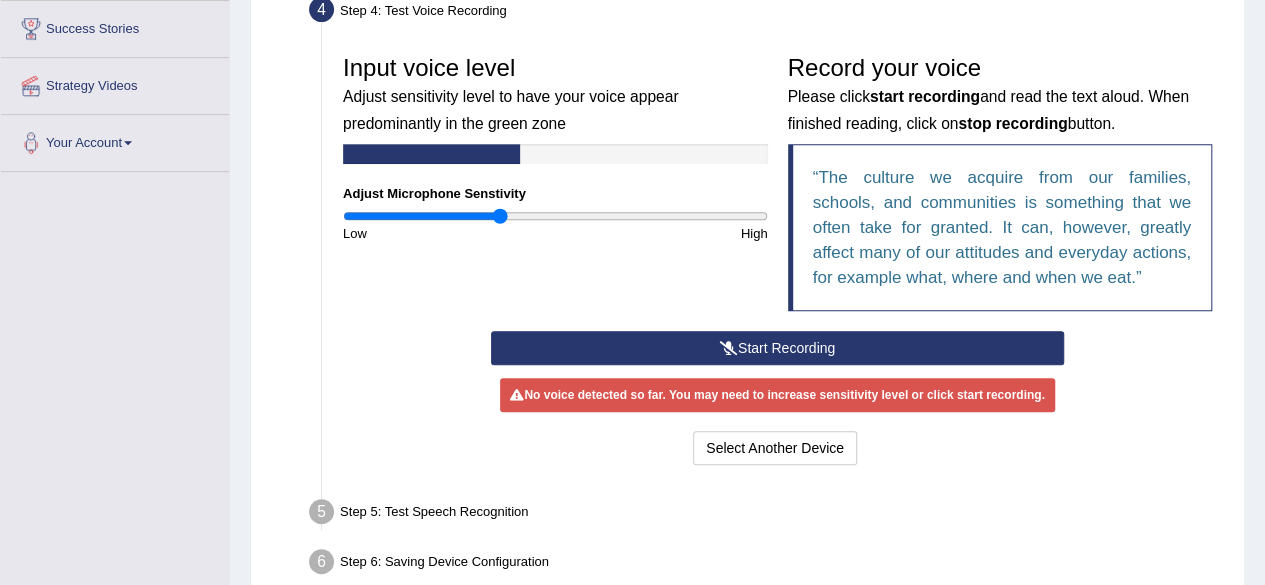 click on "Start Recording" at bounding box center (777, 348) 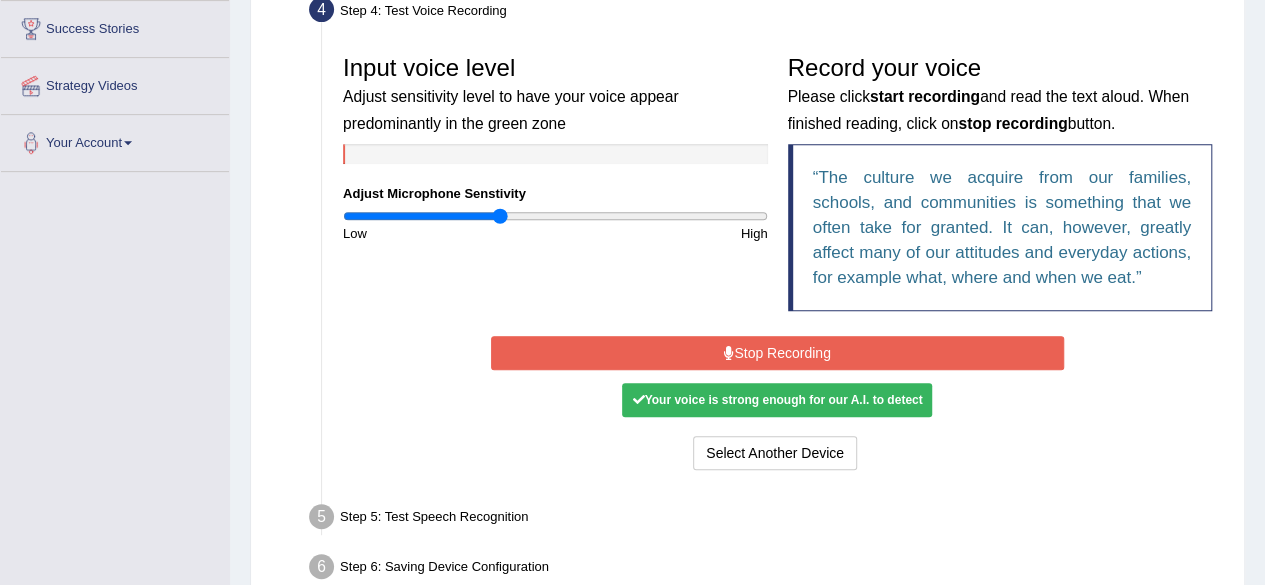 click on "Stop Recording" at bounding box center [777, 353] 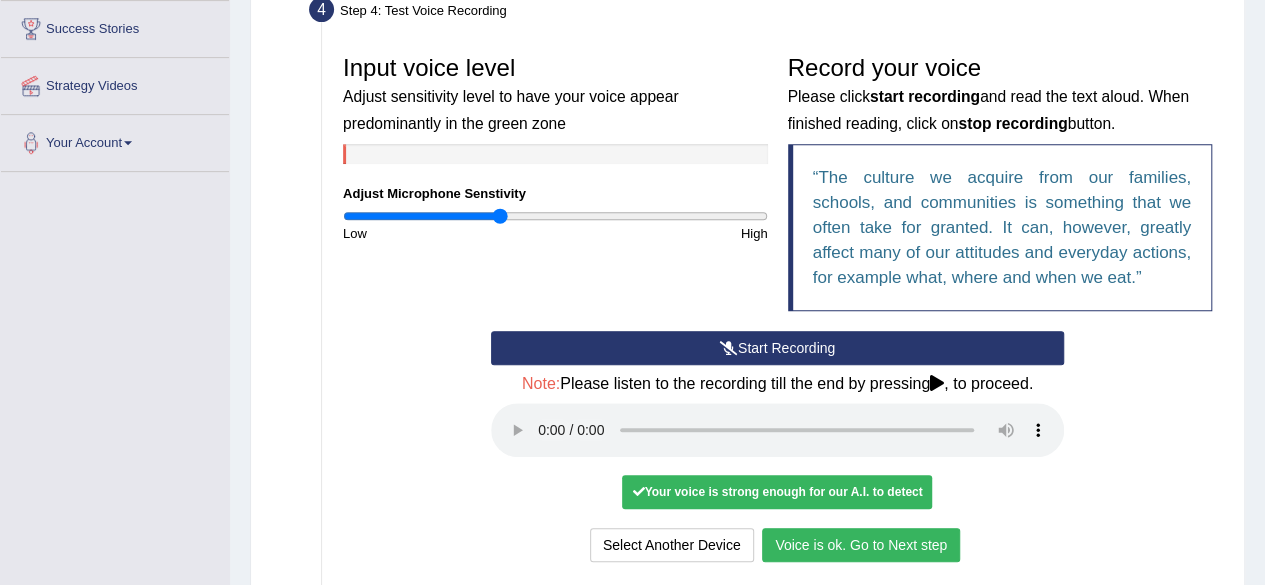 click on "Voice is ok. Go to Next step" at bounding box center [861, 545] 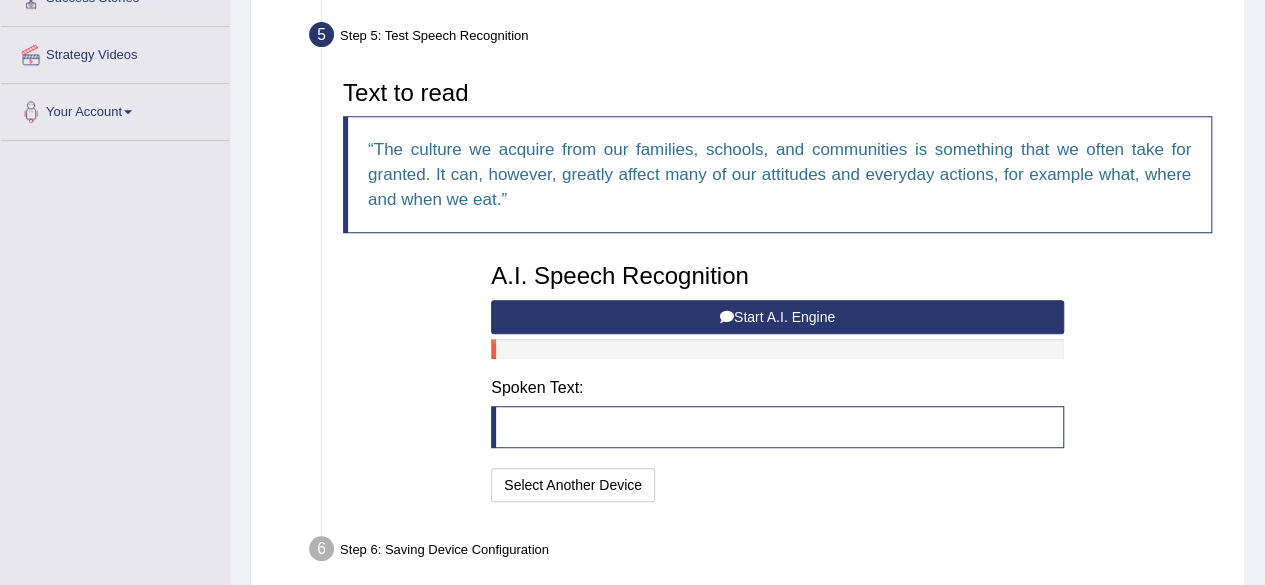 scroll, scrollTop: 383, scrollLeft: 0, axis: vertical 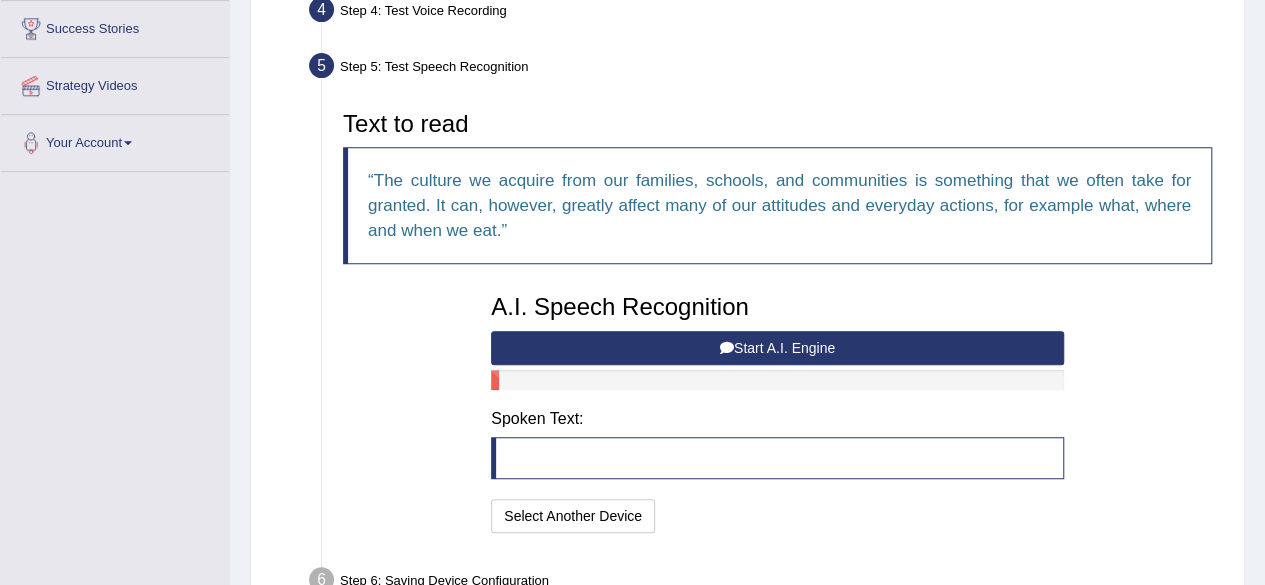 click on "Start A.I. Engine" at bounding box center [777, 348] 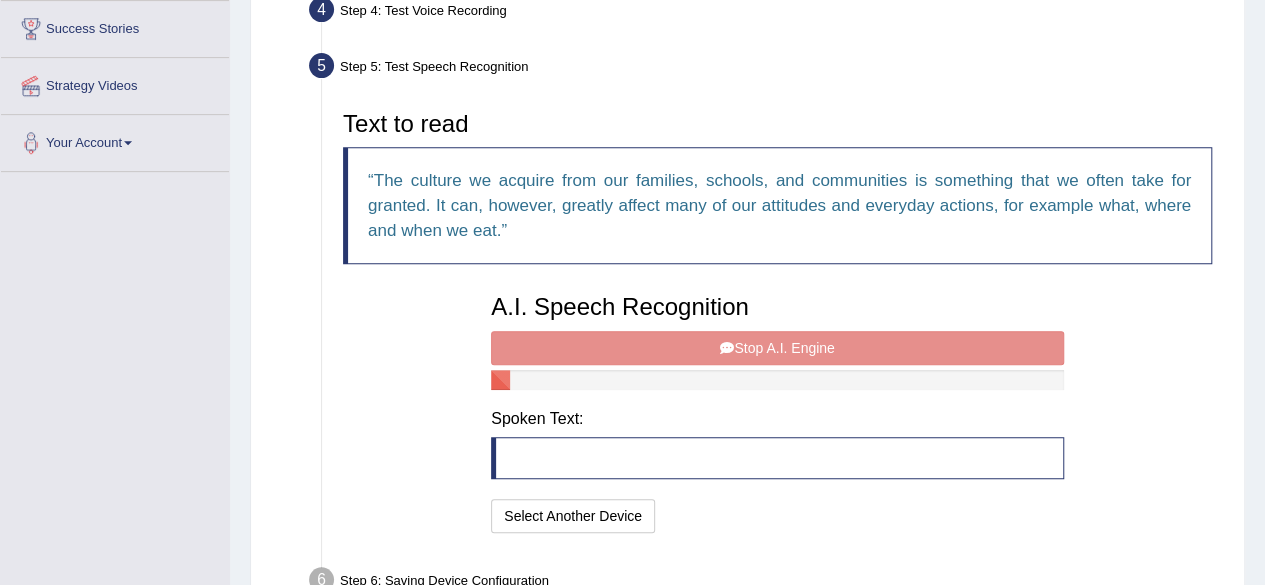 click on "A.I. Speech Recognition    Start A.I. Engine    Stop A.I. Engine     Note:  Please listen to the recording till the end by pressing  , to proceed.     Spoken Text:     I will practice without this feature   Select Another Device   Speech is ok. Go to Last step" at bounding box center [777, 411] 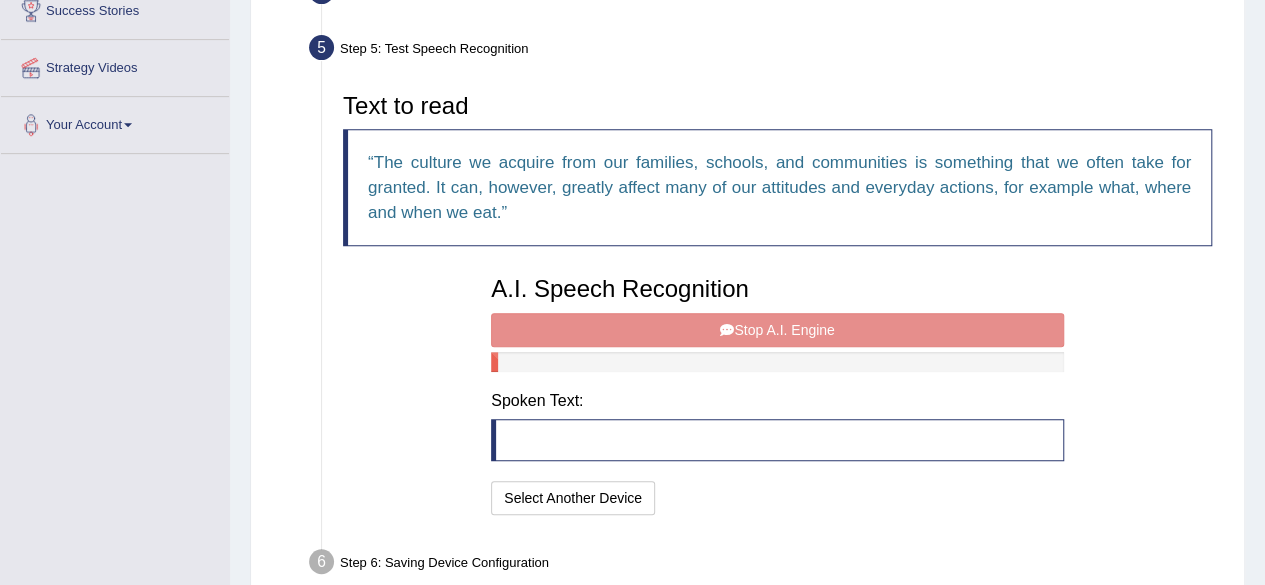 scroll, scrollTop: 501, scrollLeft: 0, axis: vertical 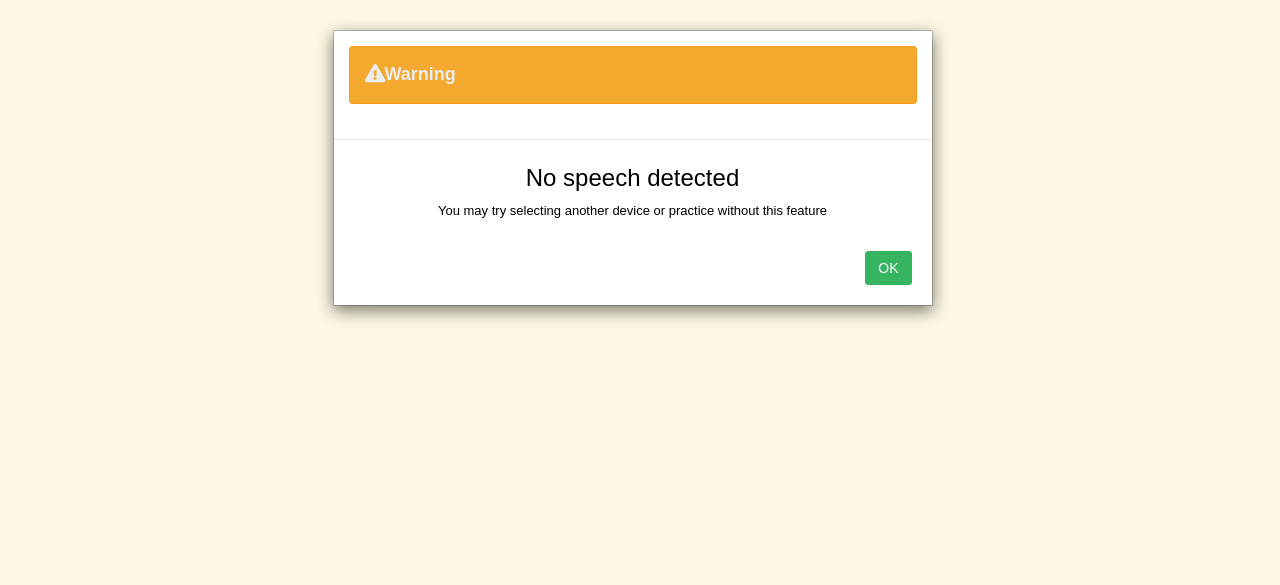 click on "OK" at bounding box center (888, 268) 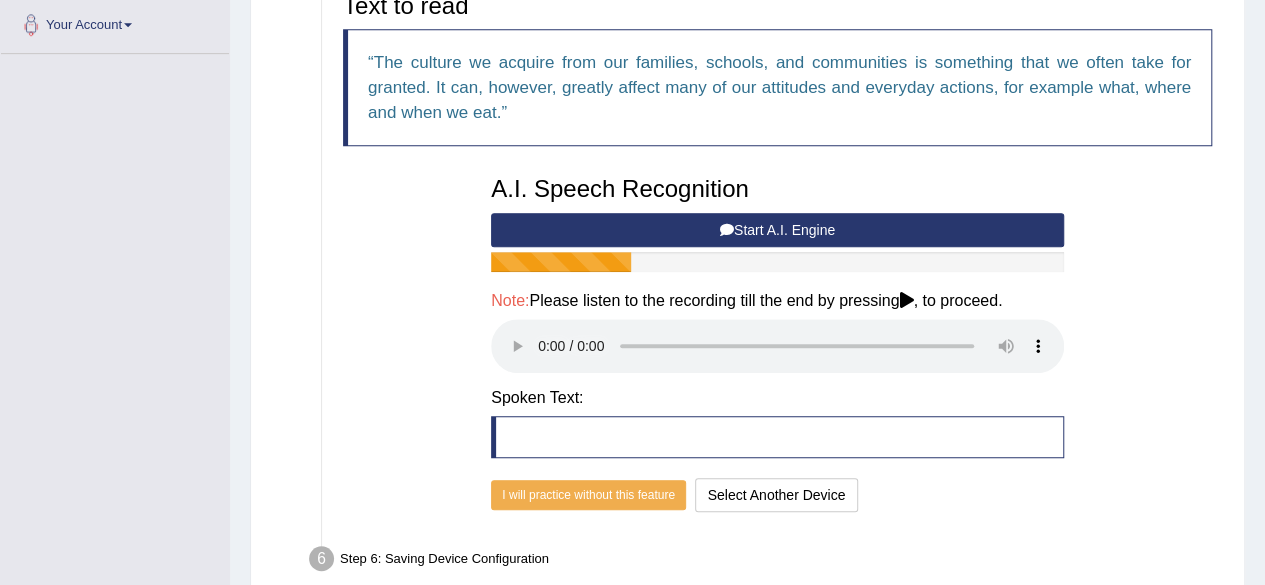 click on "Start A.I. Engine" at bounding box center (777, 230) 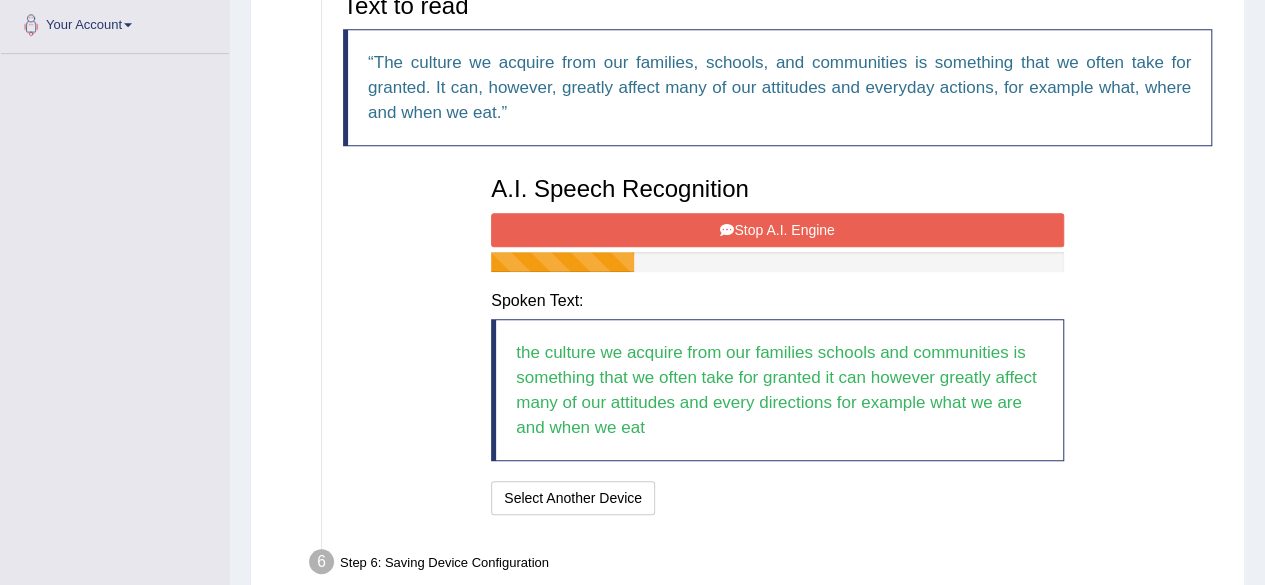 click on "A.I. Speech Recognition    Start A.I. Engine    Stop A.I. Engine     Note:  Please listen to the recording till the end by pressing  , to proceed.     Spoken Text:   the culture we acquire from our families schools and communities is something that we often take for granted it can however greatly affect many of our attitudes and every directions for example what we are and when we eat   I will practice without this feature   Select Another Device   Speech is ok. Go to Last step" at bounding box center (777, 343) 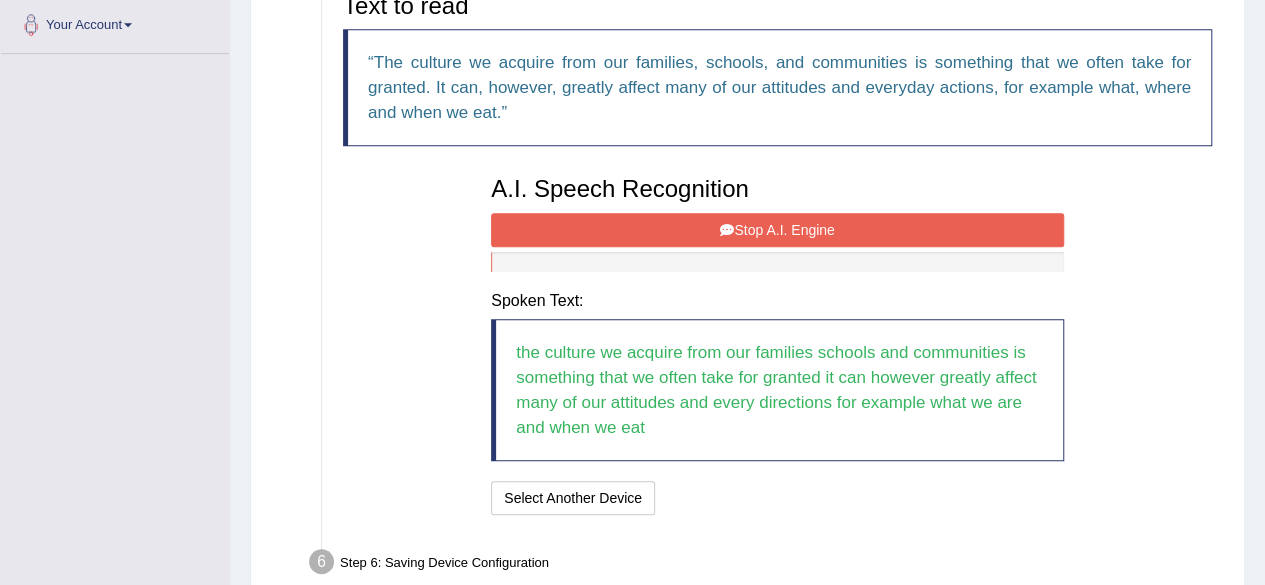 click on "Stop A.I. Engine" at bounding box center (777, 230) 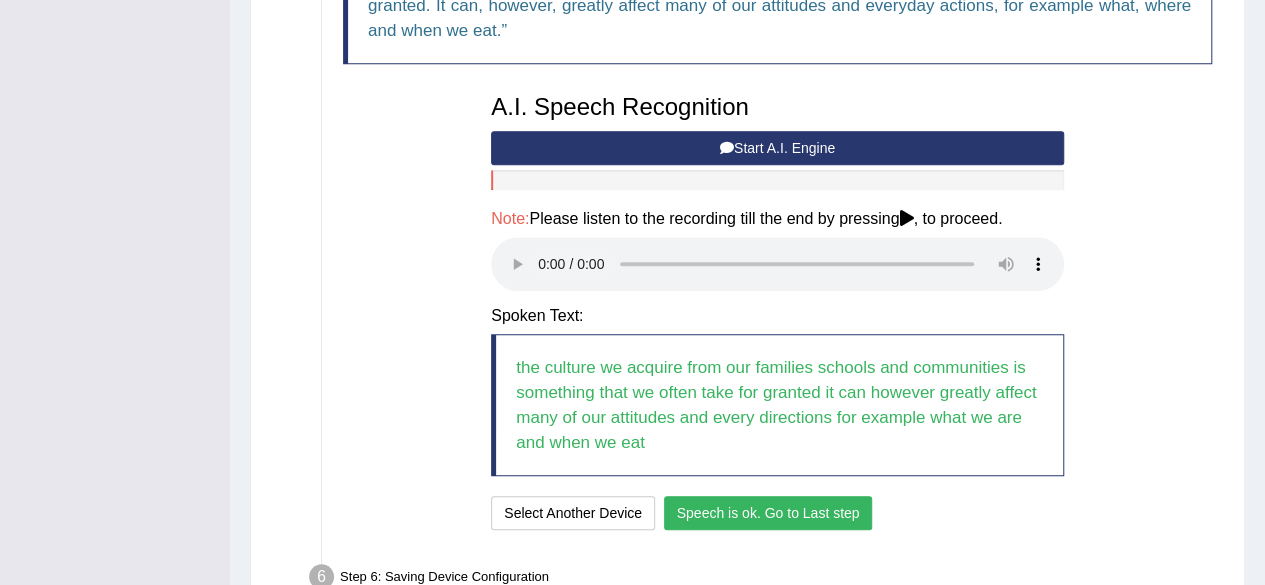 scroll, scrollTop: 698, scrollLeft: 0, axis: vertical 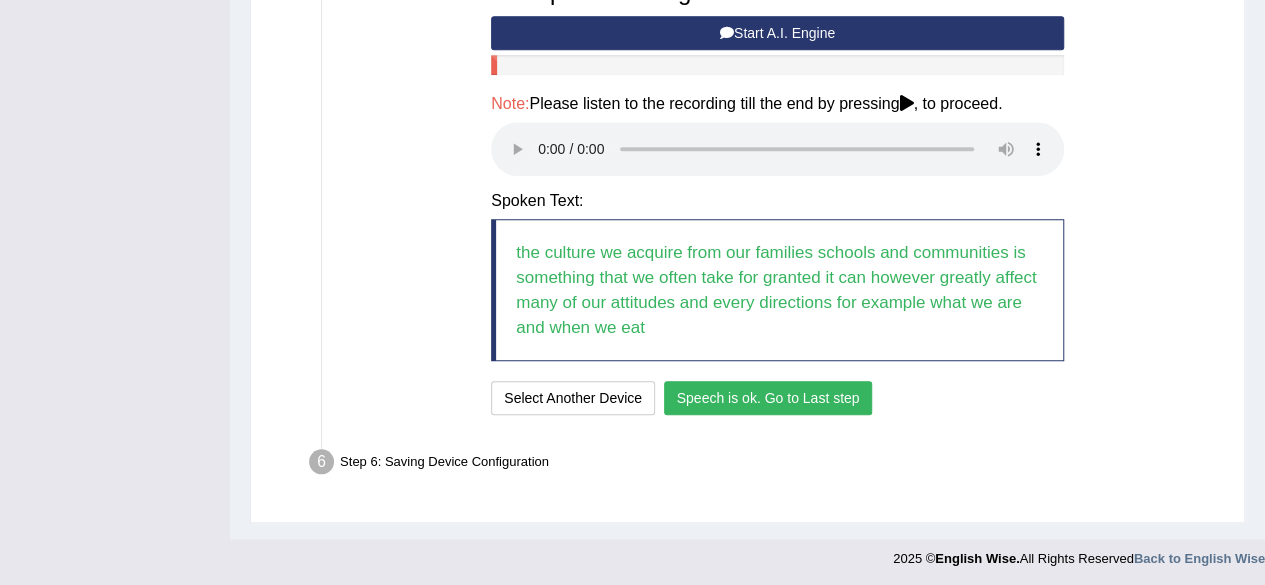 click on "Speech is ok. Go to Last step" at bounding box center [768, 398] 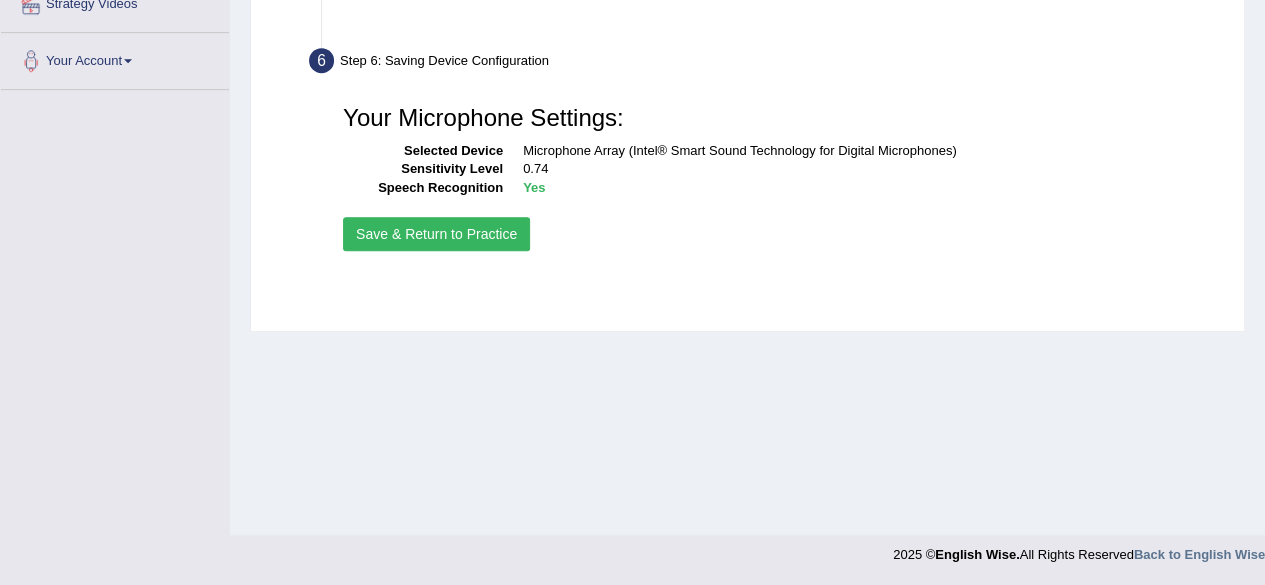 scroll, scrollTop: 464, scrollLeft: 0, axis: vertical 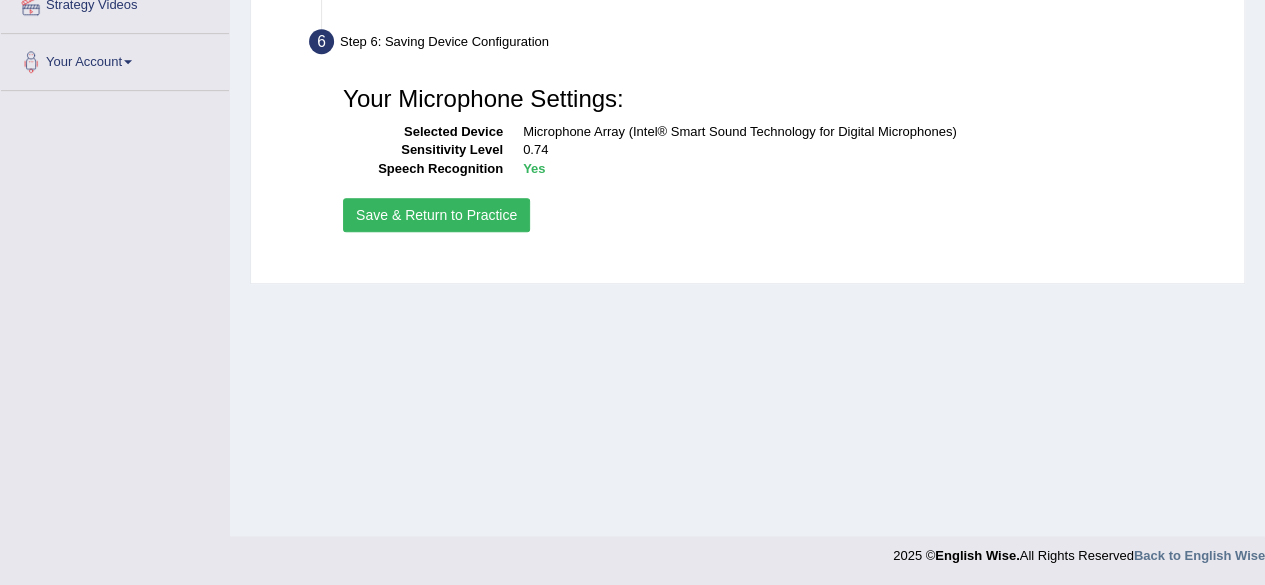 click on "Save & Return to Practice" at bounding box center [436, 215] 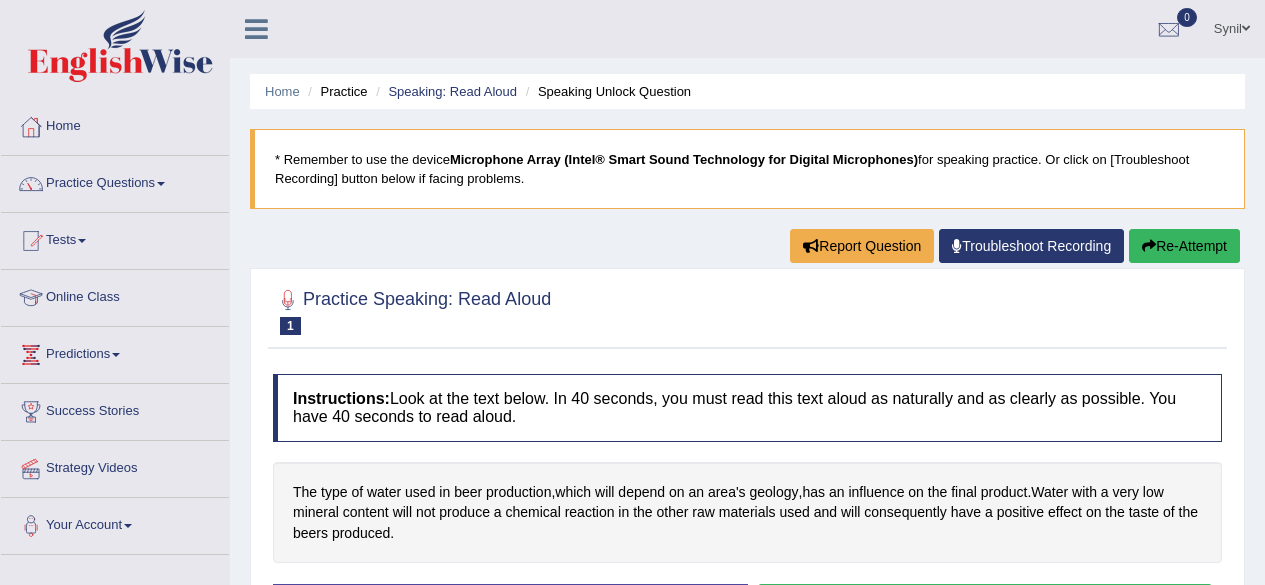 scroll, scrollTop: 0, scrollLeft: 0, axis: both 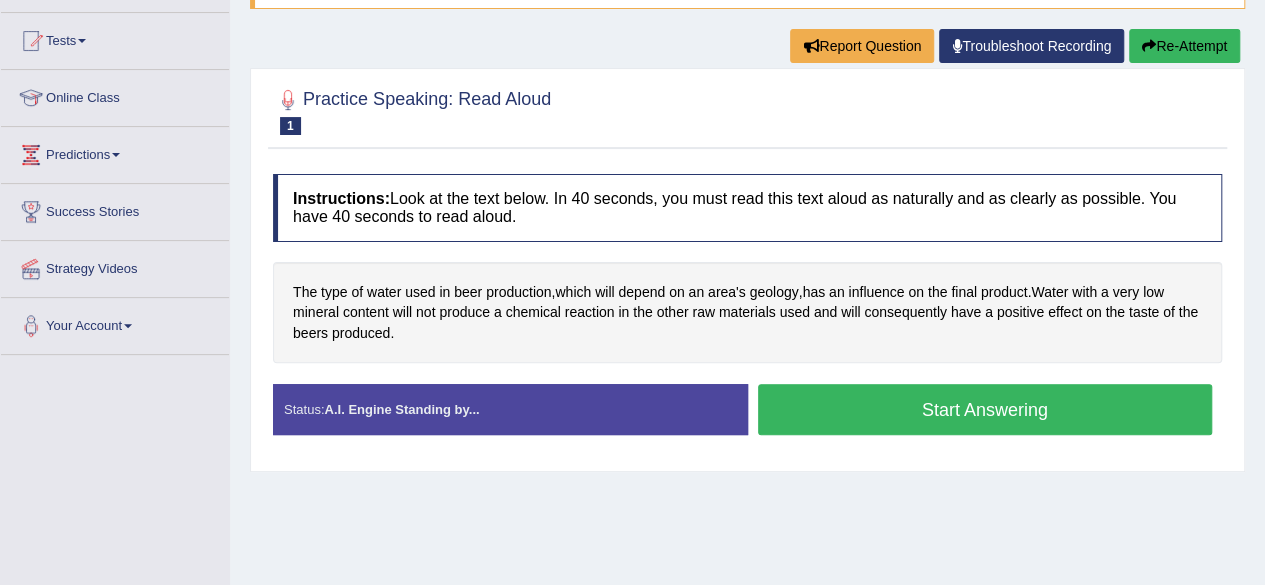 click on "Start Answering" at bounding box center (985, 409) 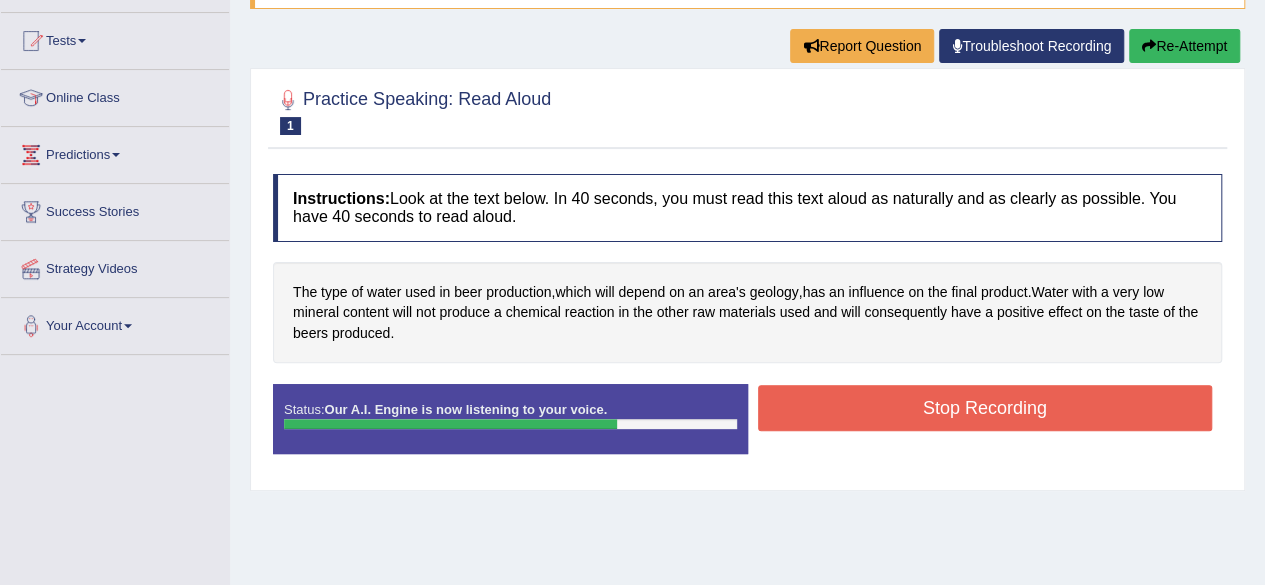 click on "Stop Recording" at bounding box center (985, 408) 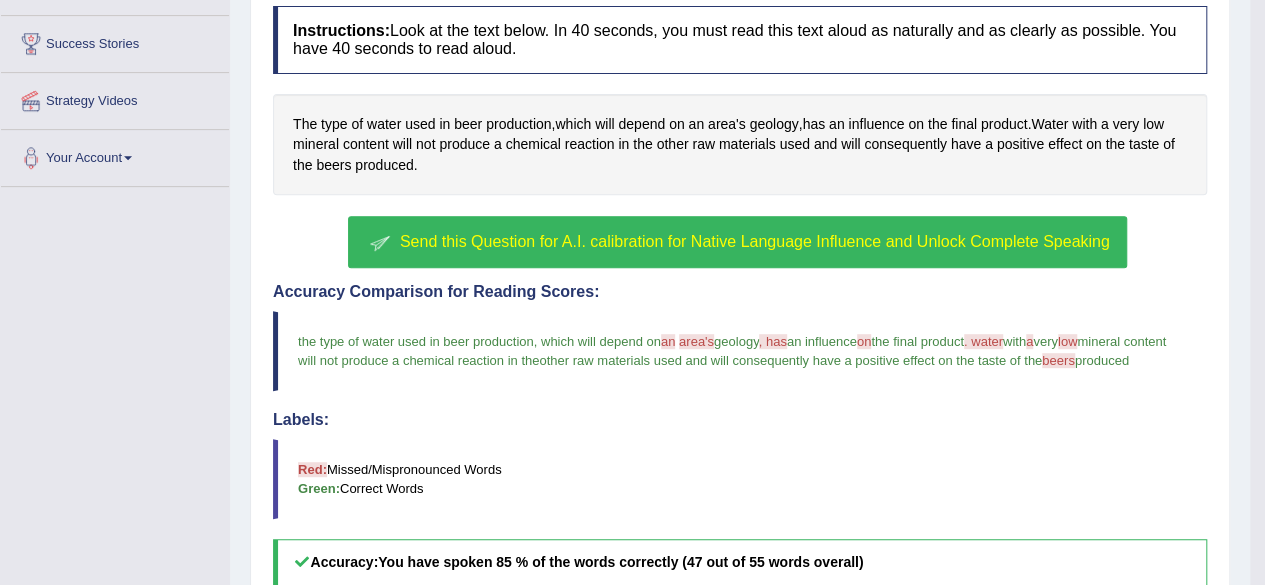 scroll, scrollTop: 327, scrollLeft: 0, axis: vertical 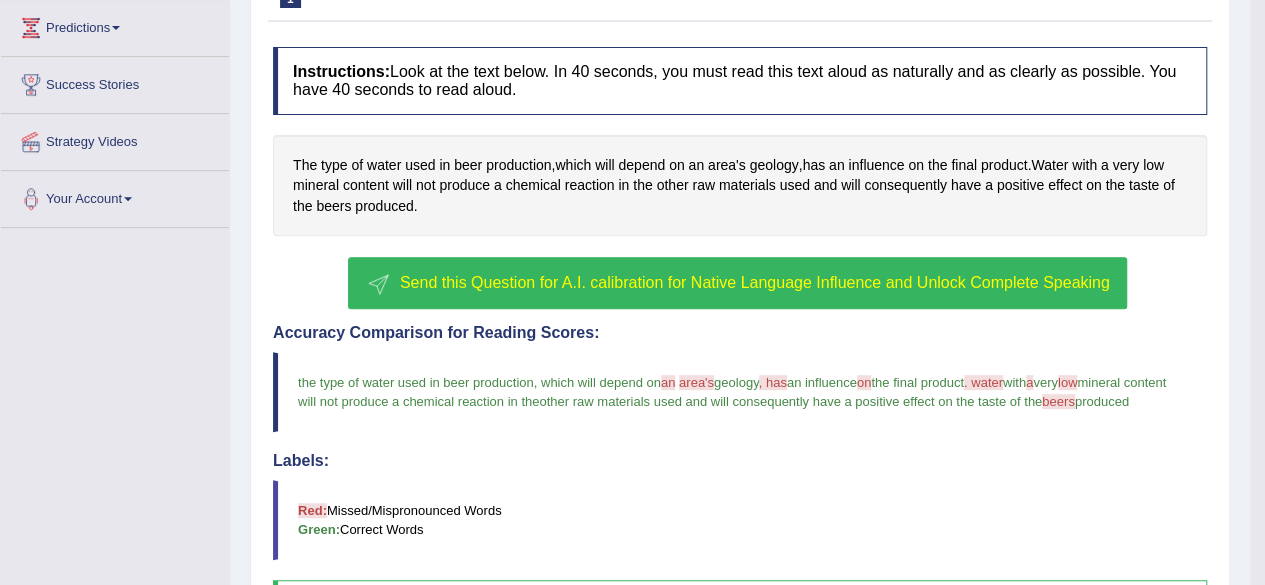 click on "Send this Question for A.I. calibration for Native Language Influence and Unlock Complete Speaking" at bounding box center (755, 282) 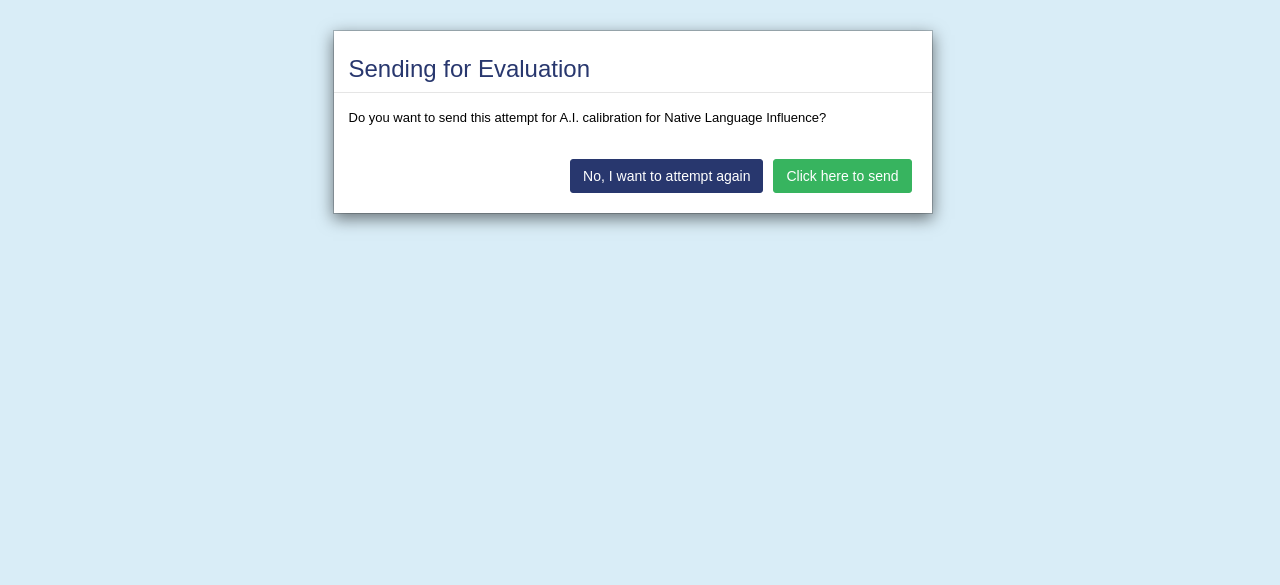 click on "Click here to send" at bounding box center [842, 176] 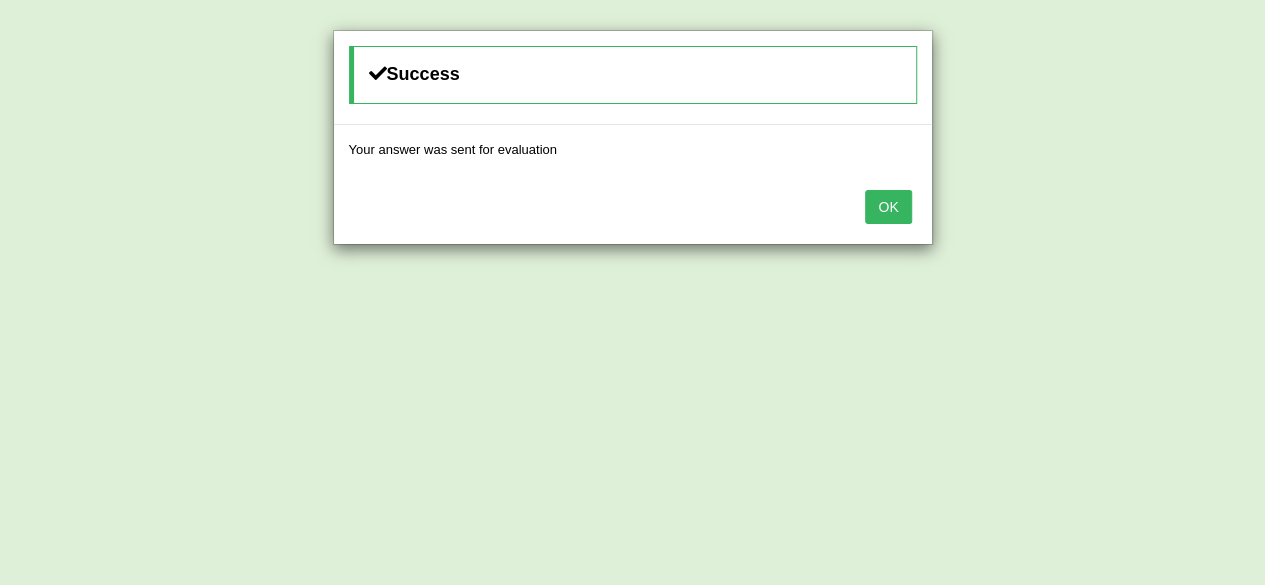 click on "OK" at bounding box center [888, 207] 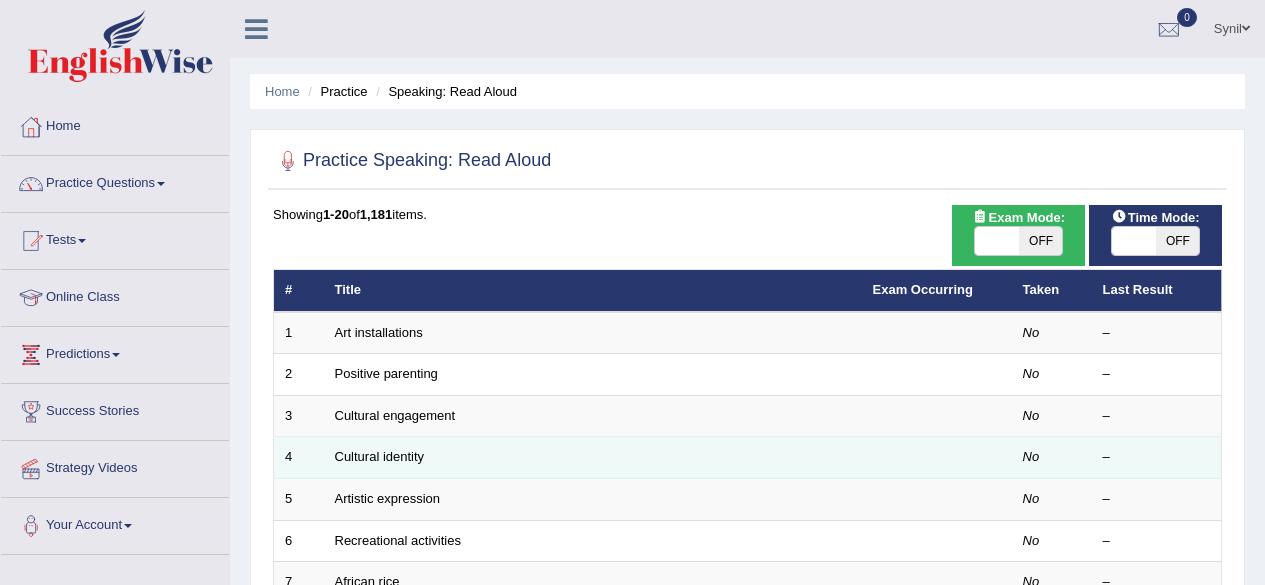scroll, scrollTop: 0, scrollLeft: 0, axis: both 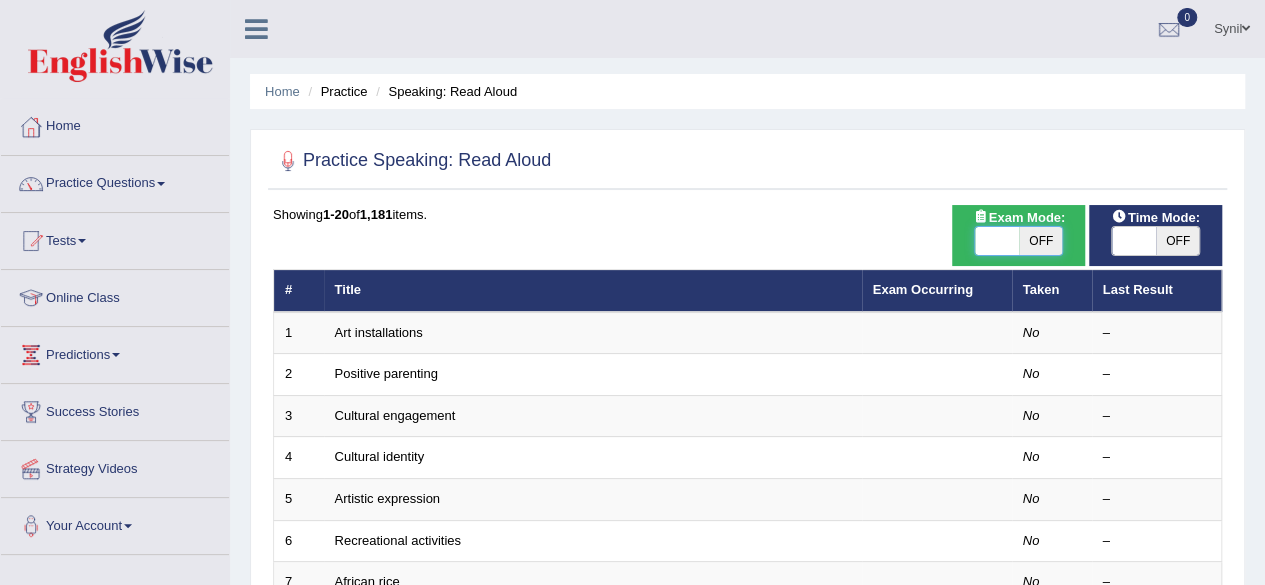 click at bounding box center [997, 241] 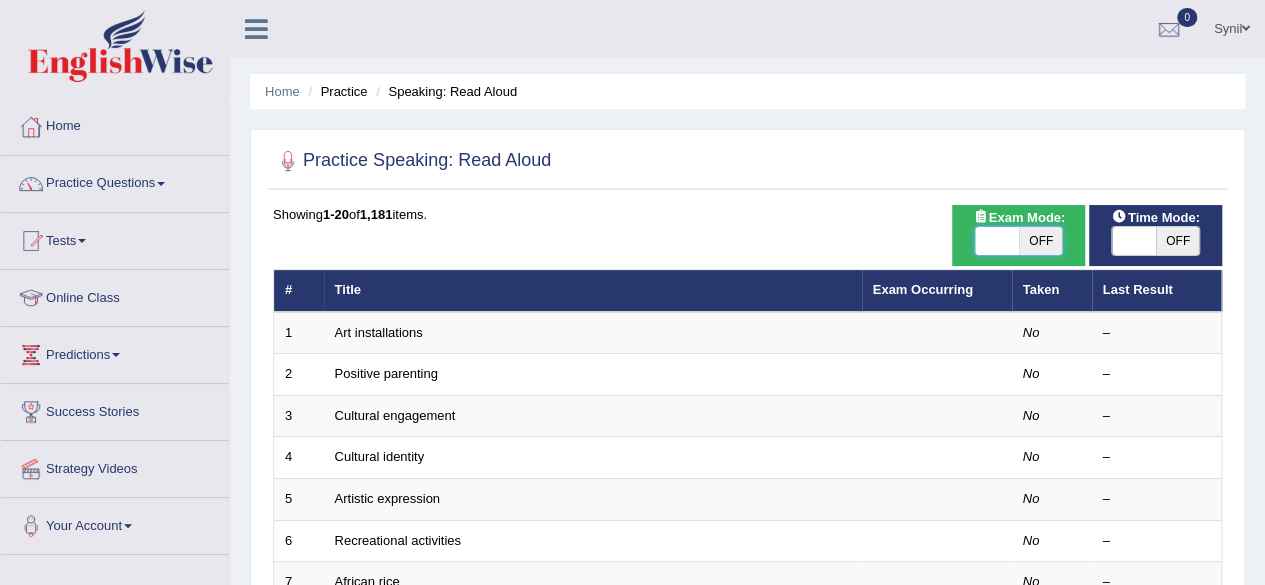 click at bounding box center [997, 241] 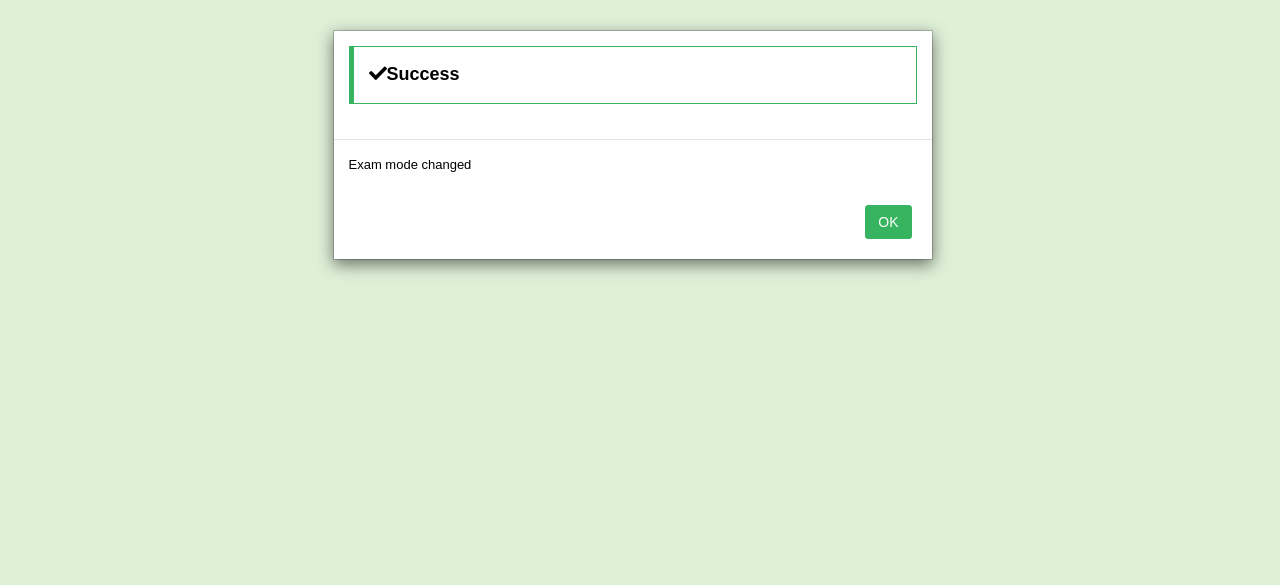 click on "OK" at bounding box center (888, 222) 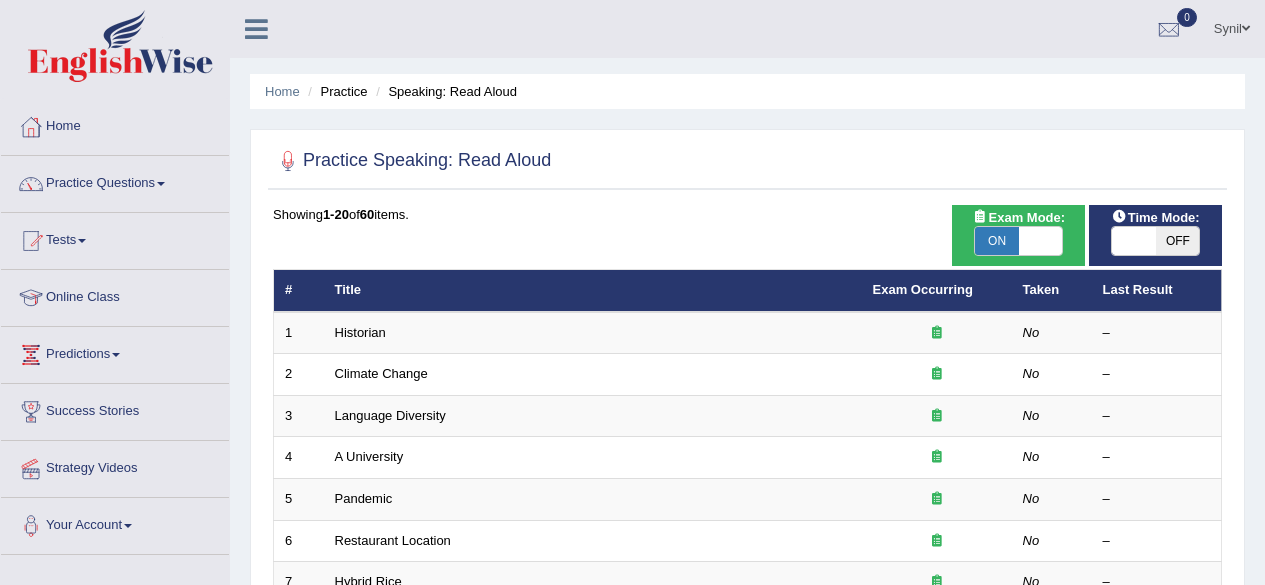scroll, scrollTop: 0, scrollLeft: 0, axis: both 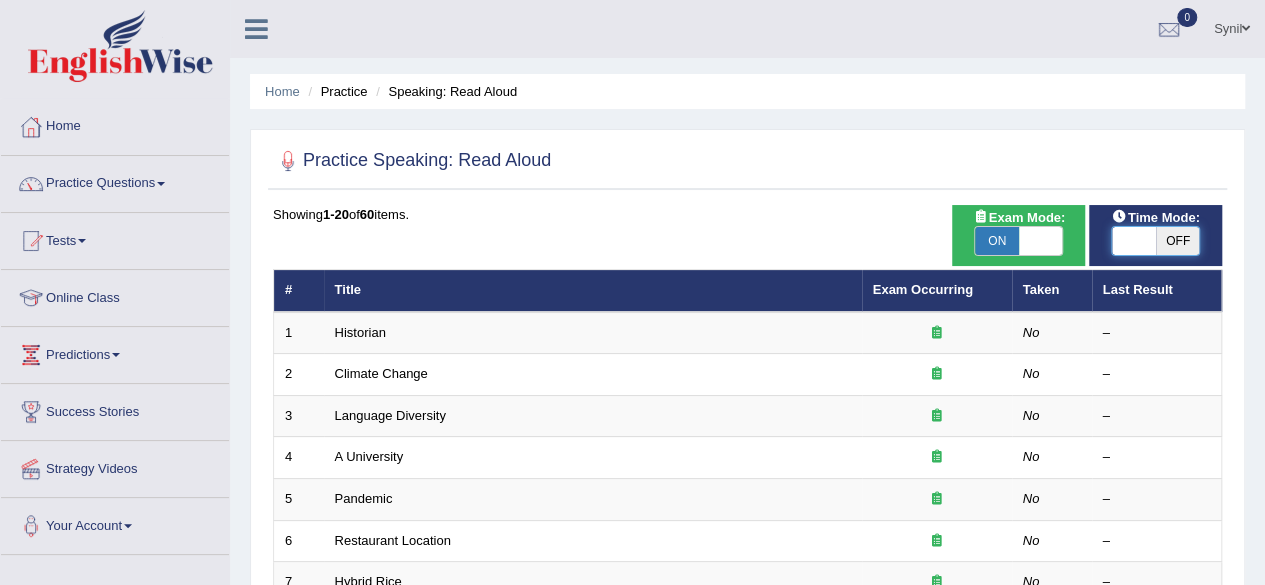 click at bounding box center (1134, 241) 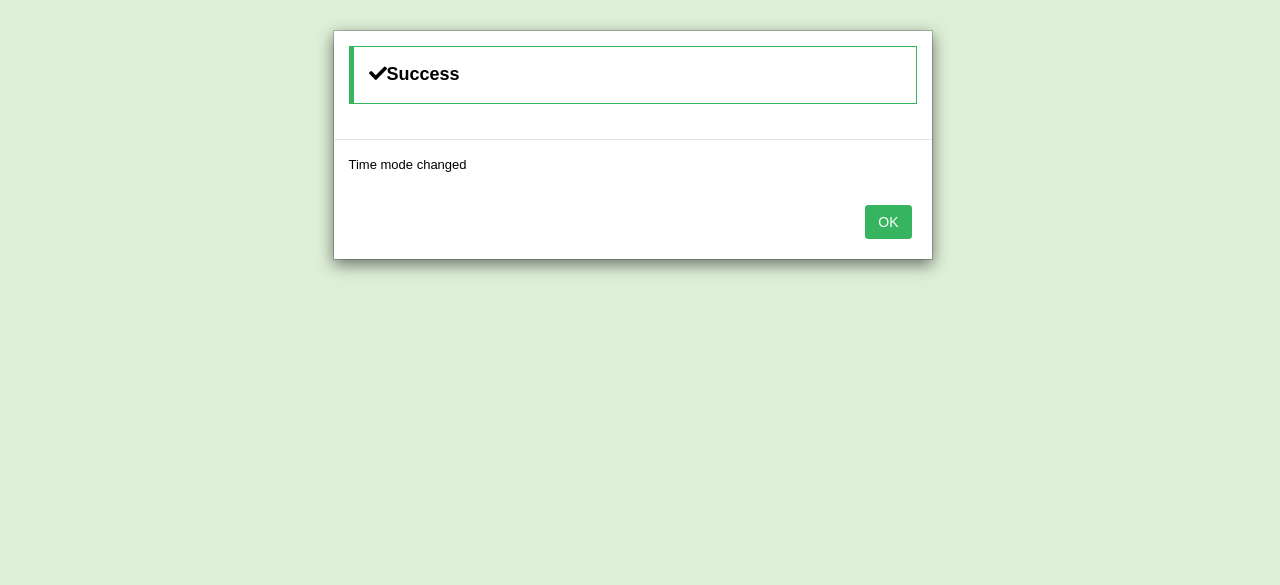 click on "OK" at bounding box center (888, 222) 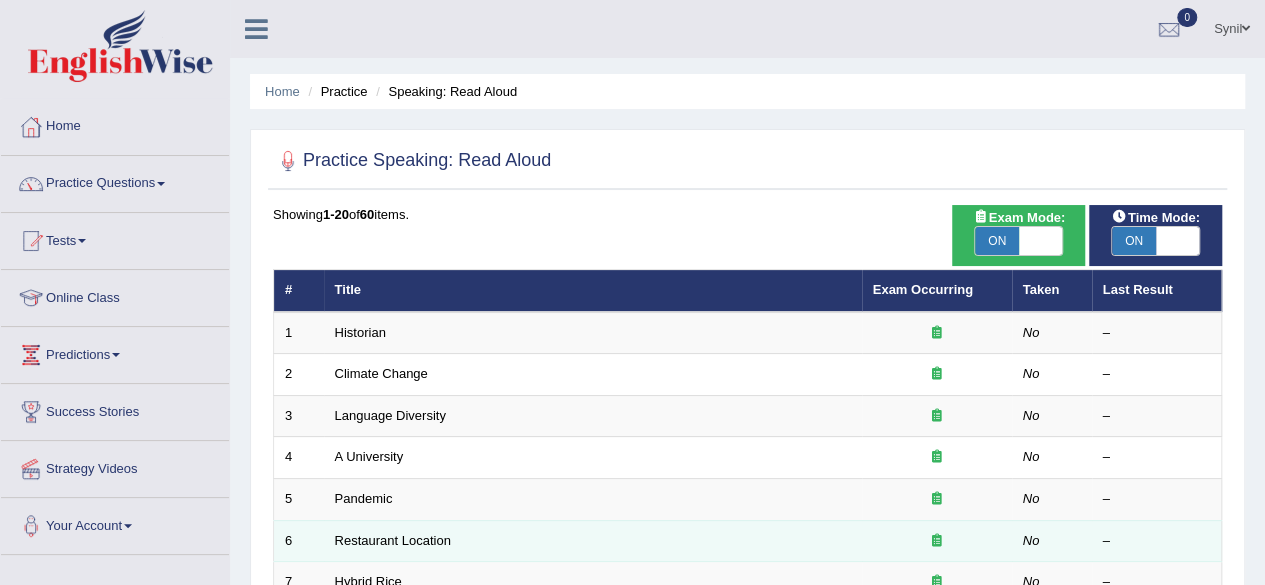 scroll, scrollTop: 100, scrollLeft: 0, axis: vertical 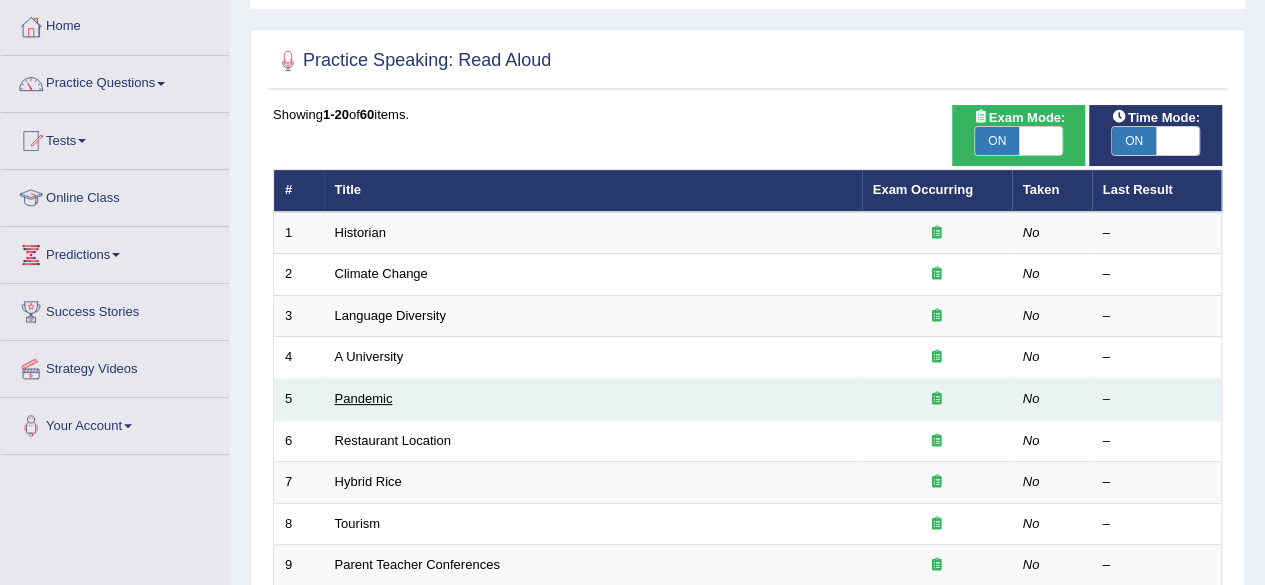 click on "Pandemic" at bounding box center [364, 398] 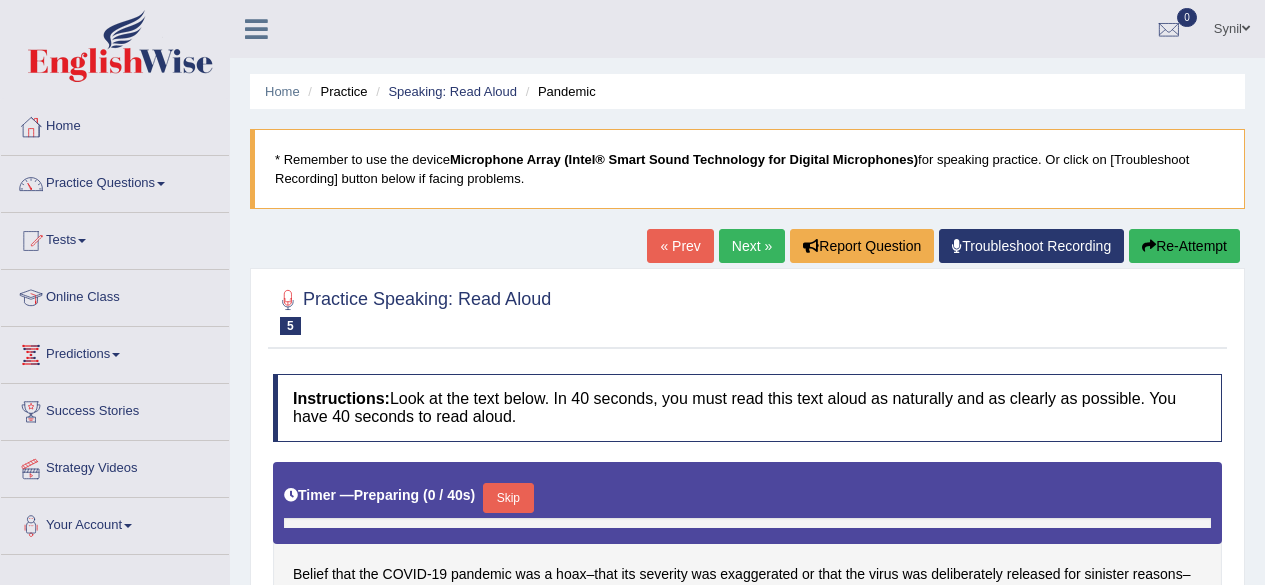 scroll, scrollTop: 0, scrollLeft: 0, axis: both 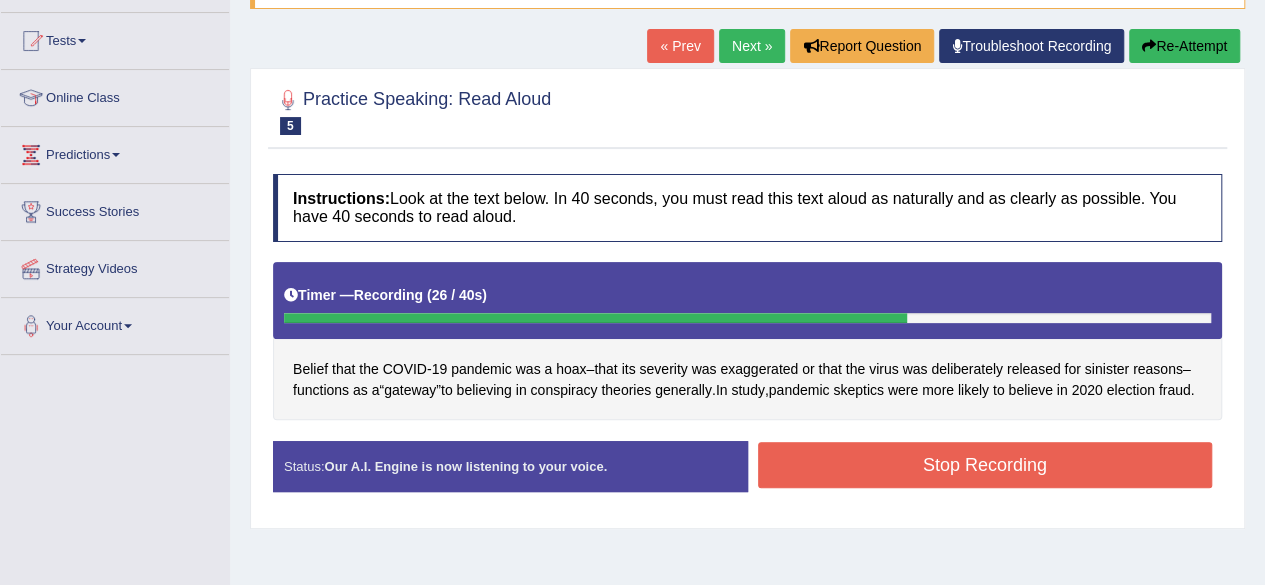 click on "Stop Recording" at bounding box center [985, 465] 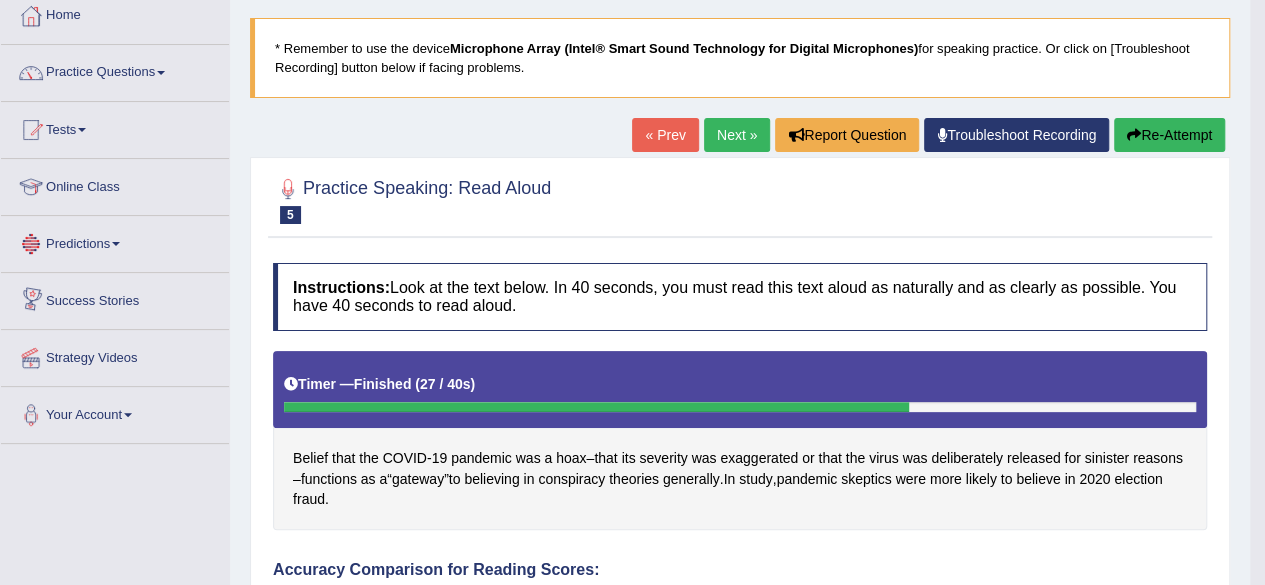 scroll, scrollTop: 0, scrollLeft: 0, axis: both 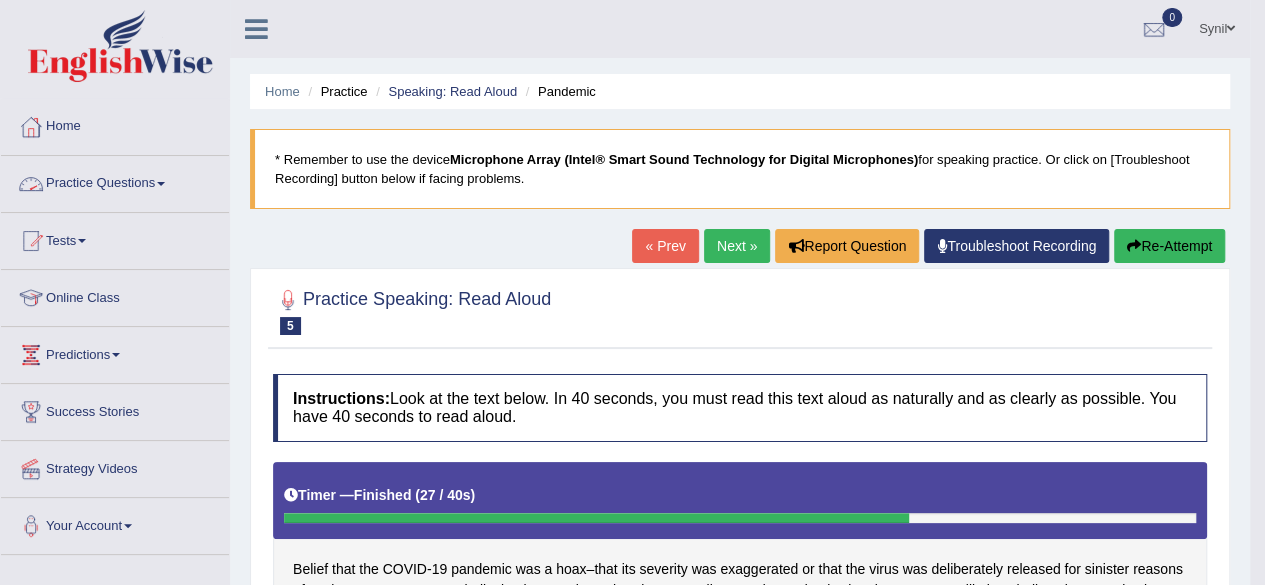 click on "Practice Questions" at bounding box center (115, 181) 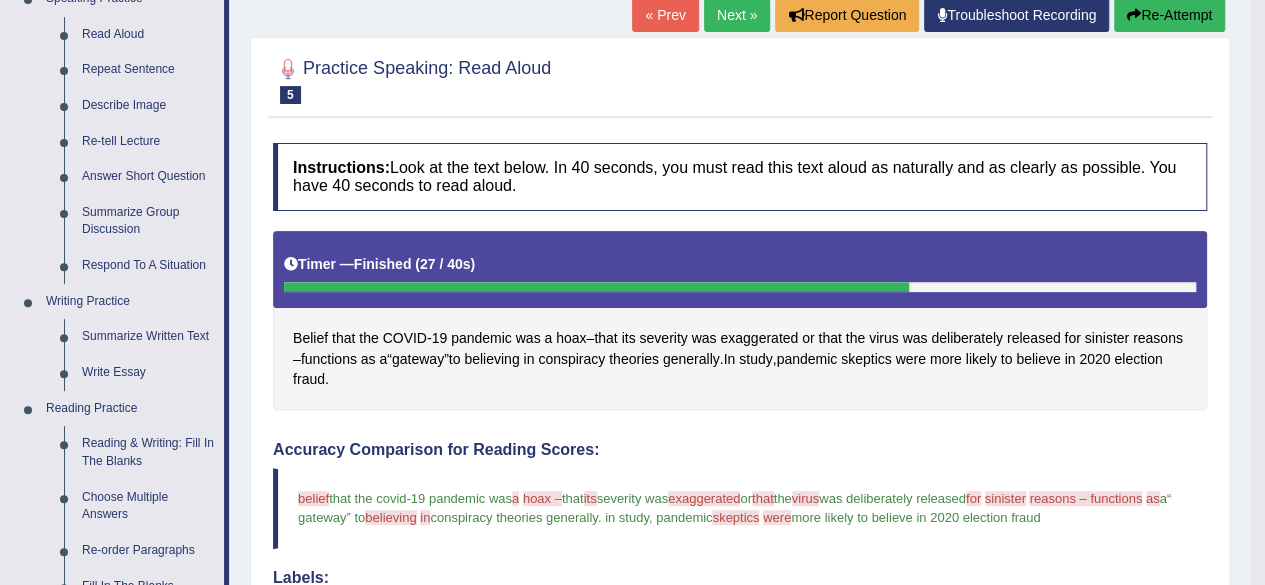 scroll, scrollTop: 200, scrollLeft: 0, axis: vertical 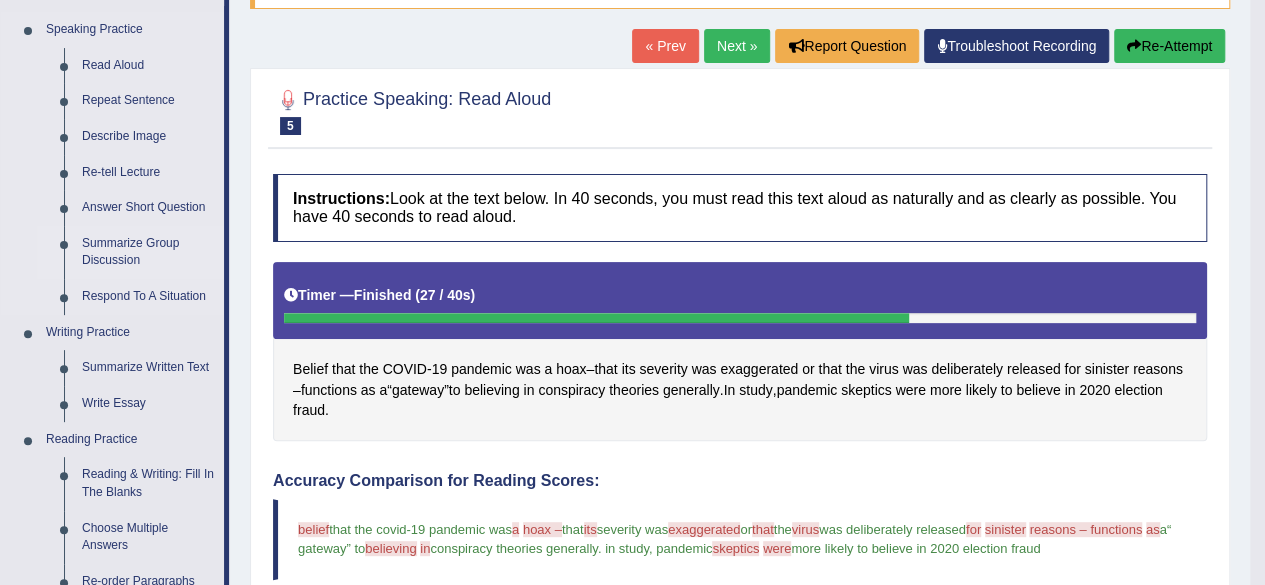 click on "Summarize Group Discussion" at bounding box center (148, 252) 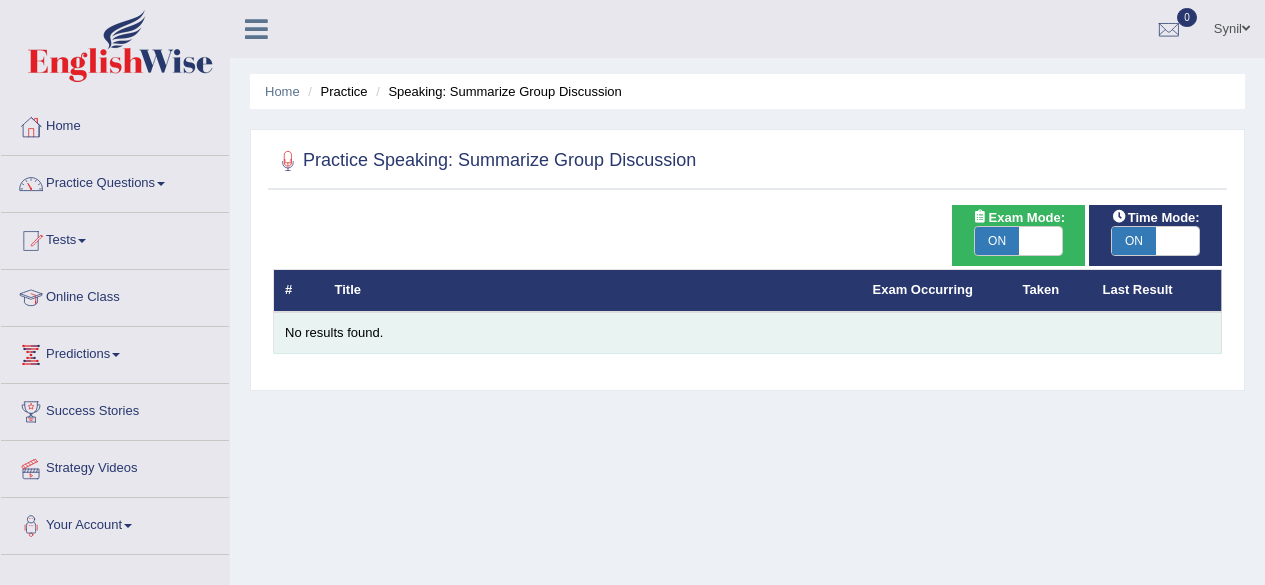 scroll, scrollTop: 0, scrollLeft: 0, axis: both 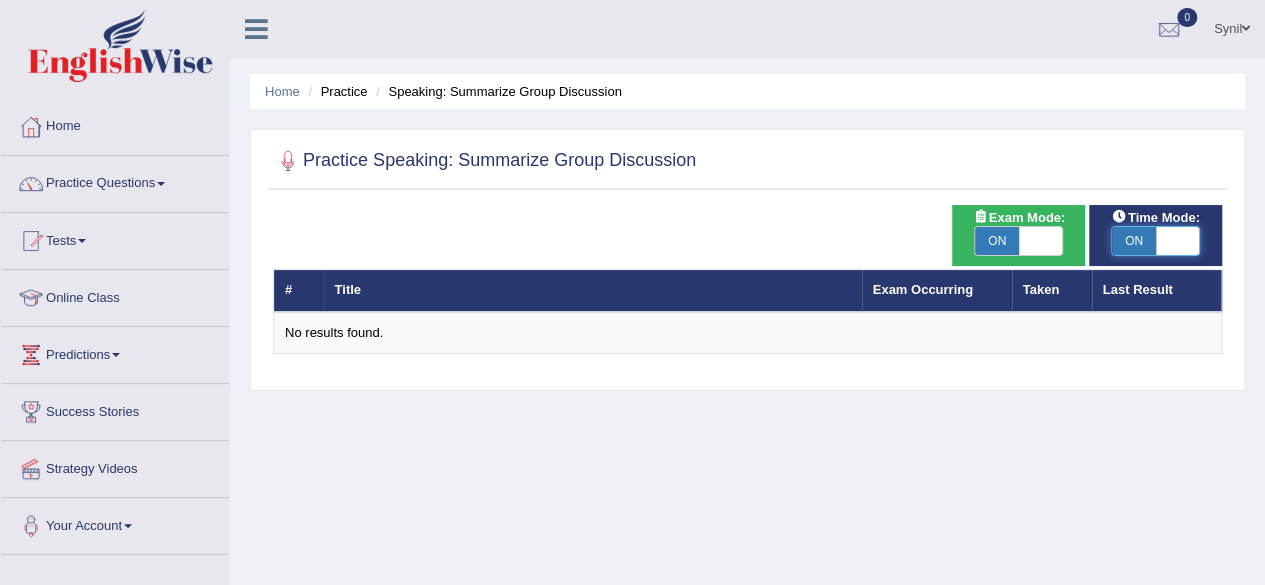 click at bounding box center [1178, 241] 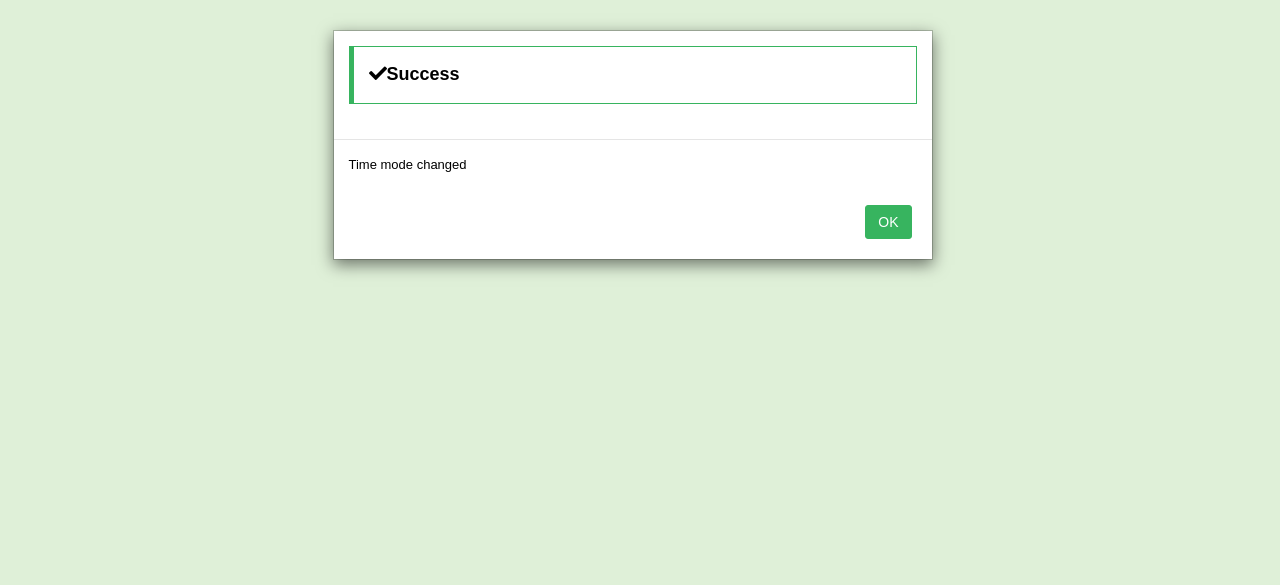click on "OK" at bounding box center (888, 222) 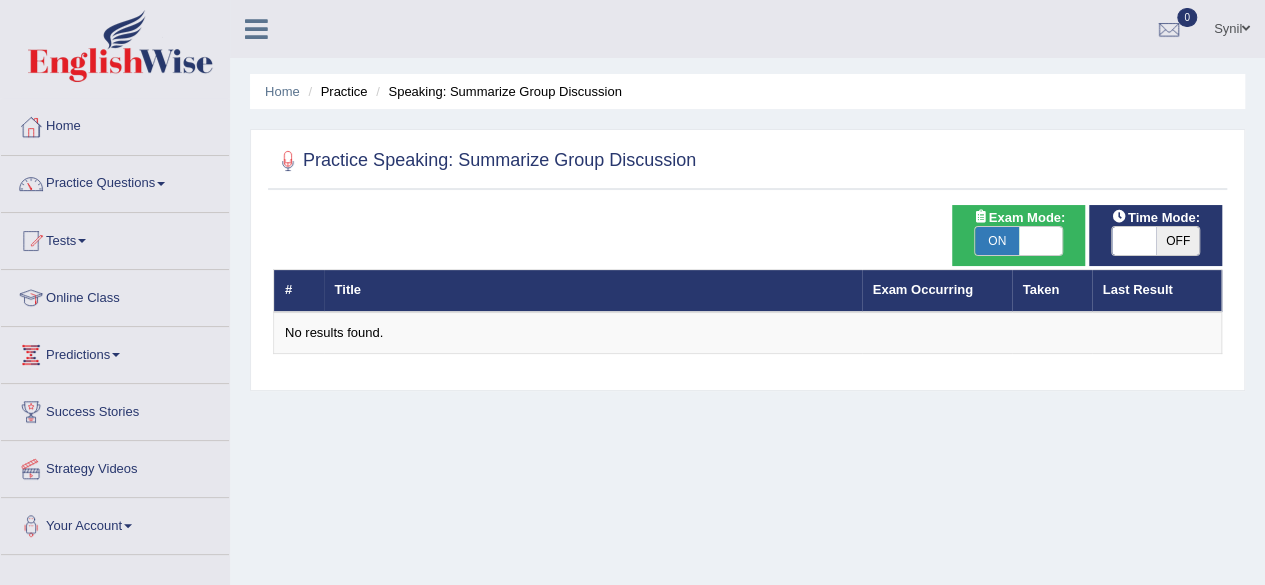 click on "ON   OFF" at bounding box center [1134, 241] 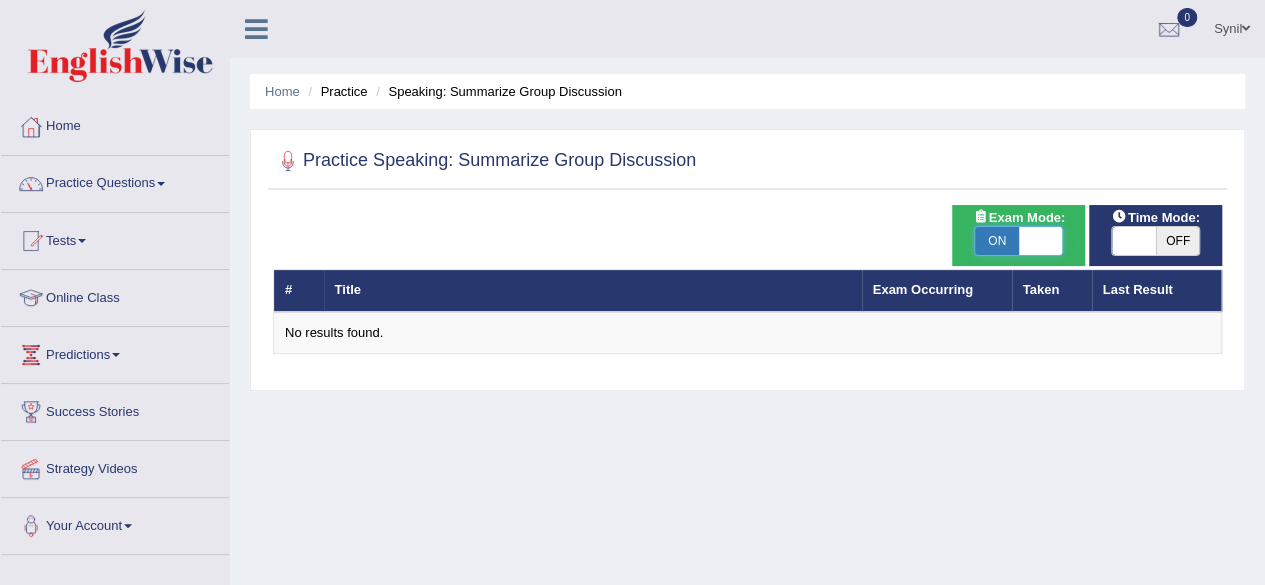 click at bounding box center [1041, 241] 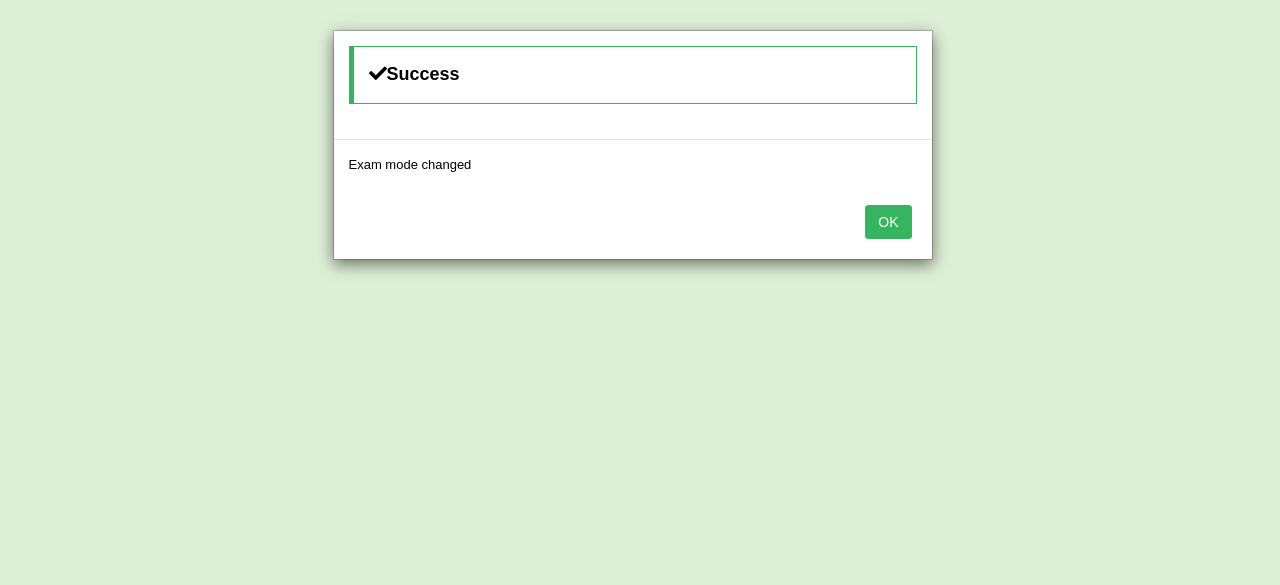 click on "OK" at bounding box center (888, 222) 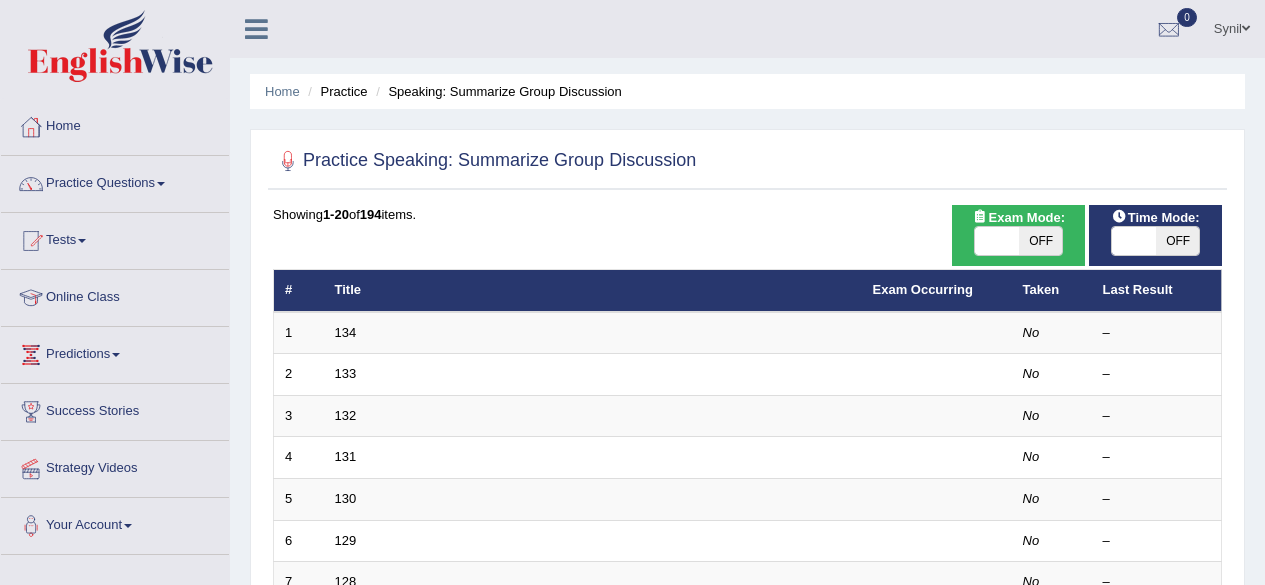 scroll, scrollTop: 0, scrollLeft: 0, axis: both 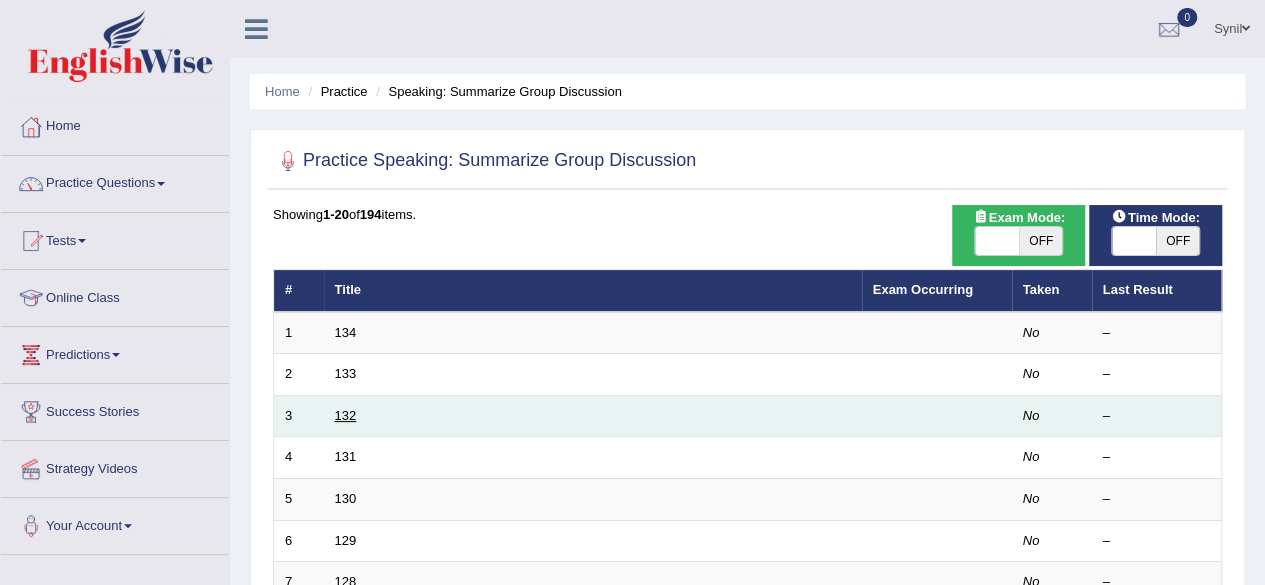 click on "132" at bounding box center [346, 415] 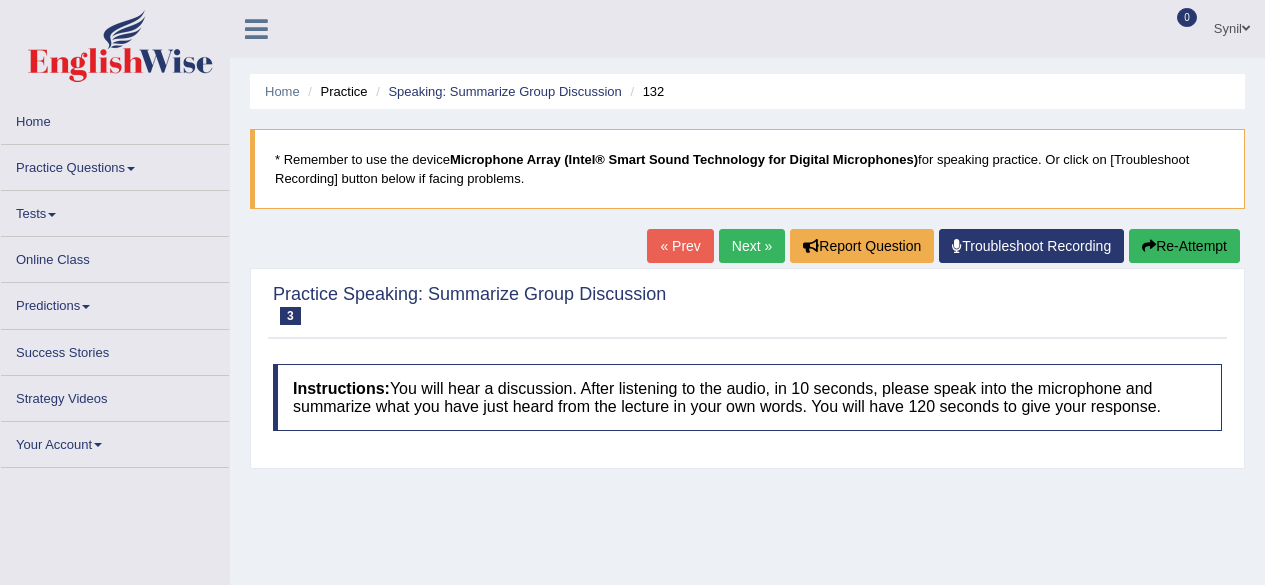 scroll, scrollTop: 0, scrollLeft: 0, axis: both 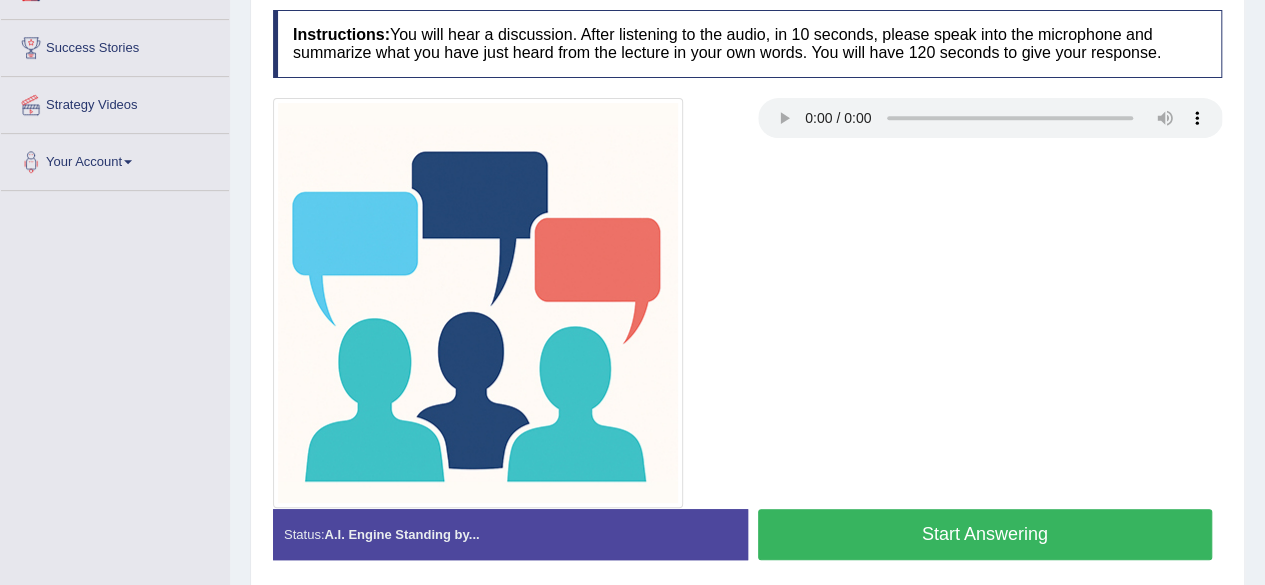 type 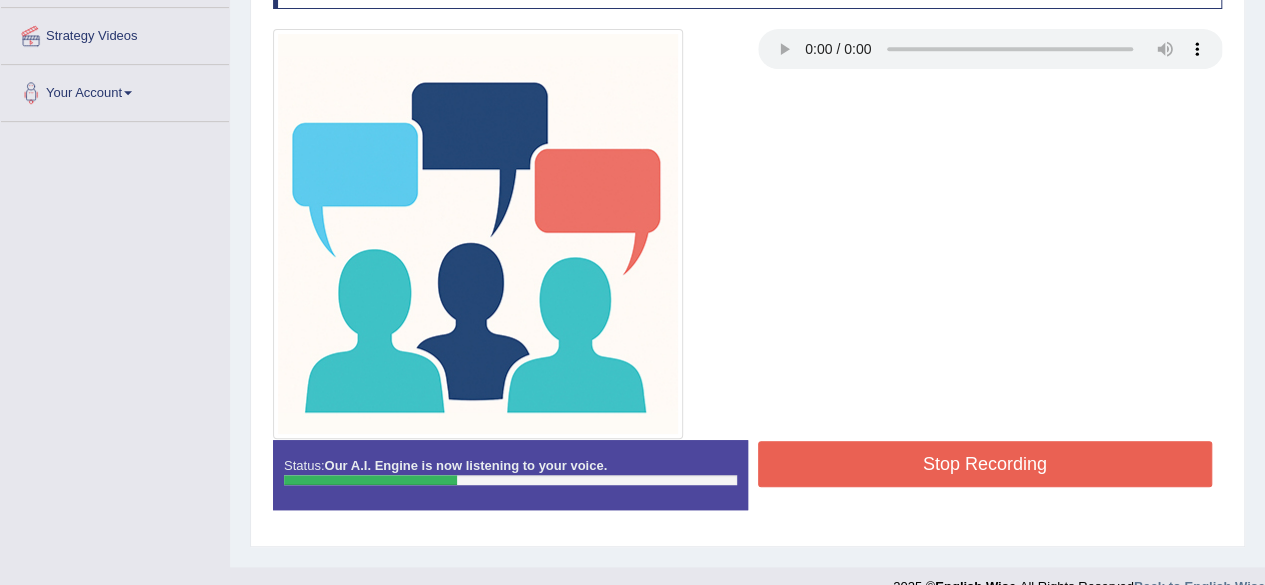 scroll, scrollTop: 464, scrollLeft: 0, axis: vertical 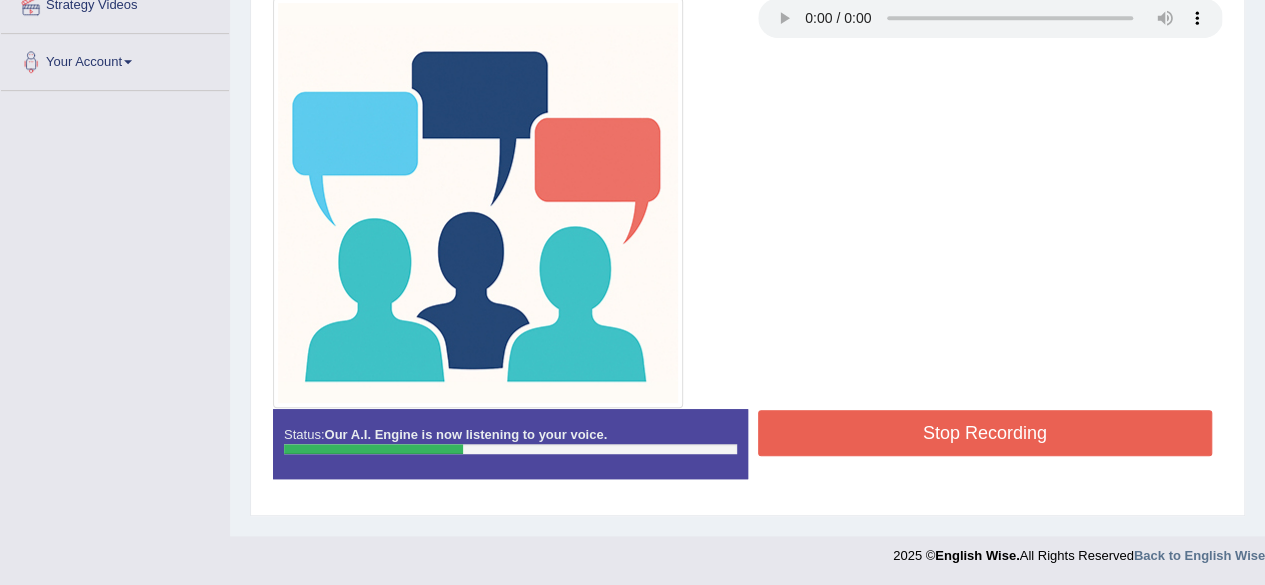 click on "Stop Recording" at bounding box center [985, 433] 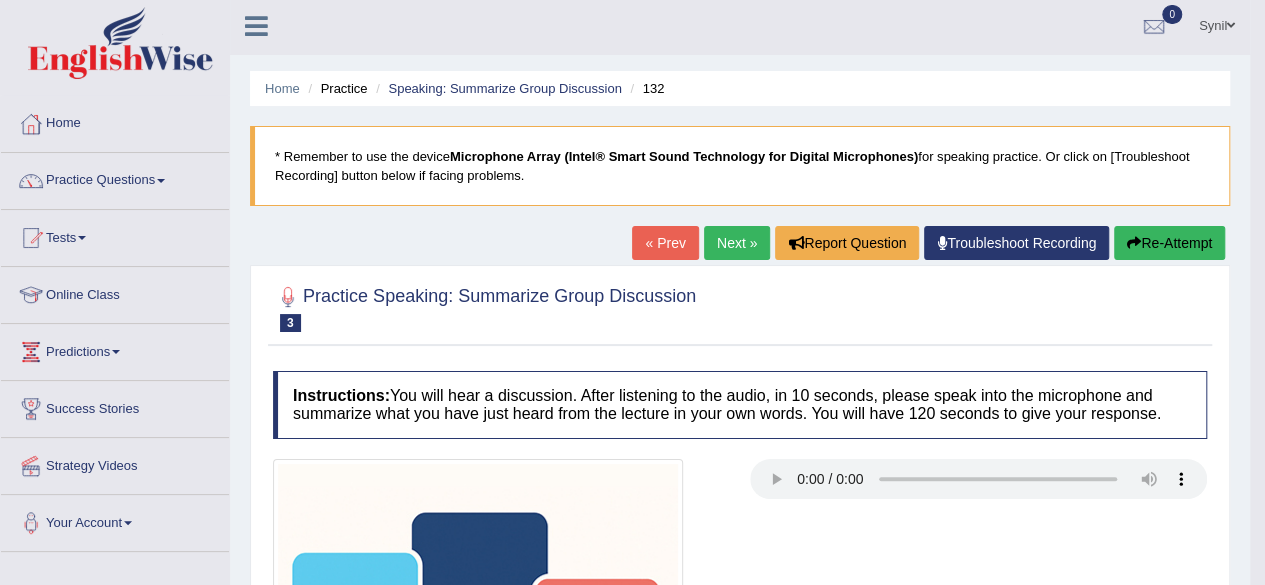 scroll, scrollTop: 0, scrollLeft: 0, axis: both 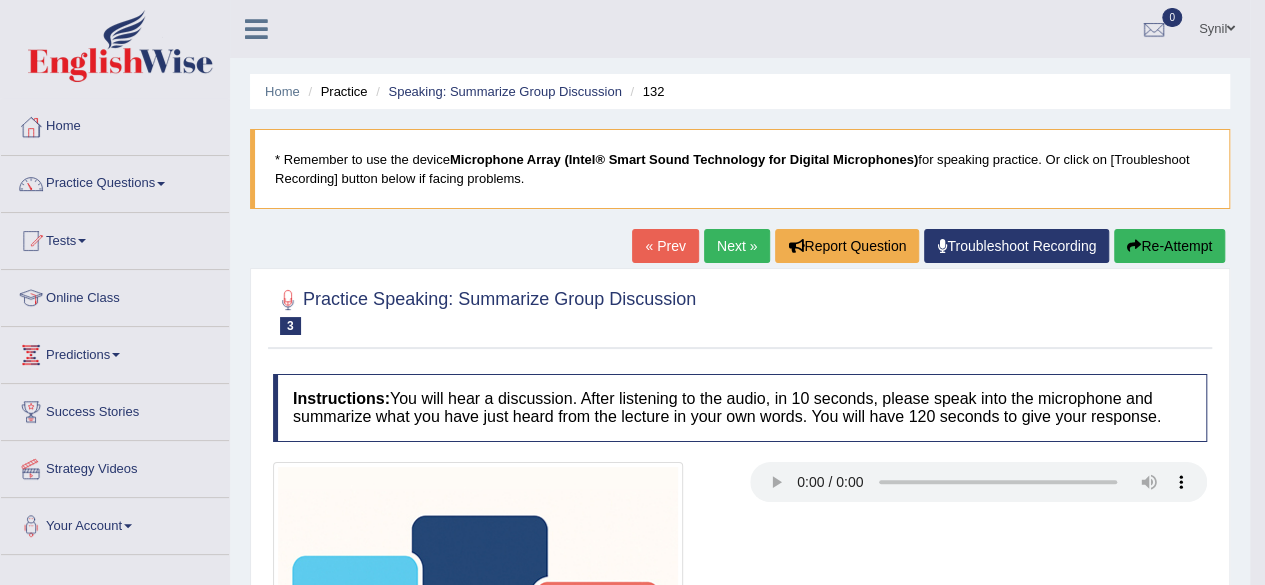 click on "Next »" at bounding box center [737, 246] 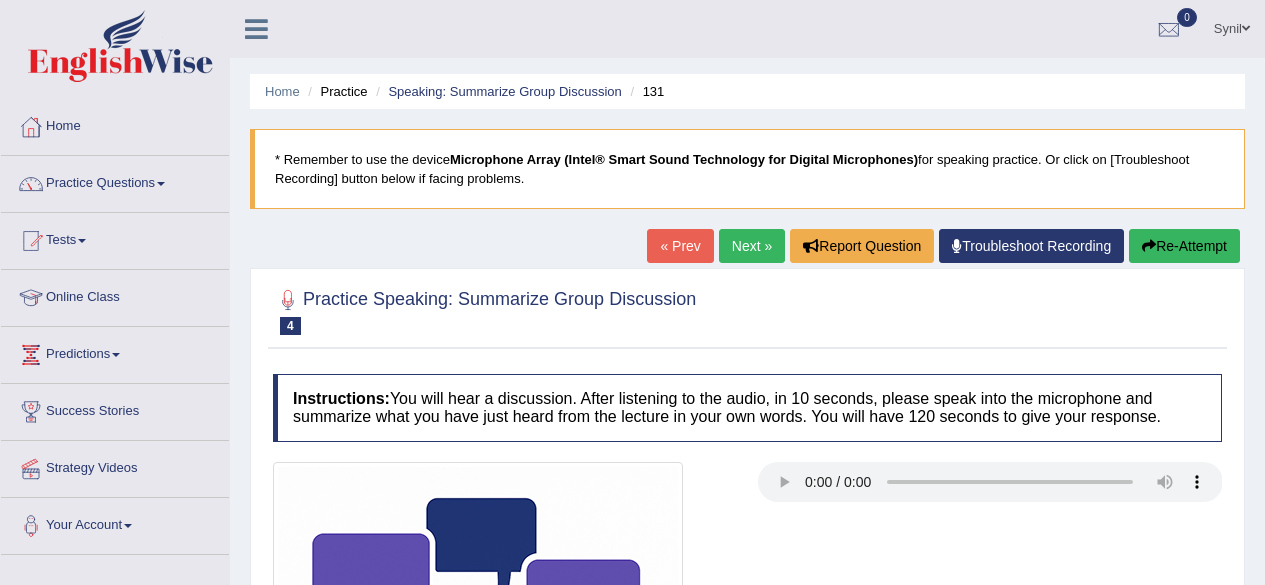 scroll, scrollTop: 0, scrollLeft: 0, axis: both 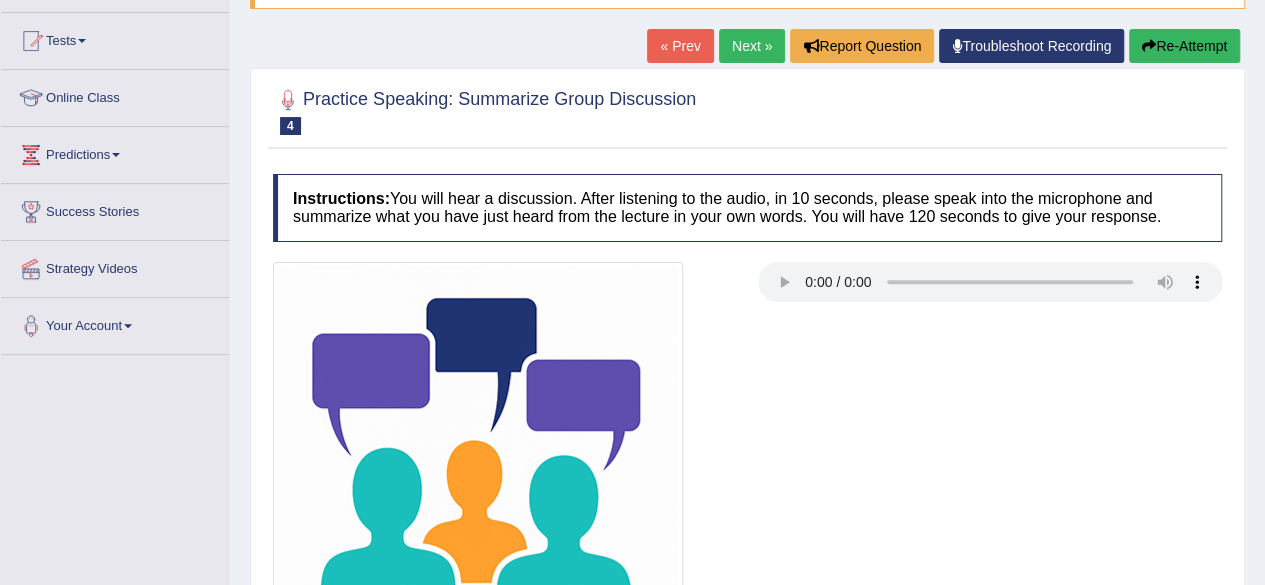 click on "Next »" at bounding box center [752, 46] 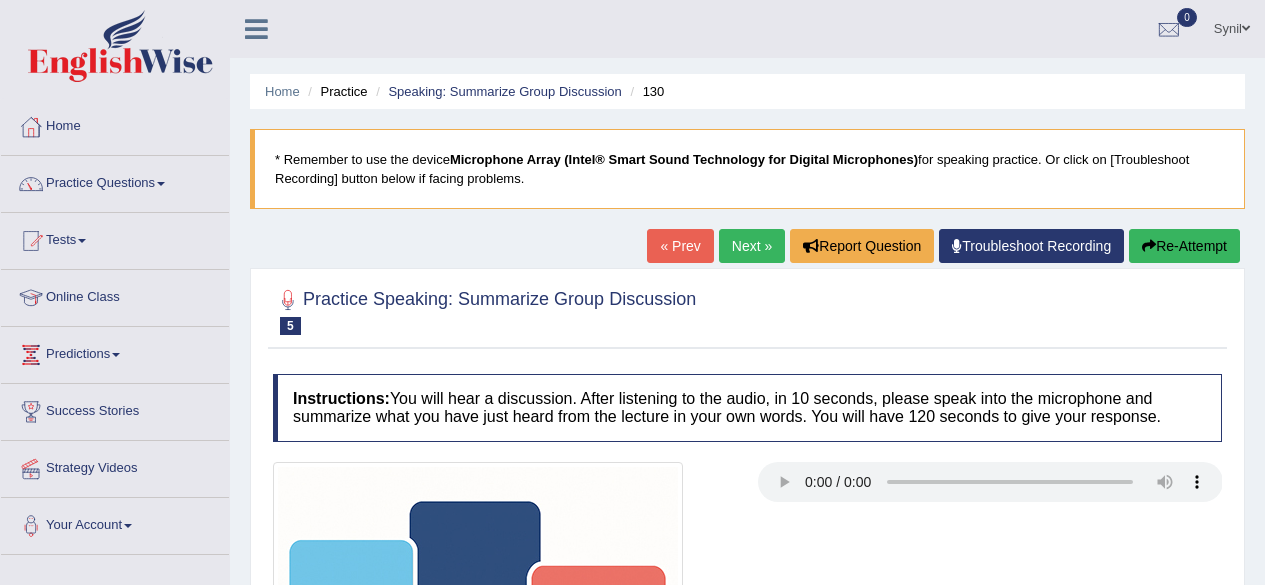 scroll, scrollTop: 0, scrollLeft: 0, axis: both 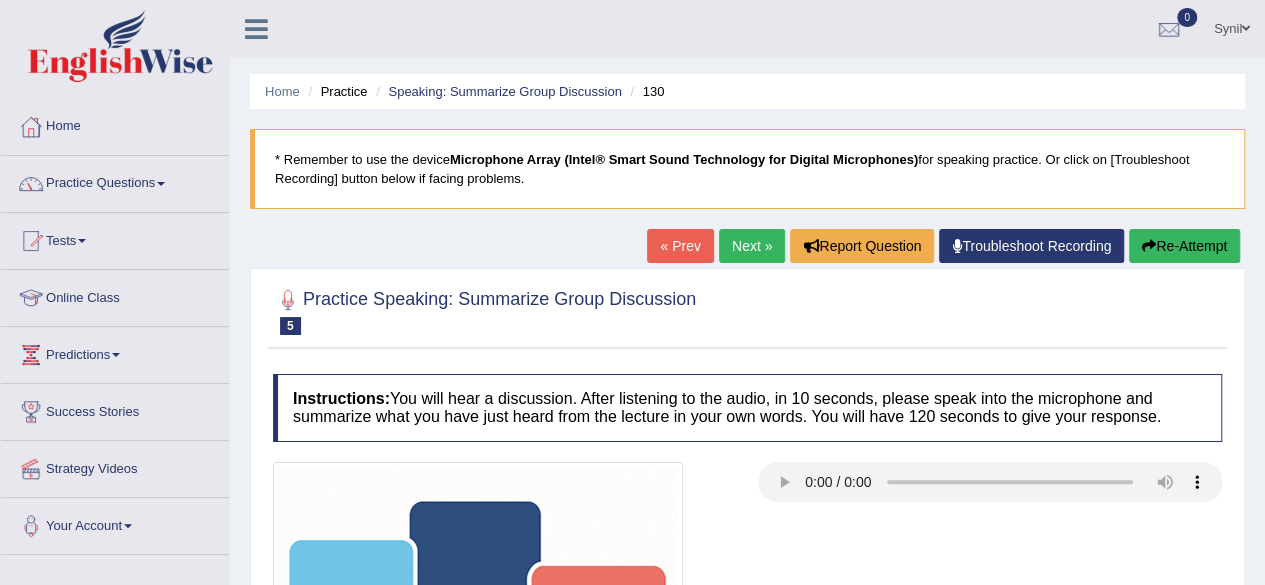 click on "Next »" at bounding box center [752, 246] 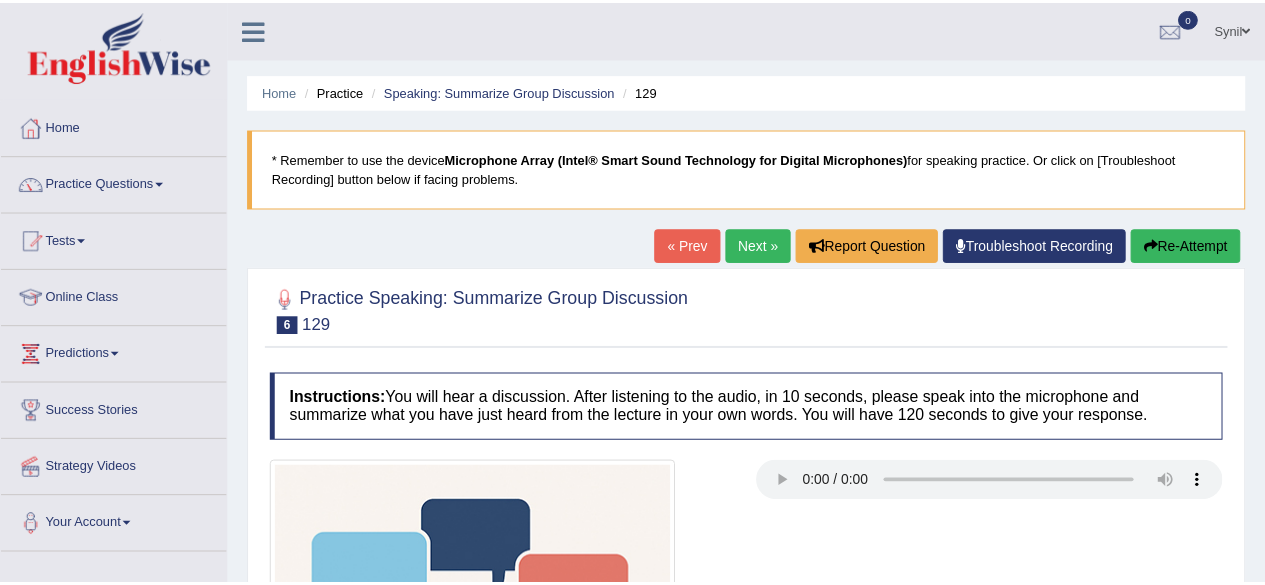 scroll, scrollTop: 0, scrollLeft: 0, axis: both 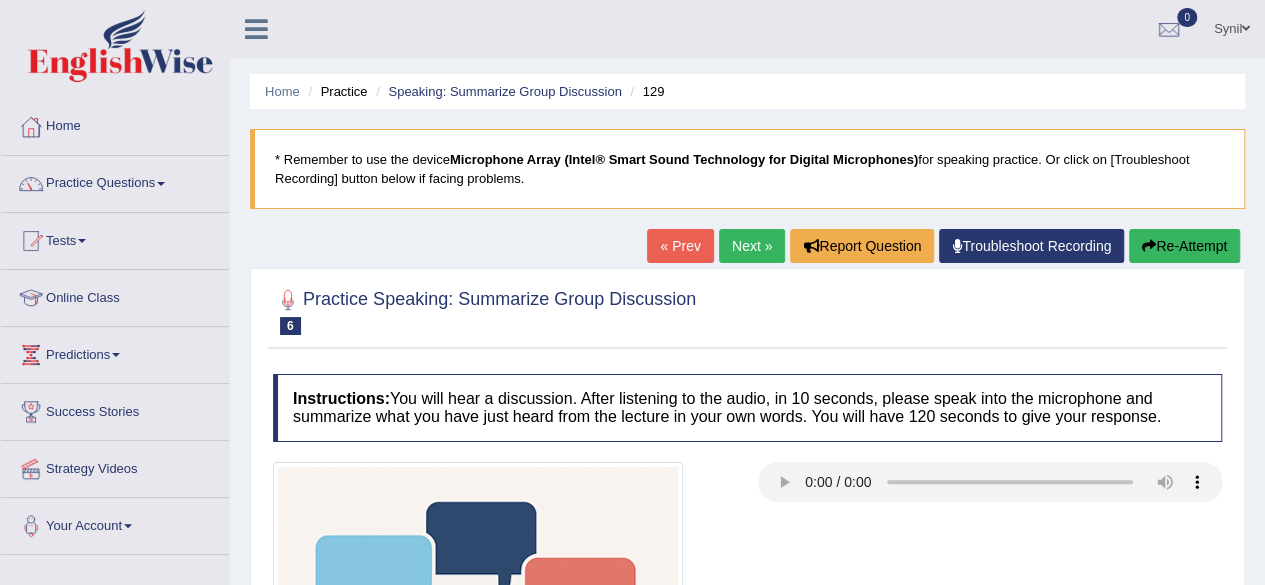 click on "Next »" at bounding box center (752, 246) 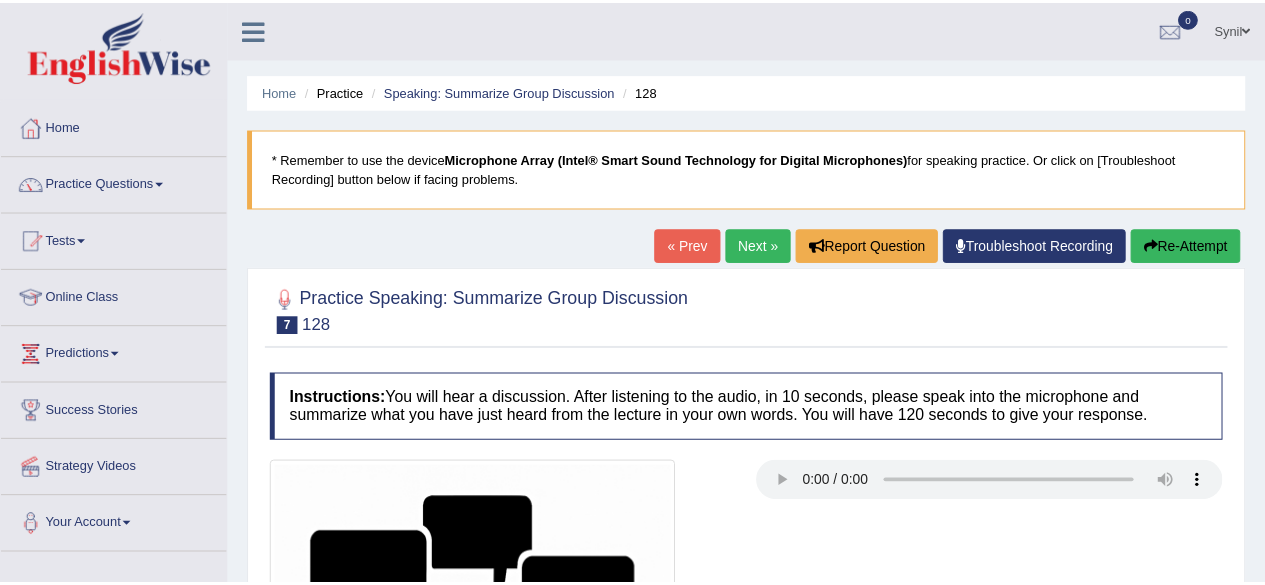 scroll, scrollTop: 0, scrollLeft: 0, axis: both 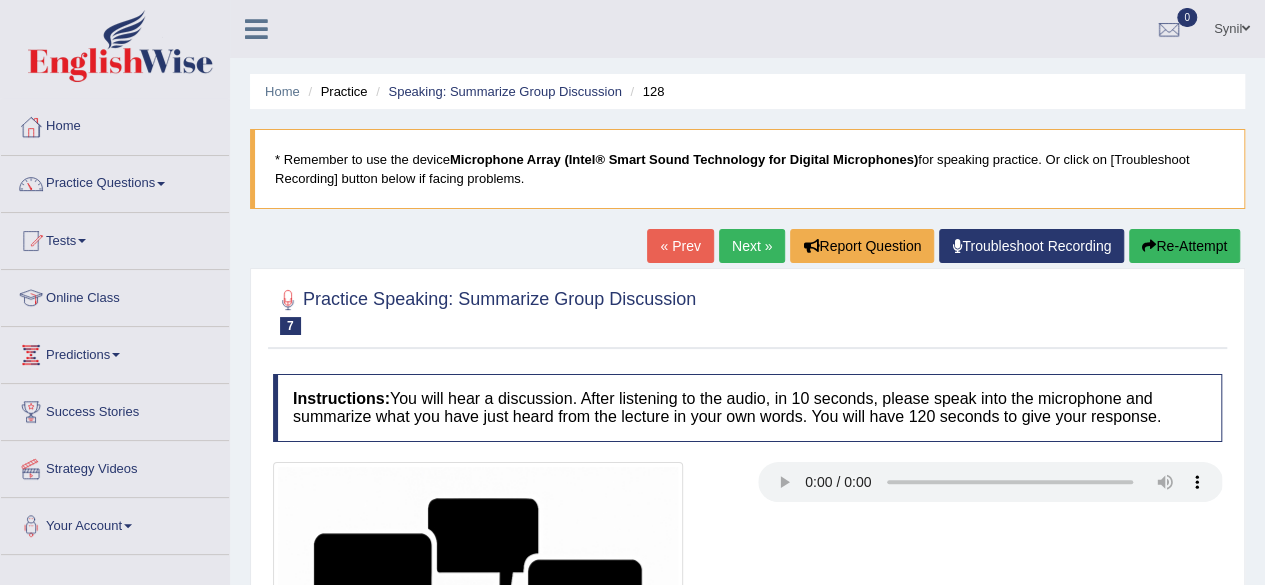 click on "Next »" at bounding box center (752, 246) 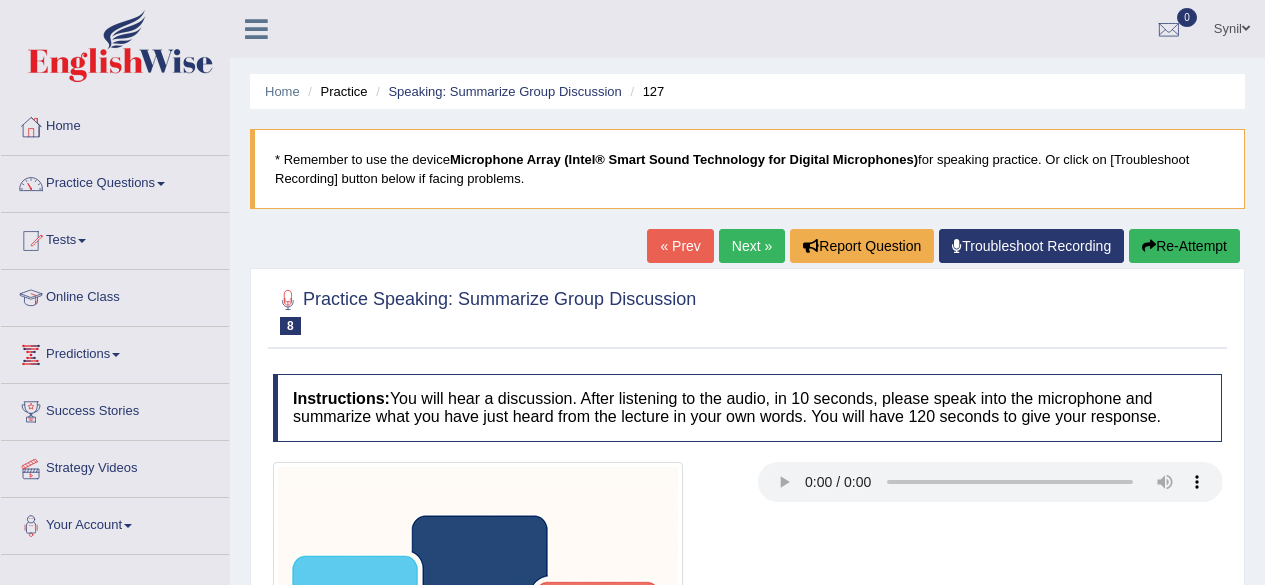 scroll, scrollTop: 0, scrollLeft: 0, axis: both 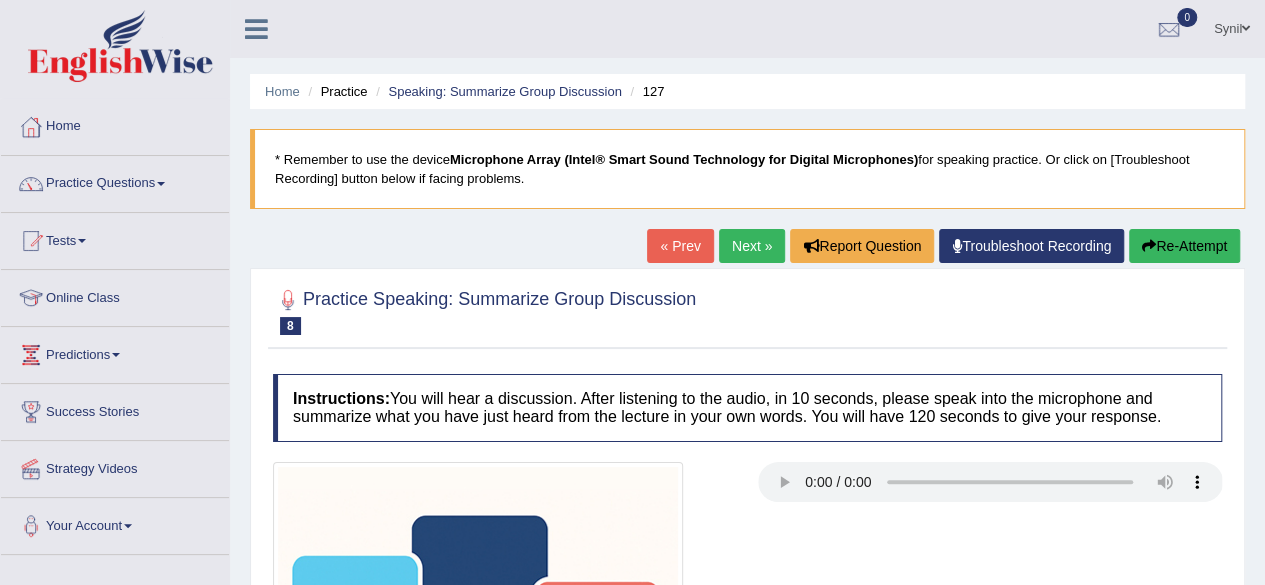 click on "Next »" at bounding box center [752, 246] 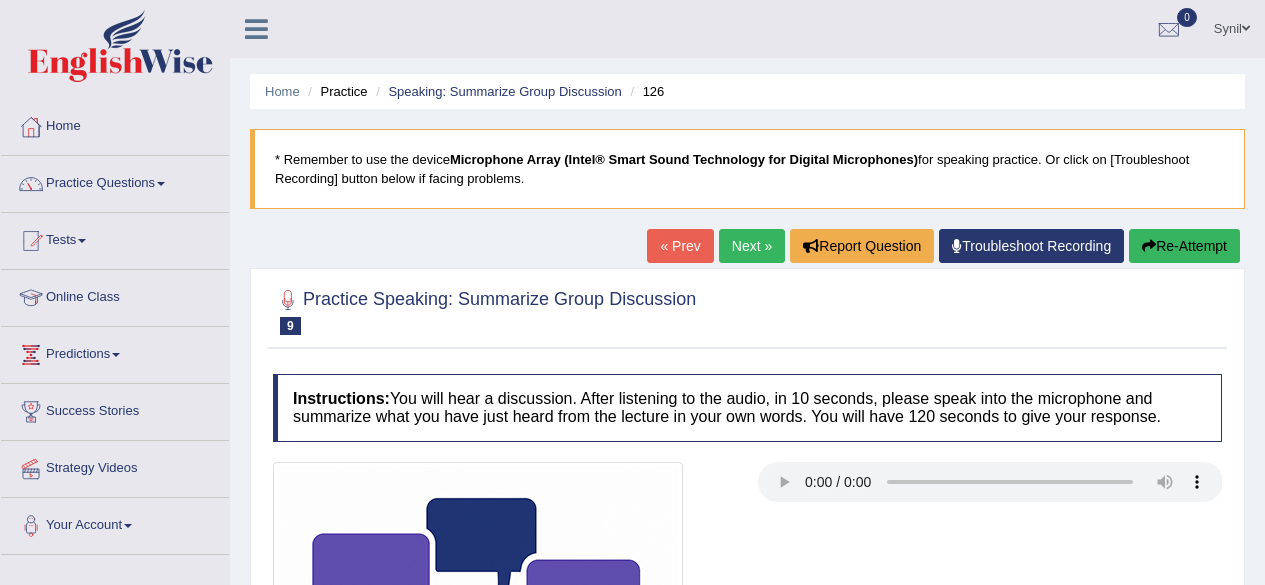 scroll, scrollTop: 0, scrollLeft: 0, axis: both 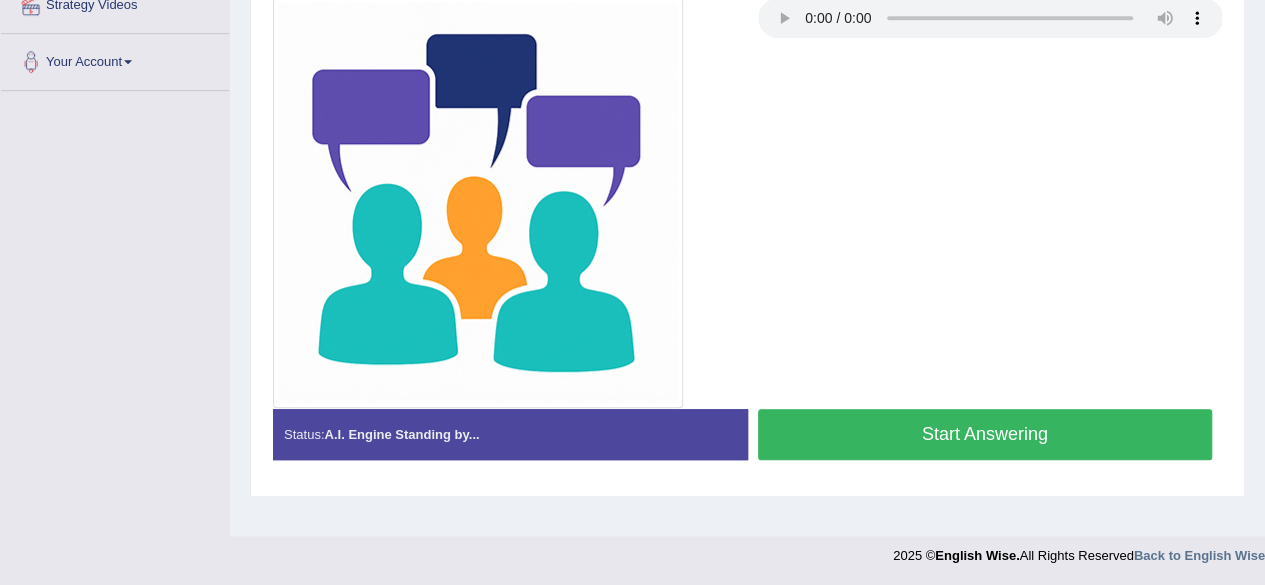 click on "Start Answering" at bounding box center (985, 434) 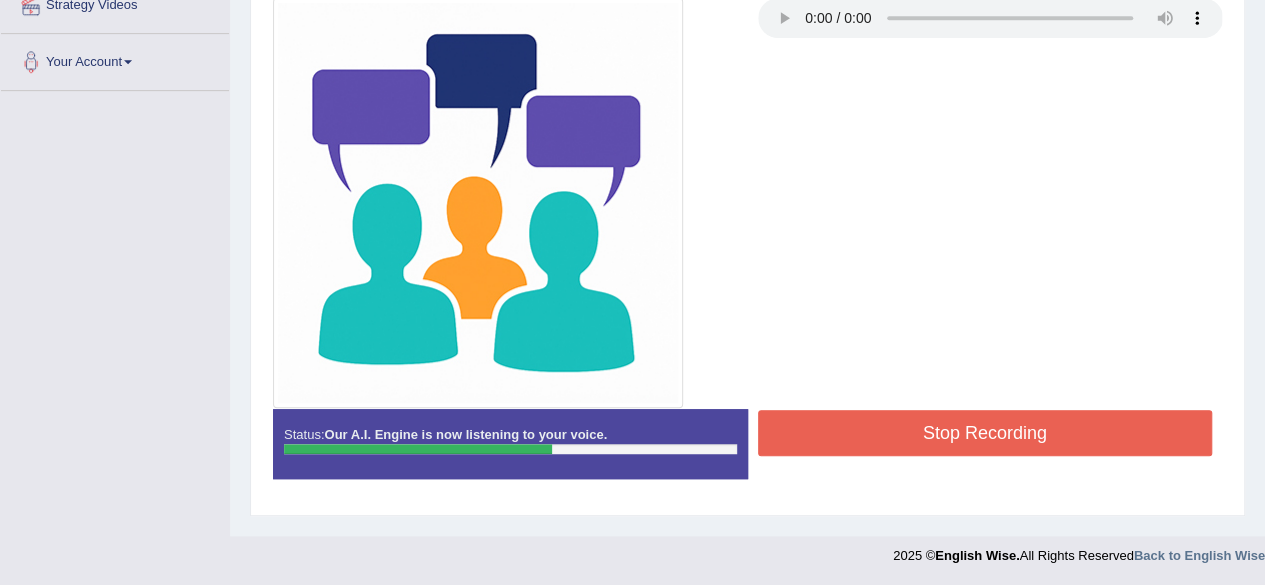 click on "Stop Recording" at bounding box center [985, 433] 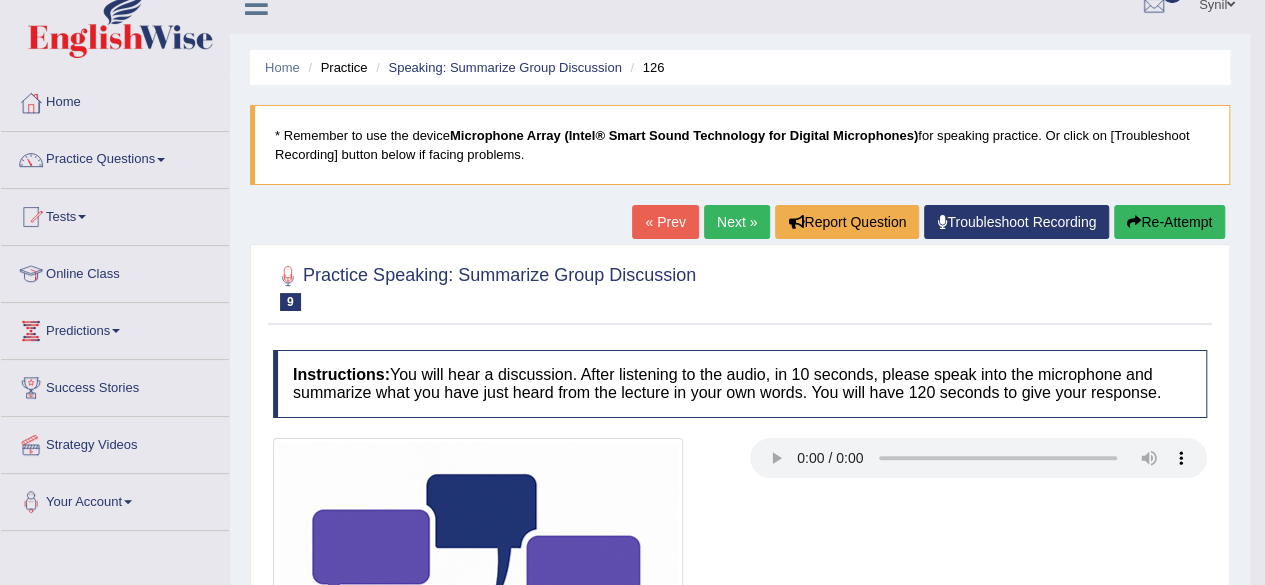 scroll, scrollTop: 0, scrollLeft: 0, axis: both 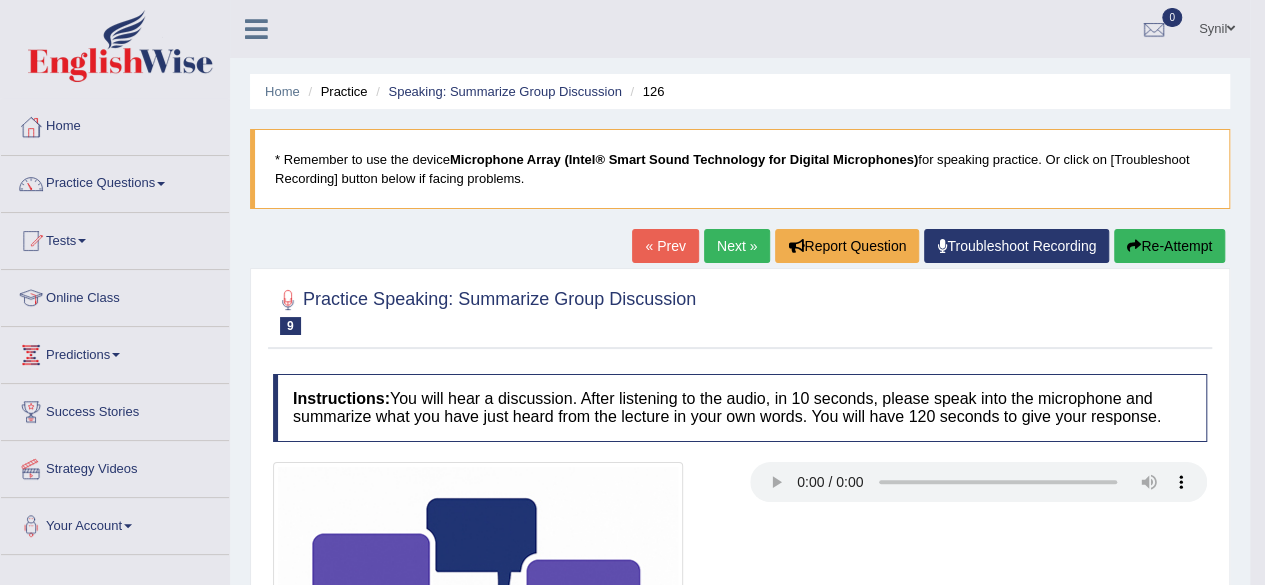 click on "Re-Attempt" at bounding box center (1169, 246) 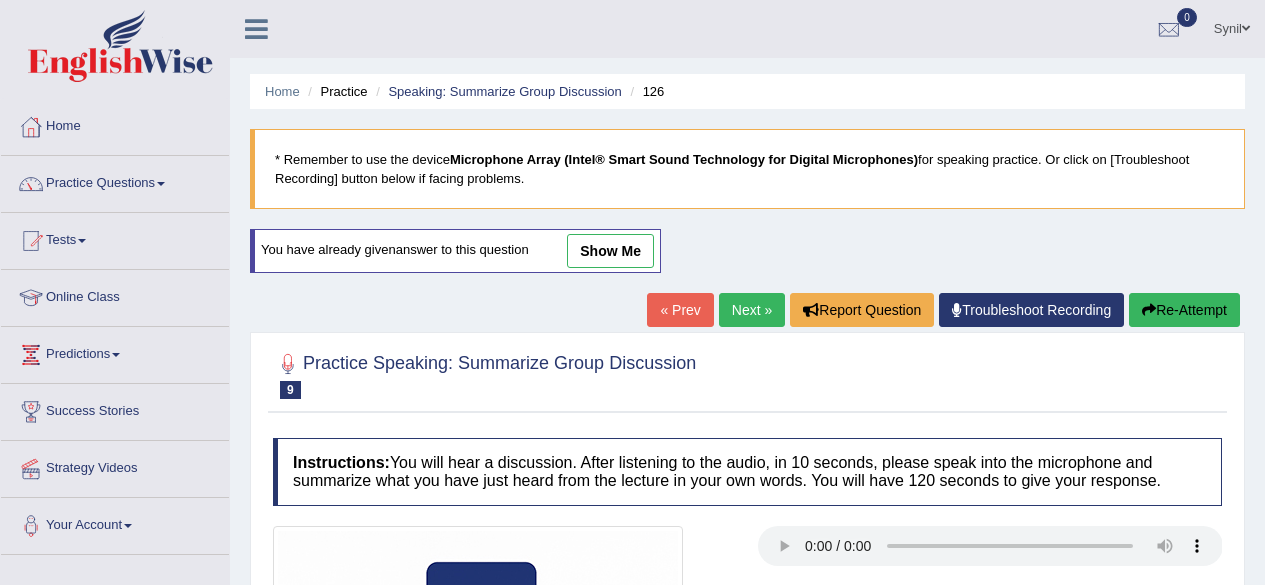scroll, scrollTop: 326, scrollLeft: 0, axis: vertical 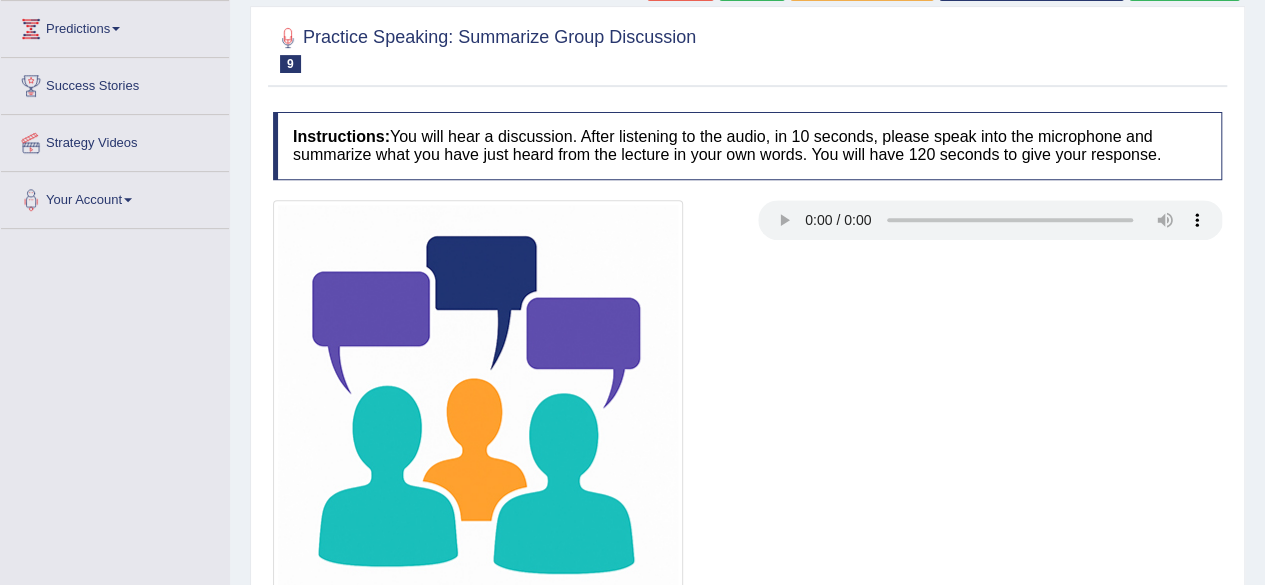 type 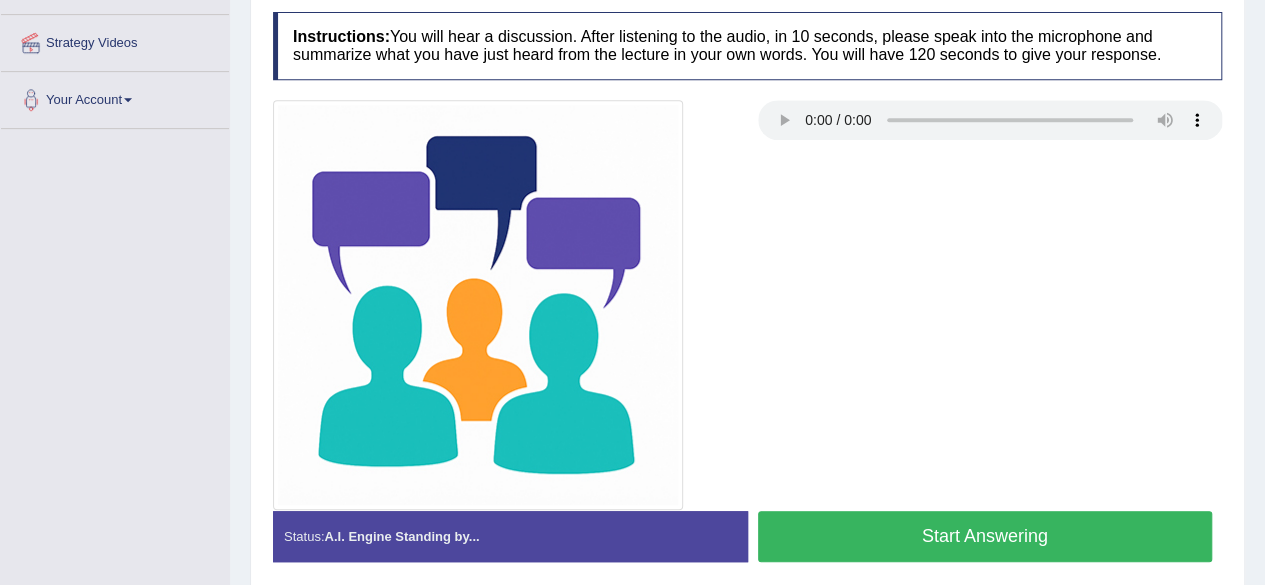 scroll, scrollTop: 399, scrollLeft: 0, axis: vertical 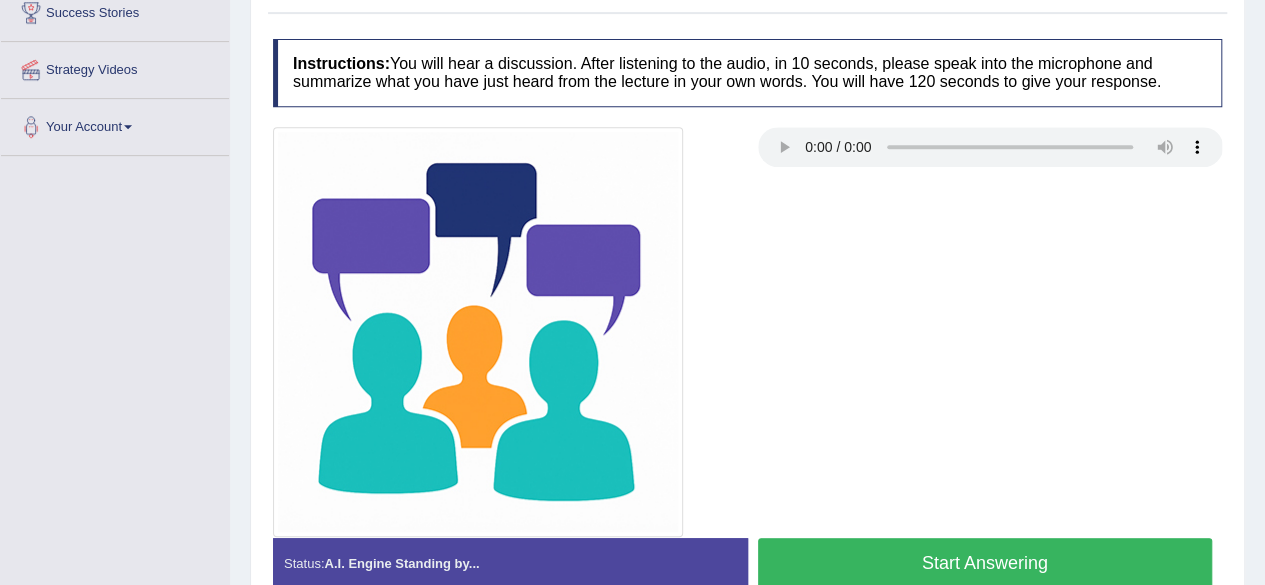 click on "Start Answering" at bounding box center (985, 563) 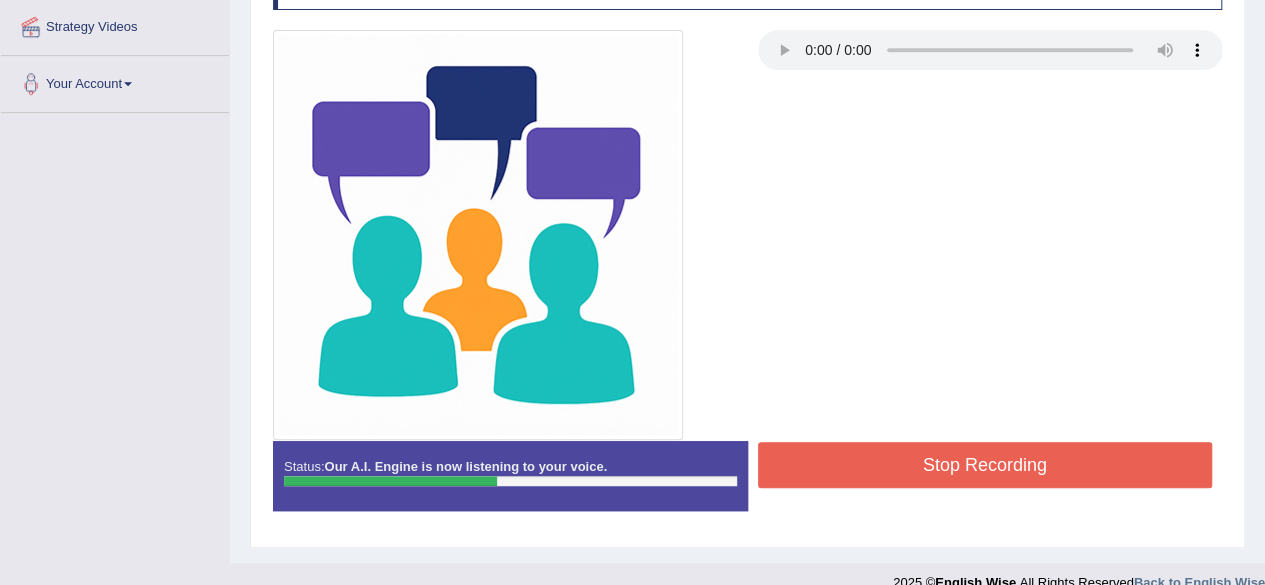 scroll, scrollTop: 466, scrollLeft: 0, axis: vertical 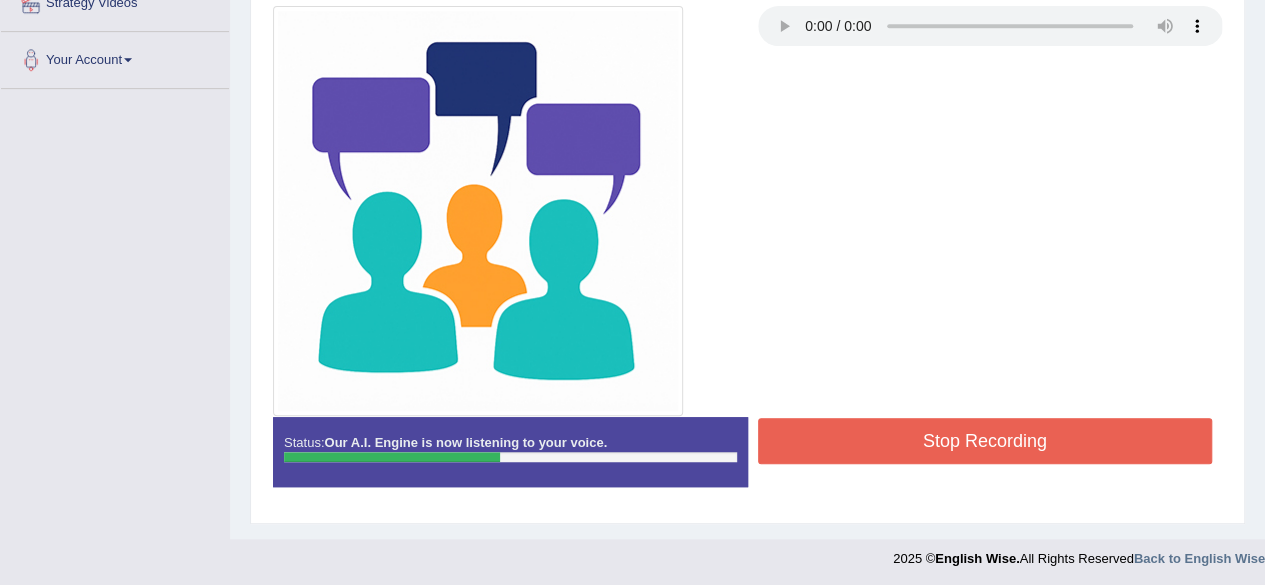 click on "Stop Recording" at bounding box center [985, 441] 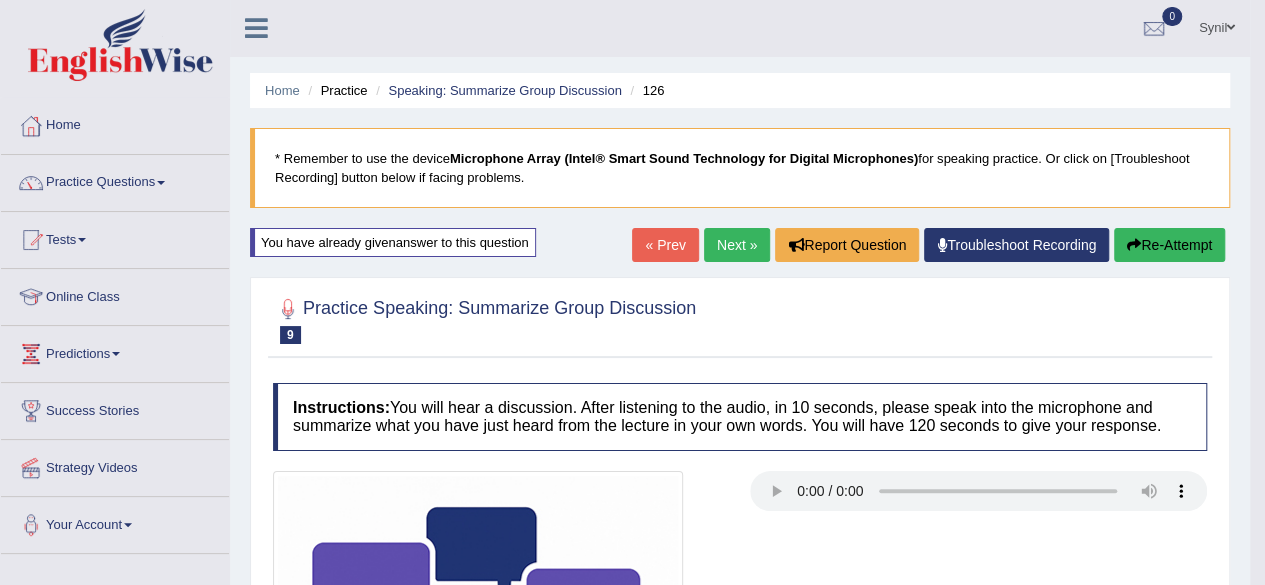 scroll, scrollTop: 0, scrollLeft: 0, axis: both 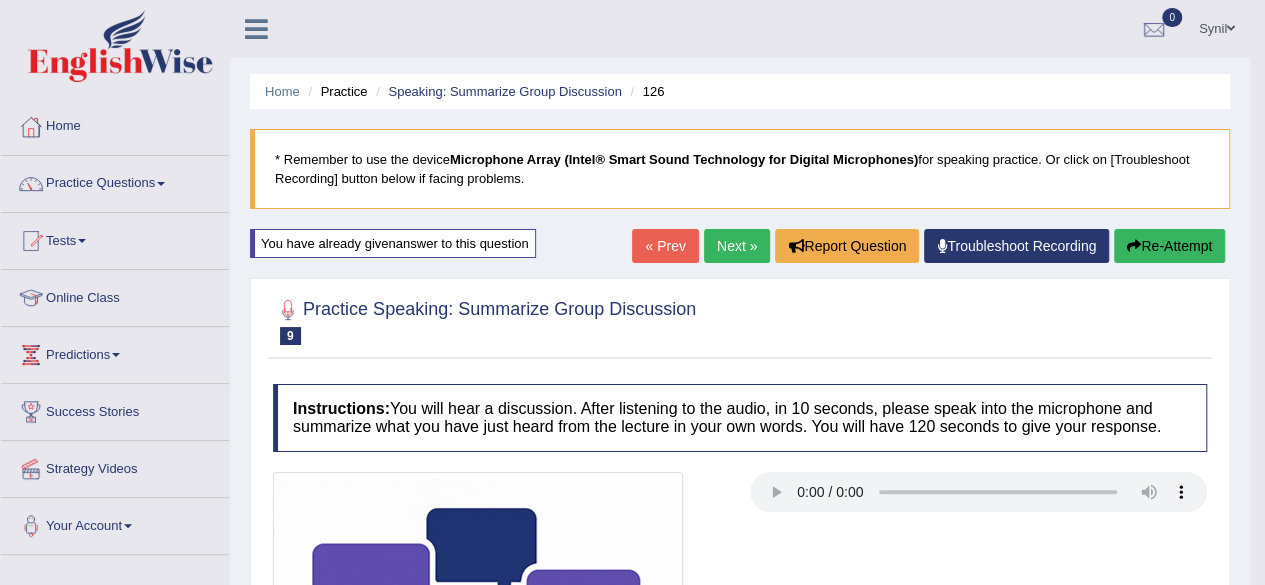 click on "Next »" at bounding box center (737, 246) 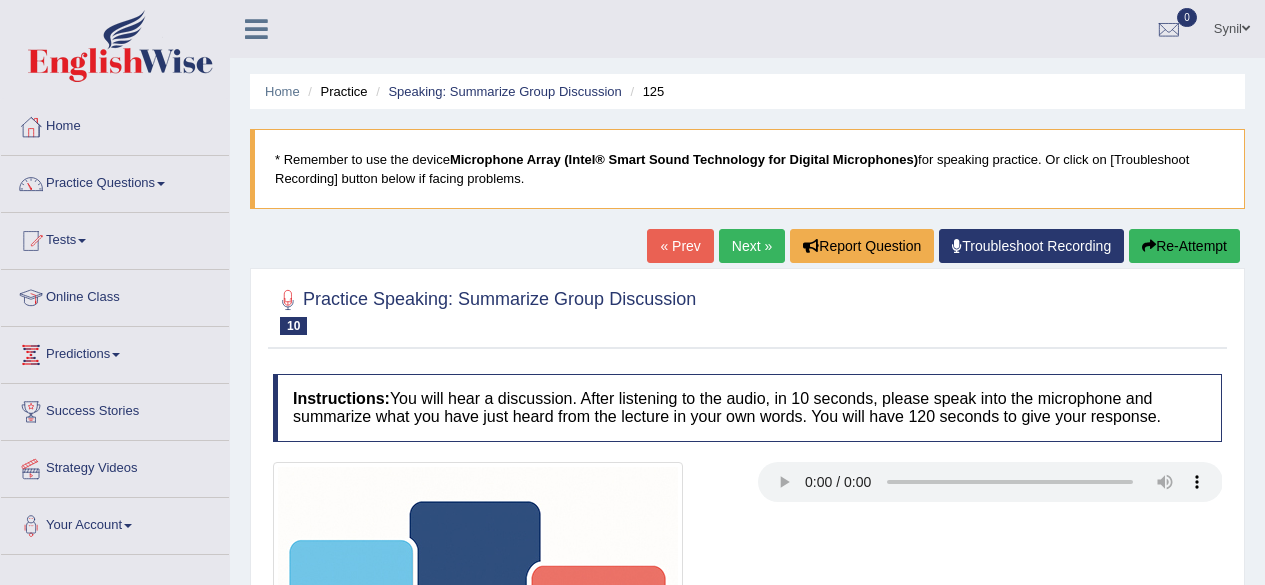 scroll, scrollTop: 0, scrollLeft: 0, axis: both 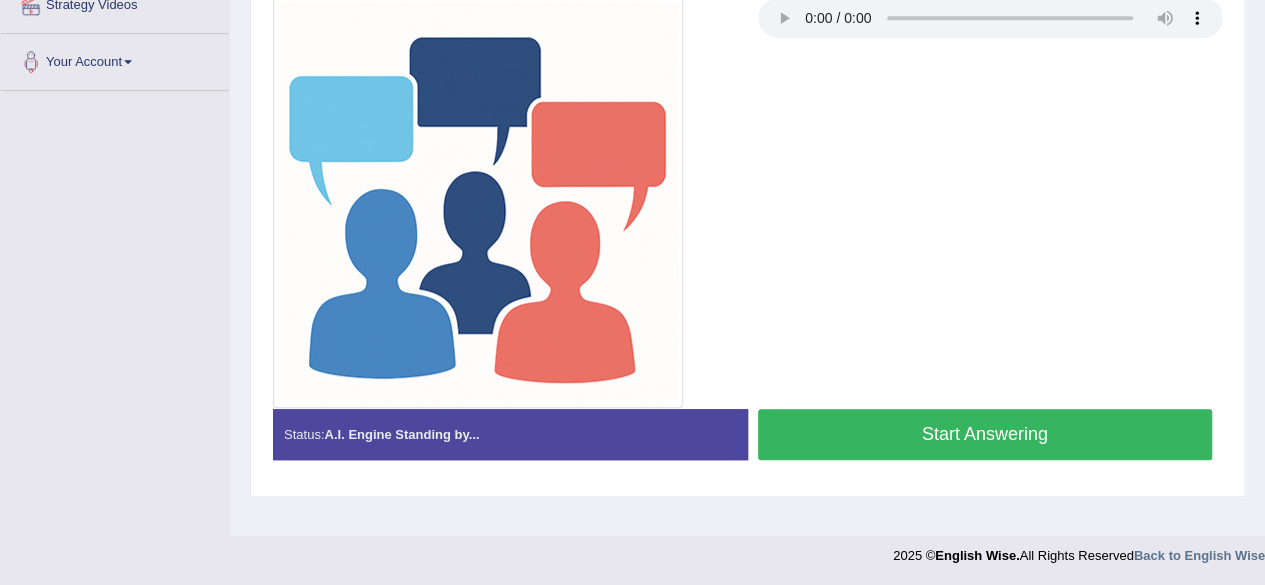 click on "Start Answering" at bounding box center (985, 434) 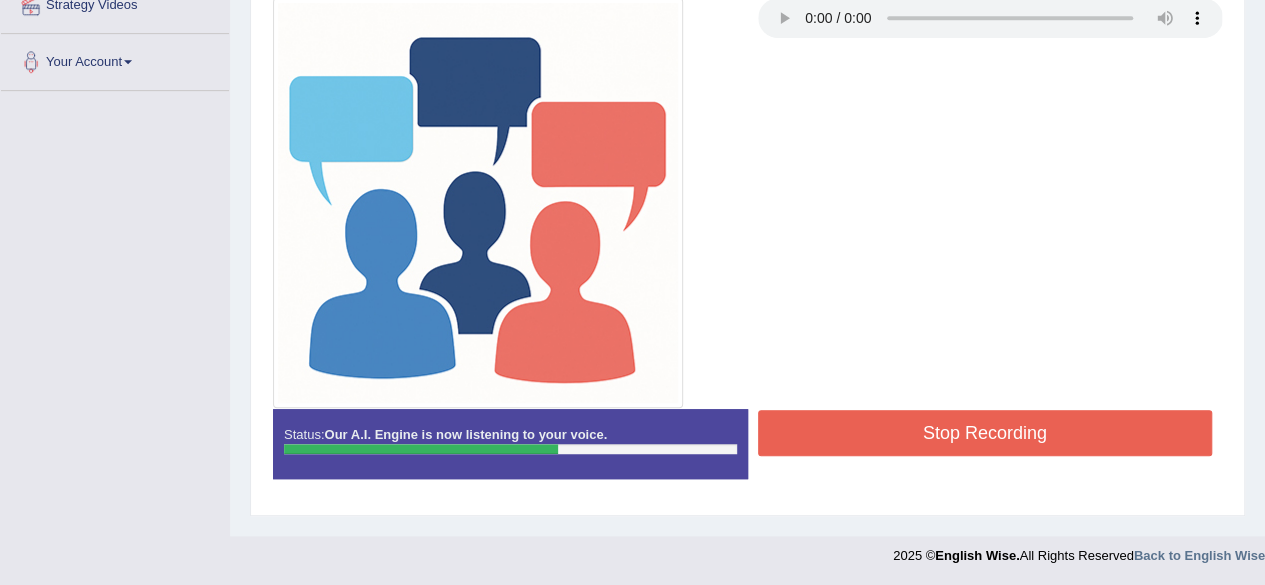 click on "Stop Recording" at bounding box center (985, 433) 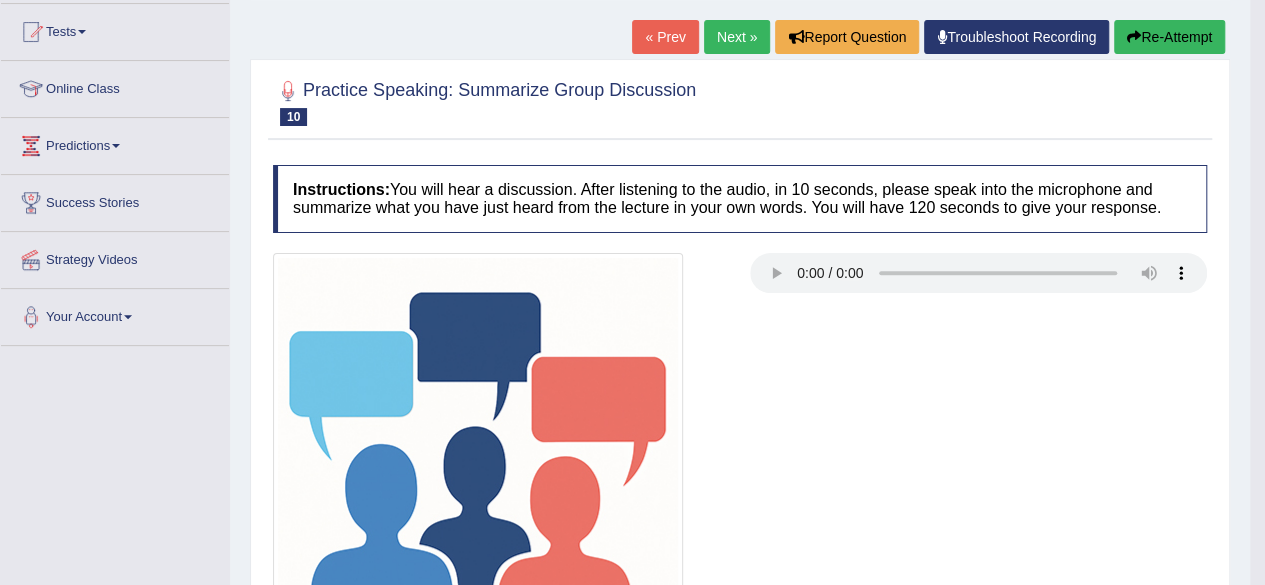 scroll, scrollTop: 0, scrollLeft: 0, axis: both 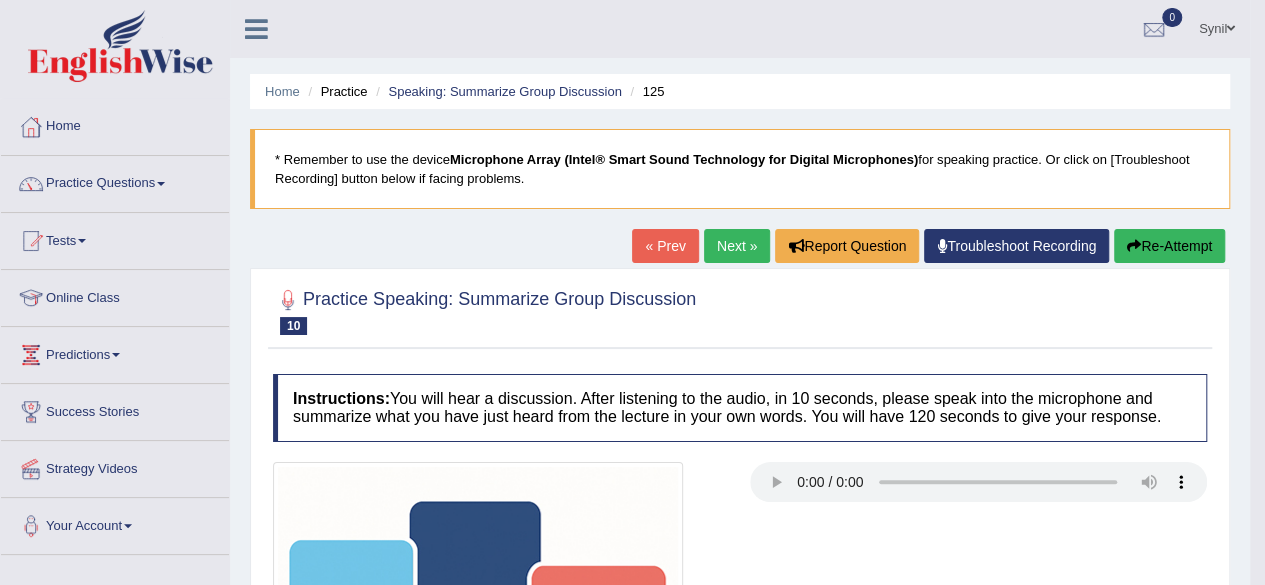 click on "Practice Questions" at bounding box center (115, 181) 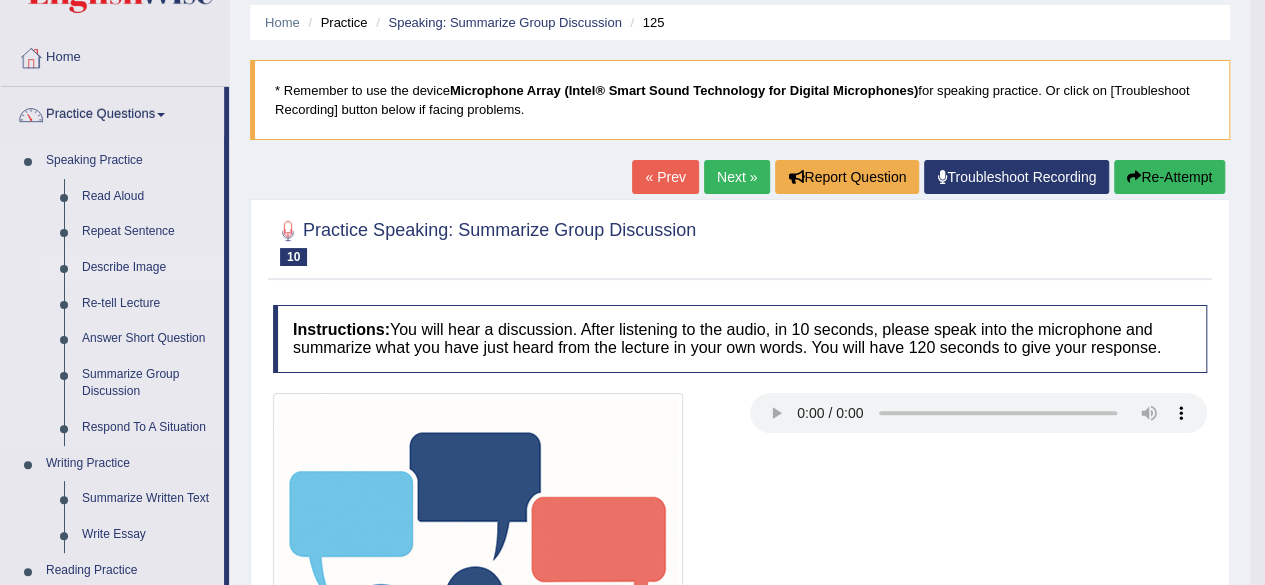 scroll, scrollTop: 100, scrollLeft: 0, axis: vertical 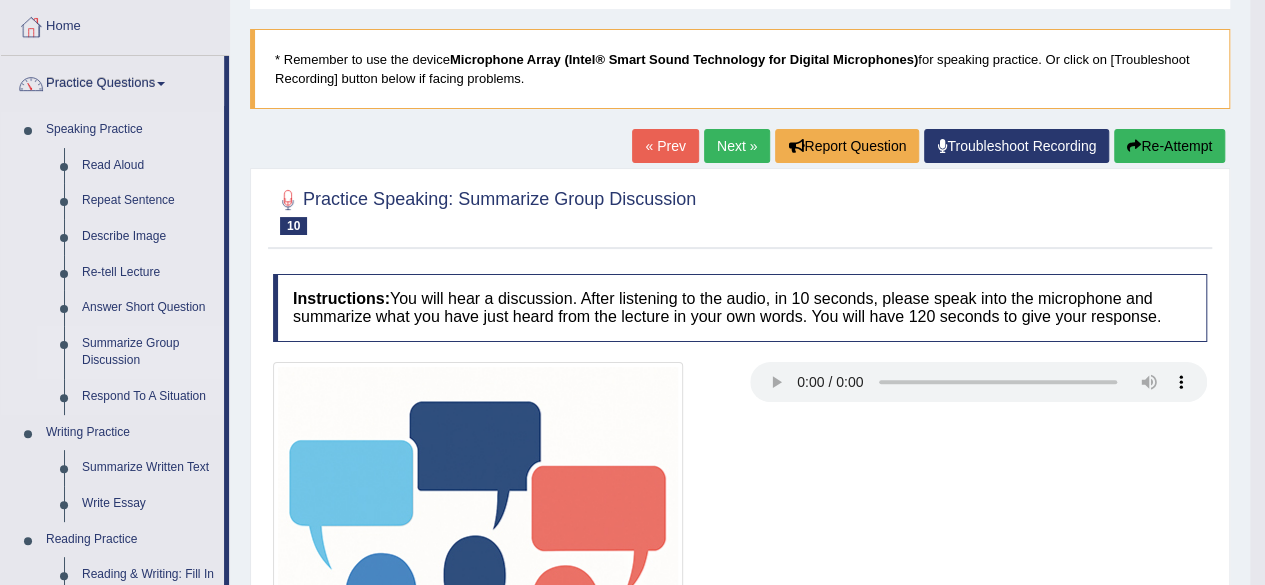 click on "Summarize Group Discussion" at bounding box center (148, 352) 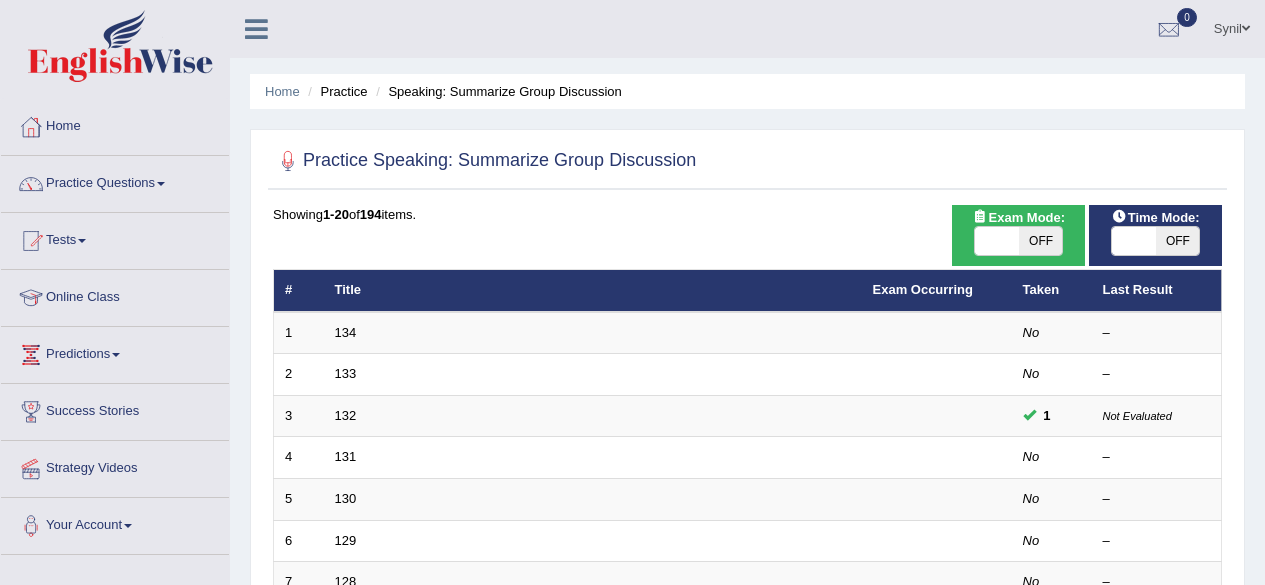 scroll, scrollTop: 0, scrollLeft: 0, axis: both 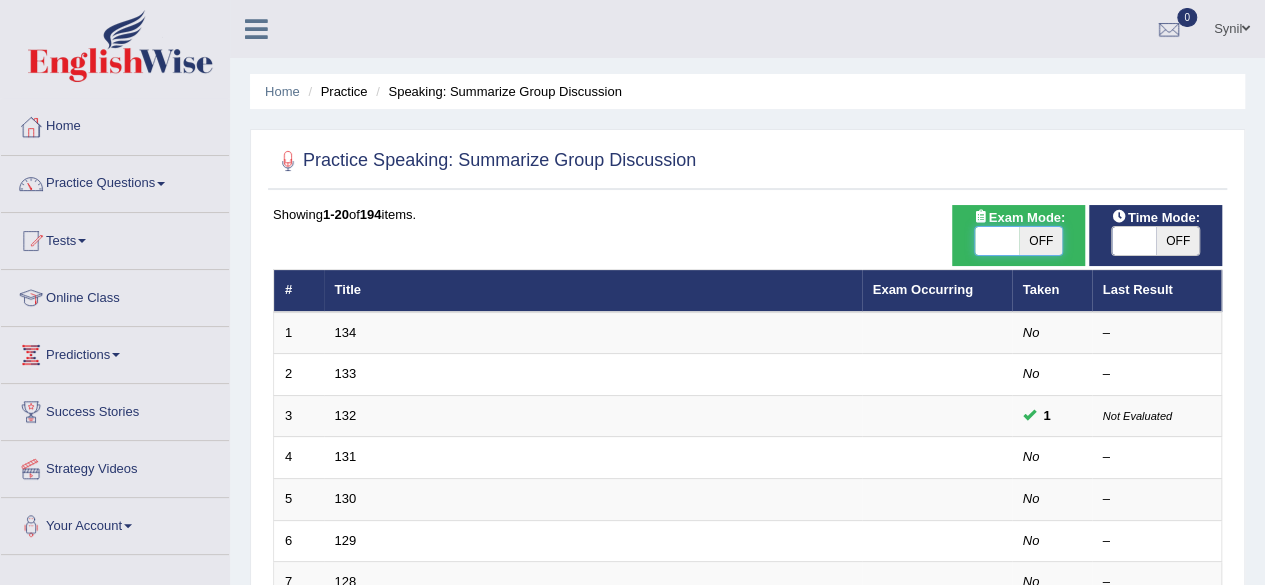 click at bounding box center (997, 241) 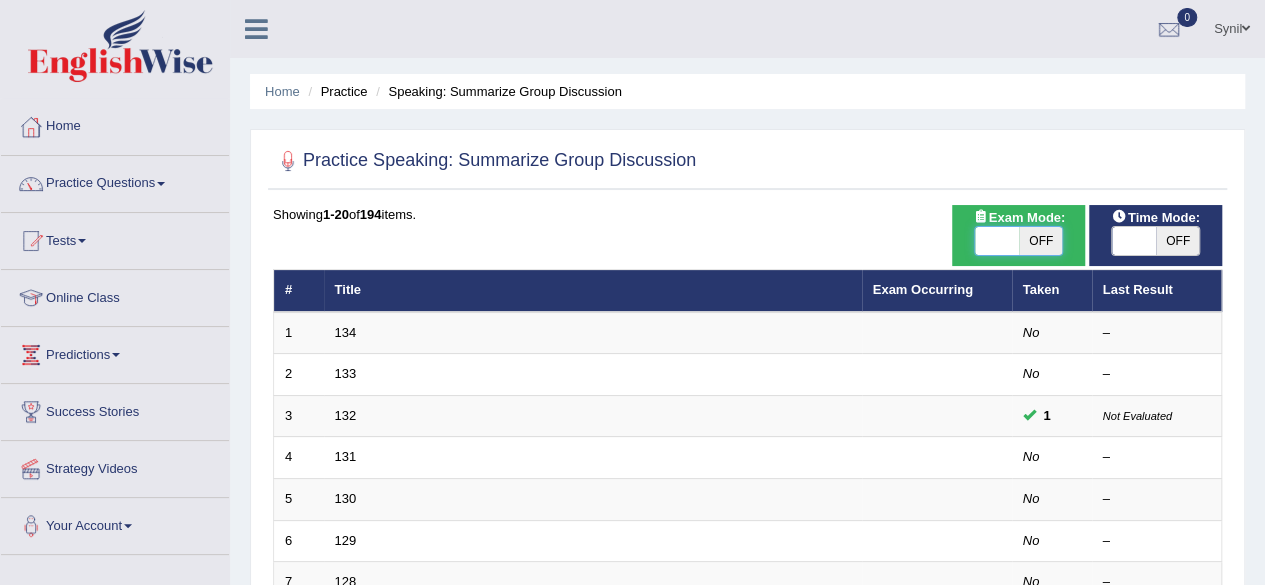 click at bounding box center [997, 241] 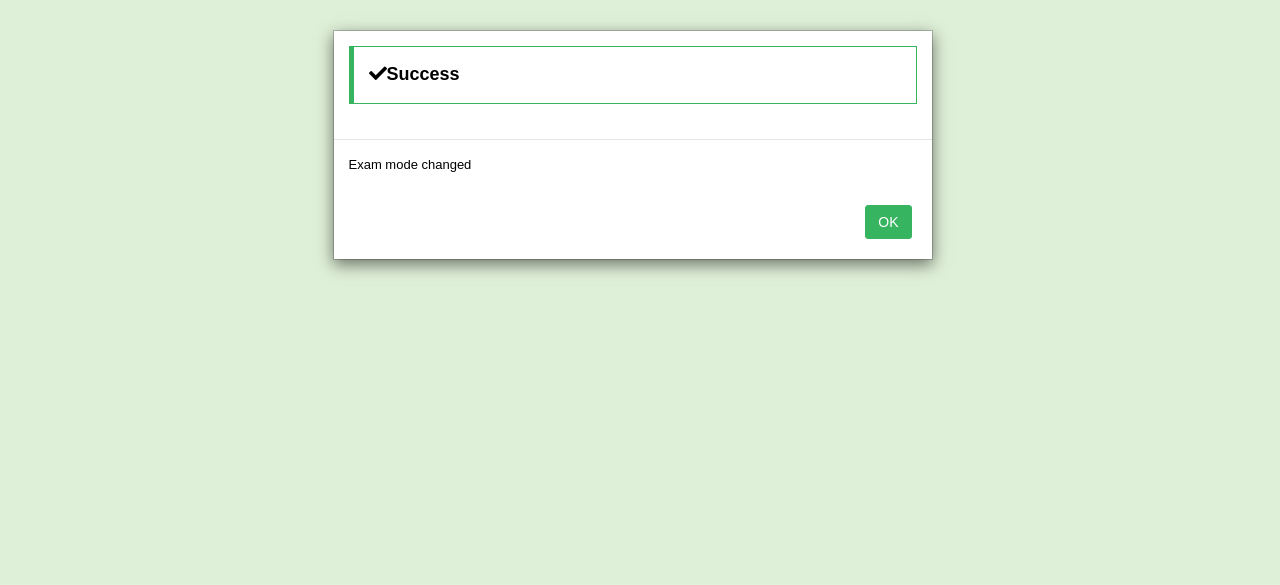 click on "OK" at bounding box center (888, 222) 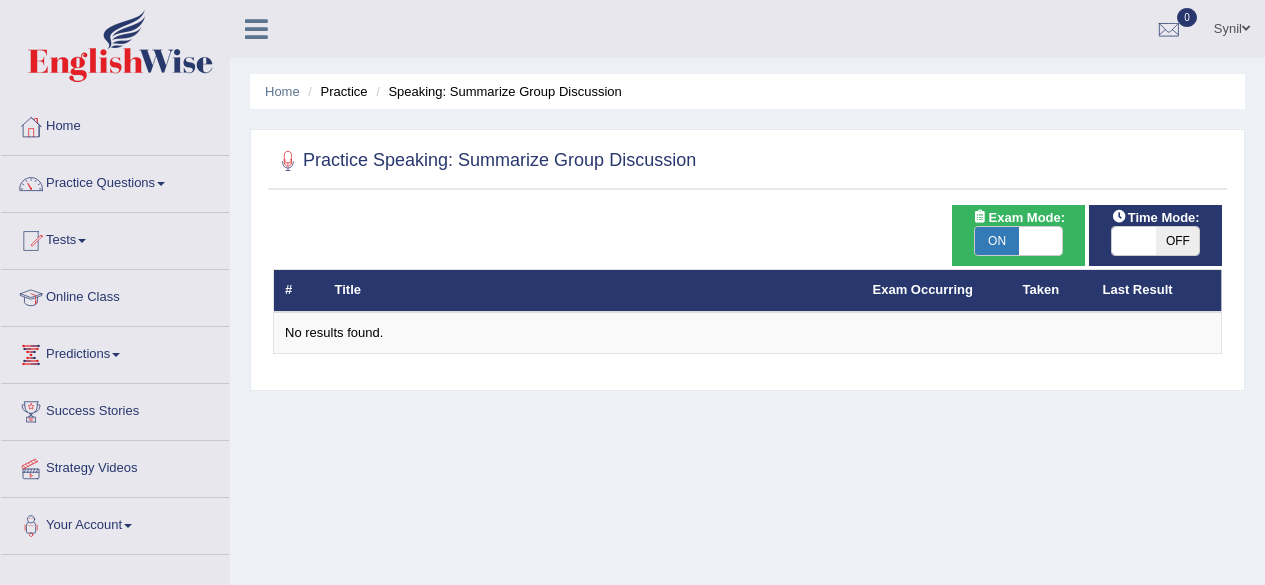 scroll, scrollTop: 0, scrollLeft: 0, axis: both 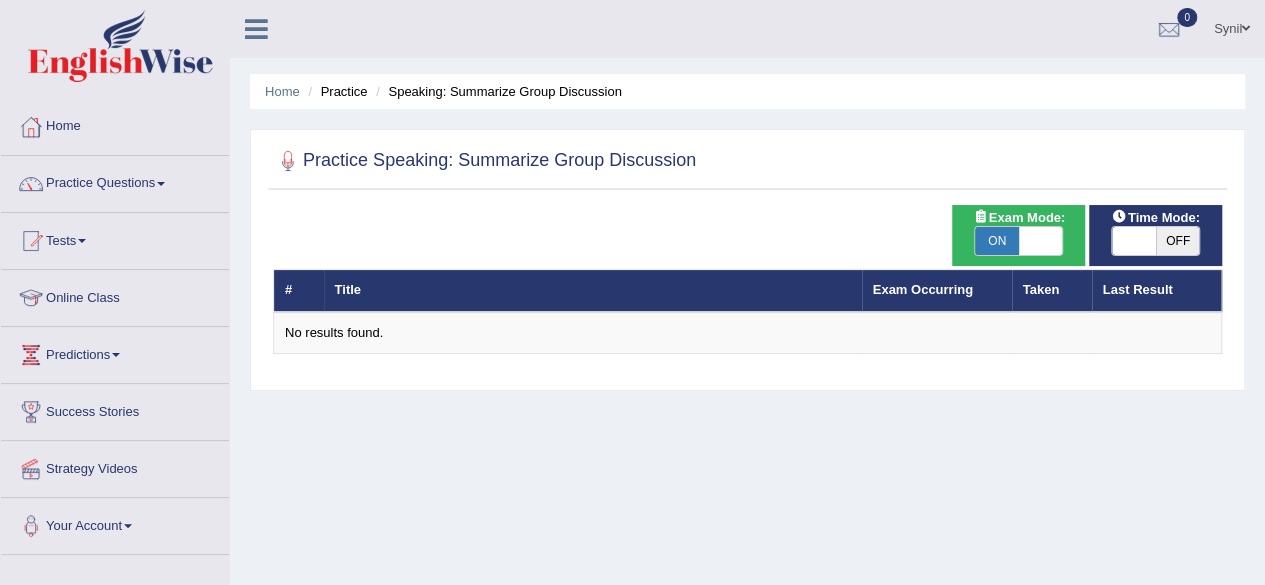 click at bounding box center [1134, 241] 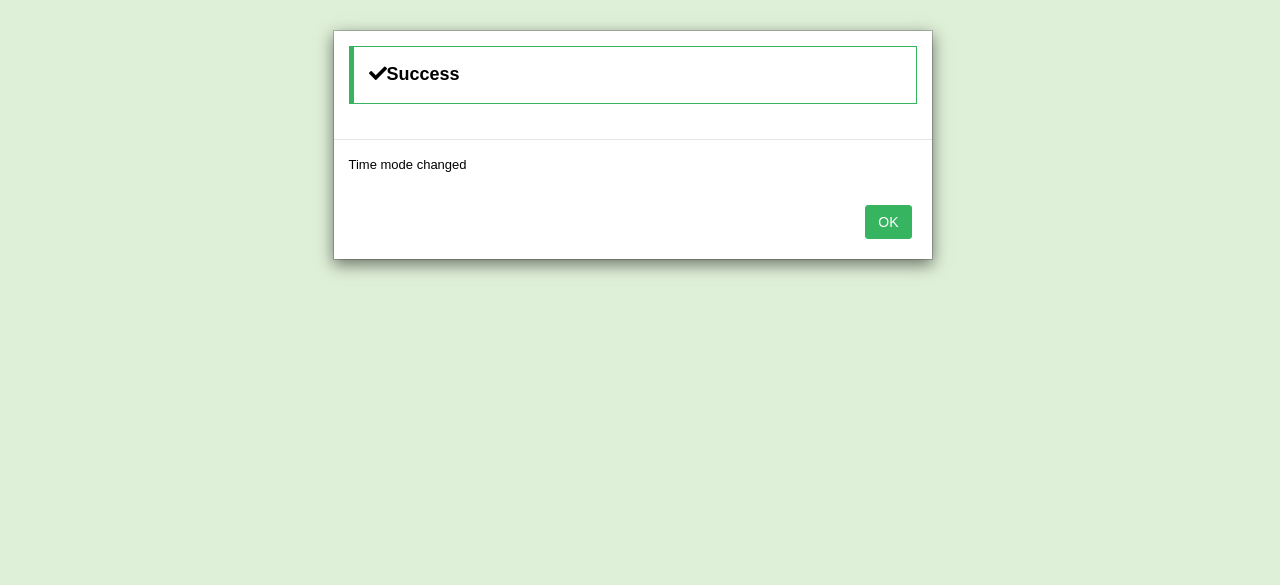 click on "OK" at bounding box center (888, 222) 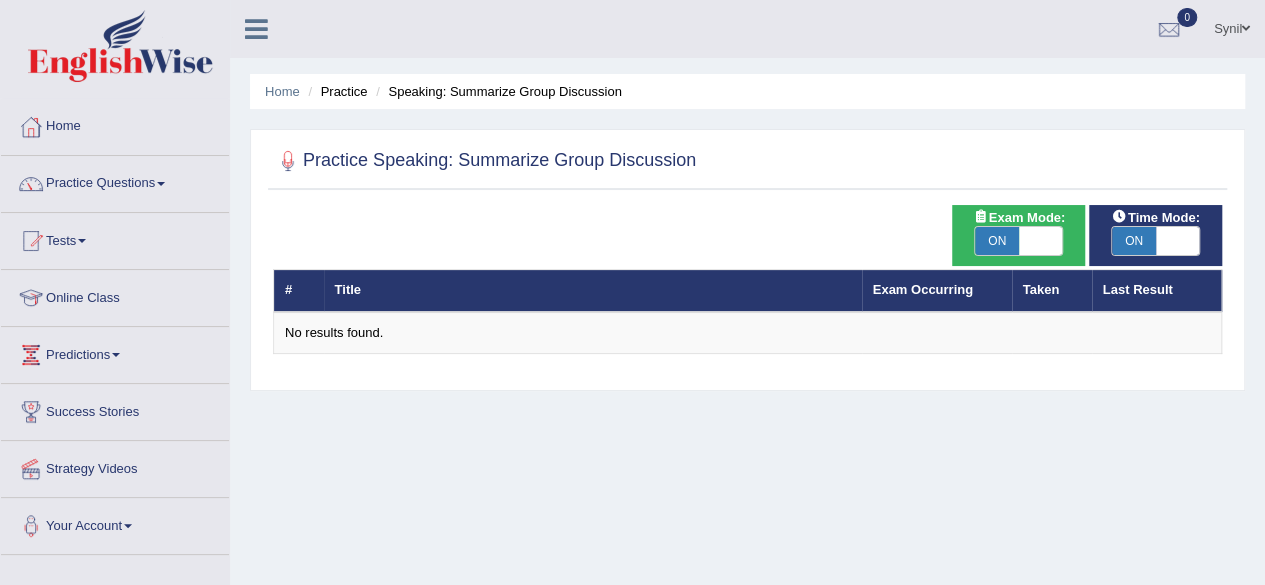 click at bounding box center [1041, 241] 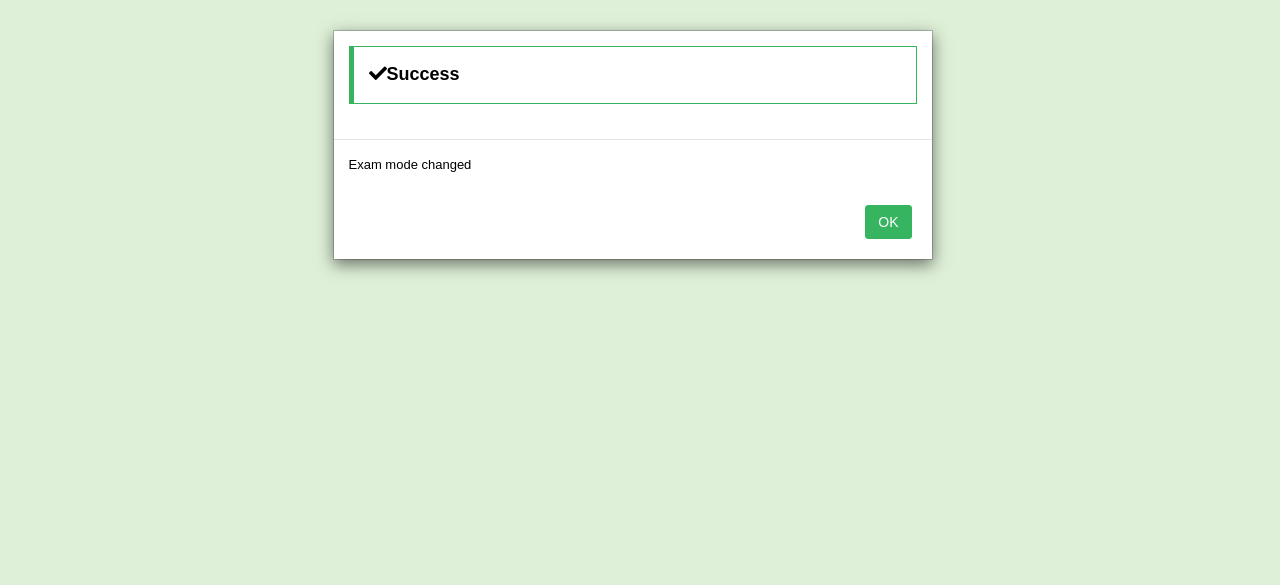 click on "OK" at bounding box center [888, 222] 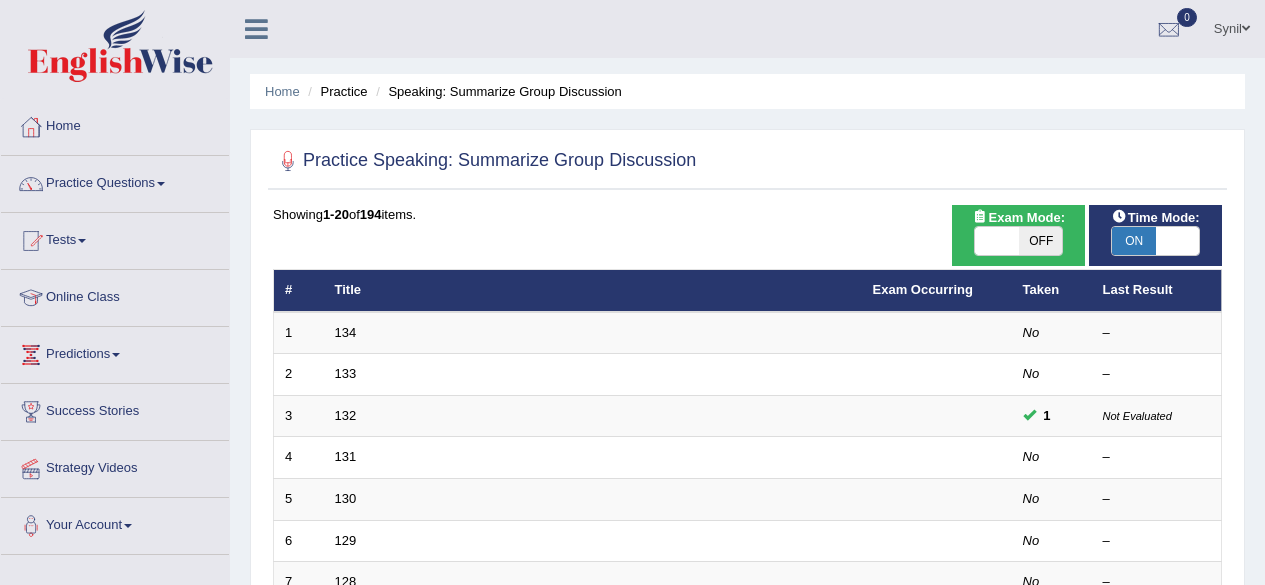 scroll, scrollTop: 0, scrollLeft: 0, axis: both 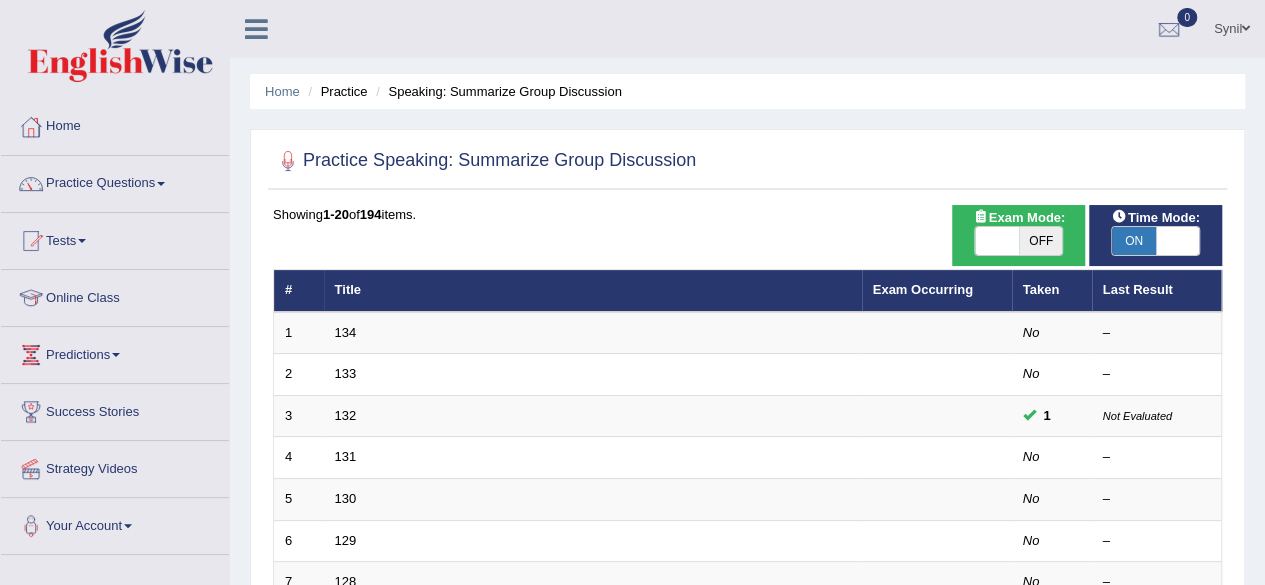 click at bounding box center [1178, 241] 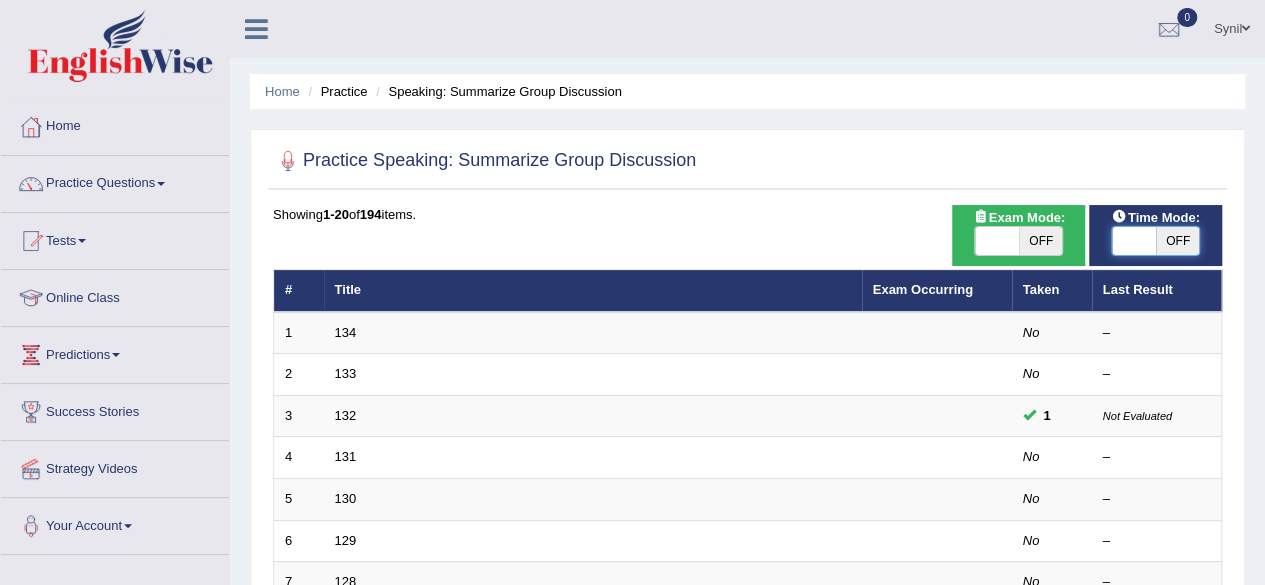 checkbox on "false" 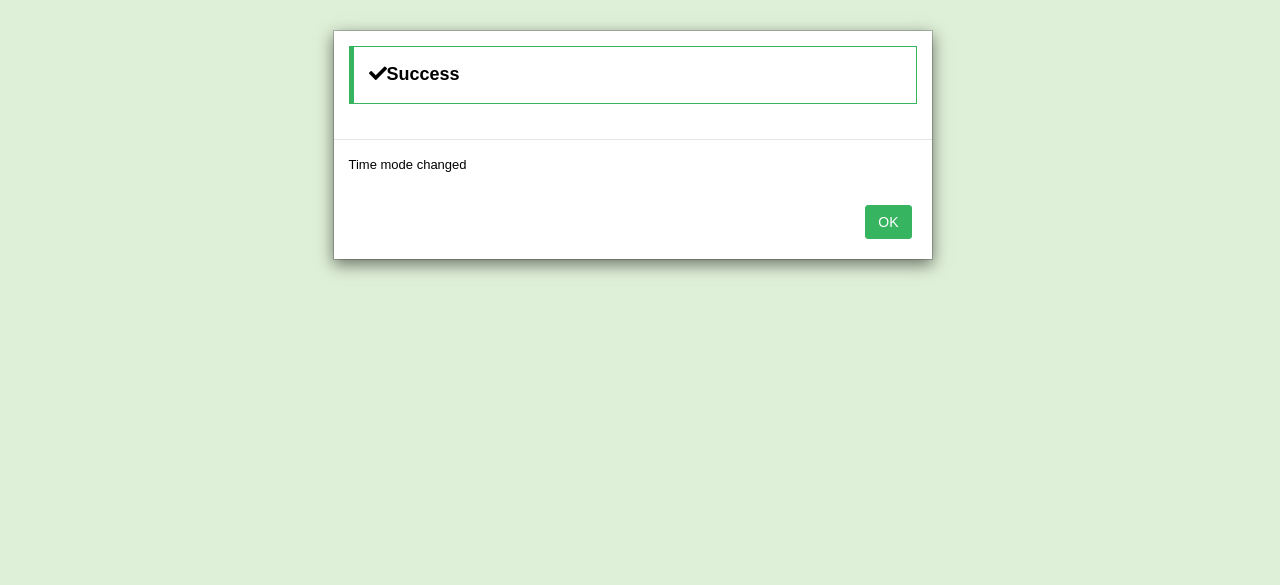 click on "OK" at bounding box center (888, 222) 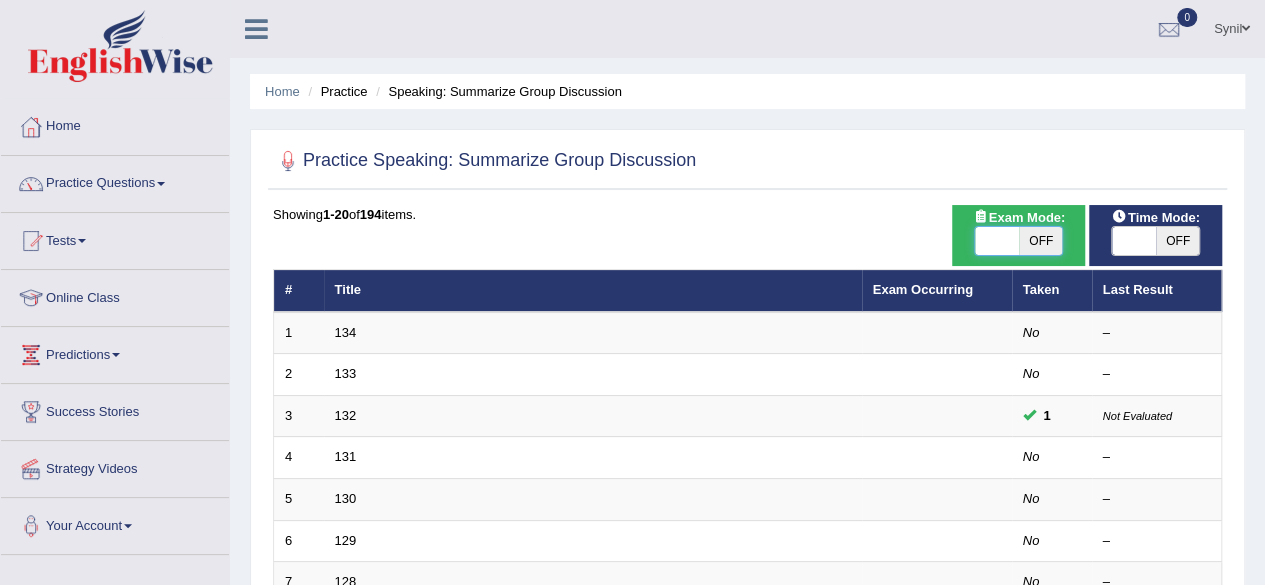 click at bounding box center (997, 241) 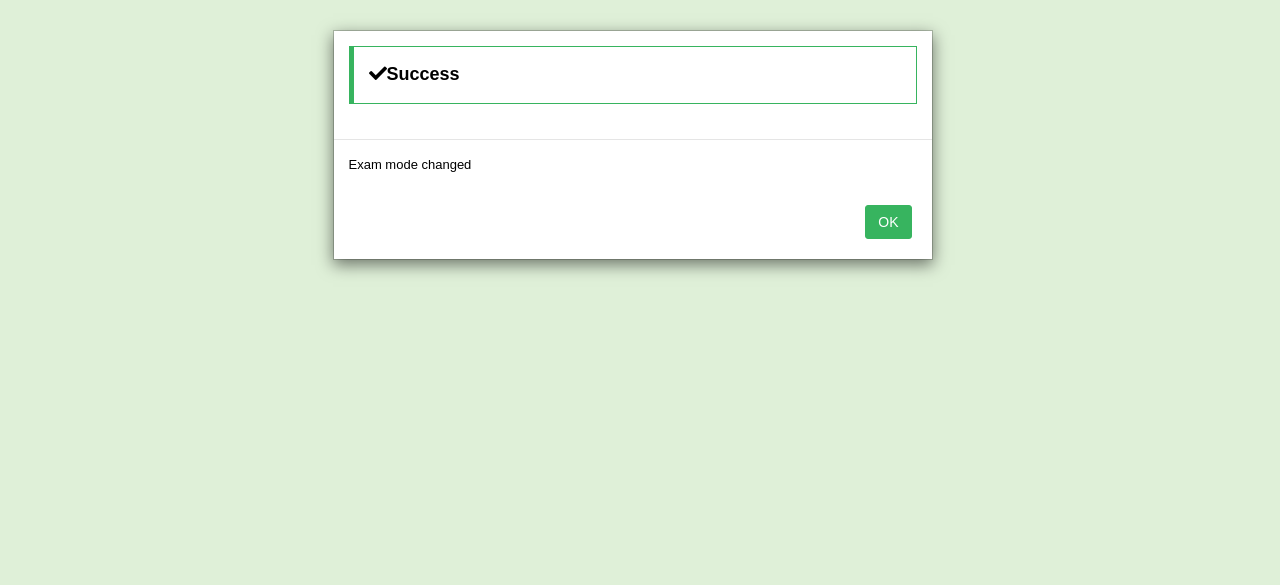 click on "OK" at bounding box center (888, 222) 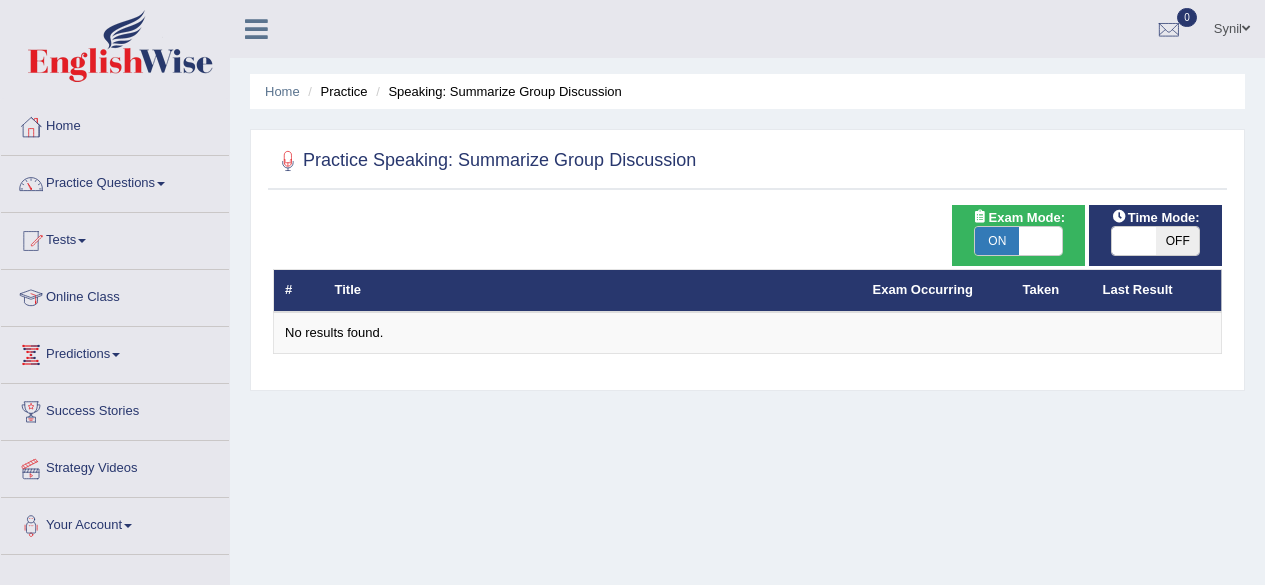 scroll, scrollTop: 0, scrollLeft: 0, axis: both 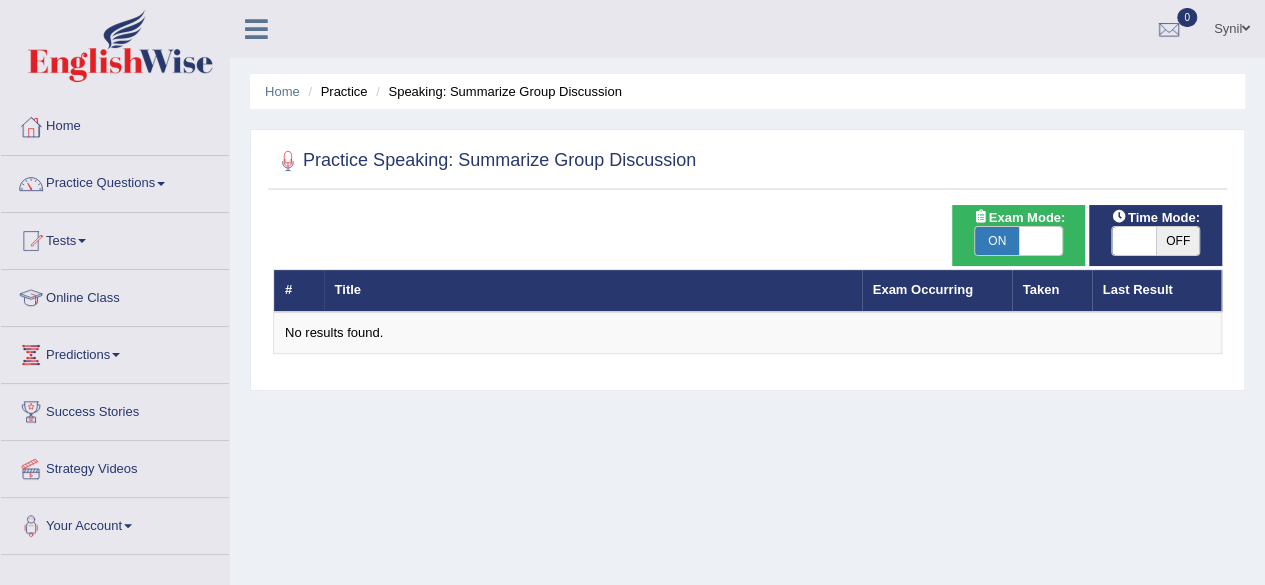 click on "Practice Speaking: Summarize Group Discussion" at bounding box center [484, 161] 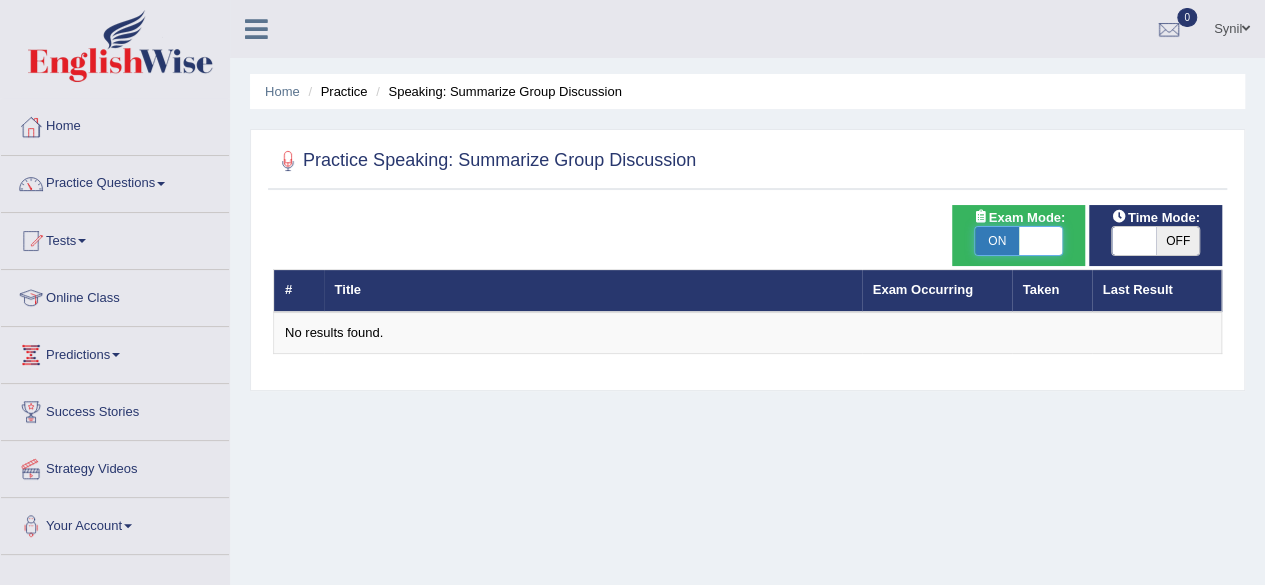 click at bounding box center (1041, 241) 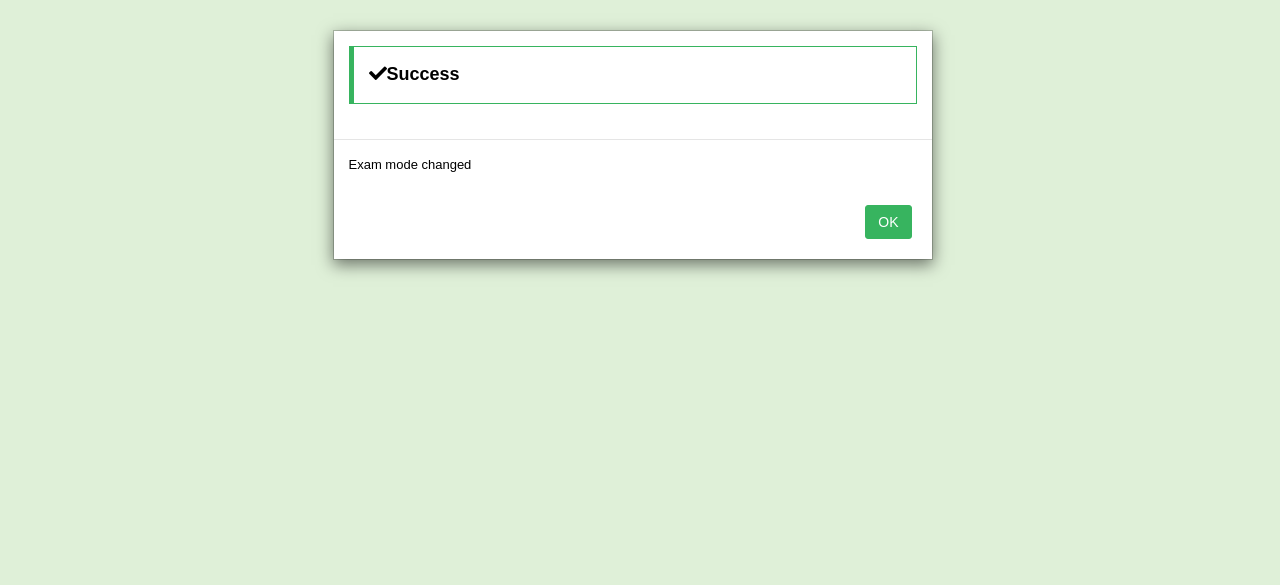 click on "OK" at bounding box center [888, 222] 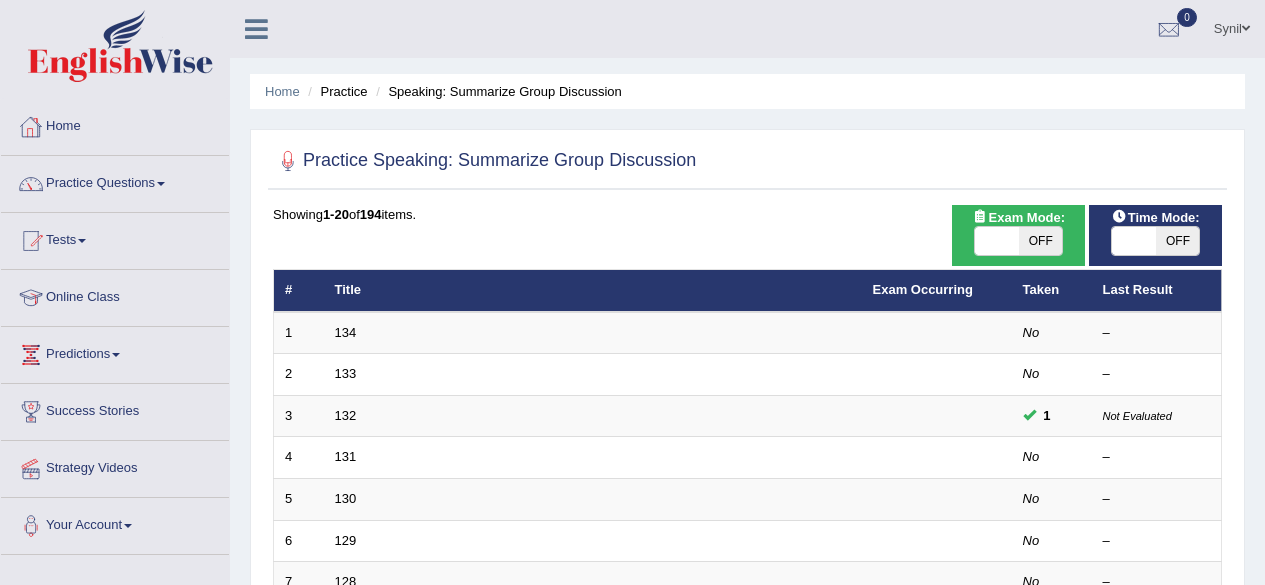 scroll, scrollTop: 0, scrollLeft: 0, axis: both 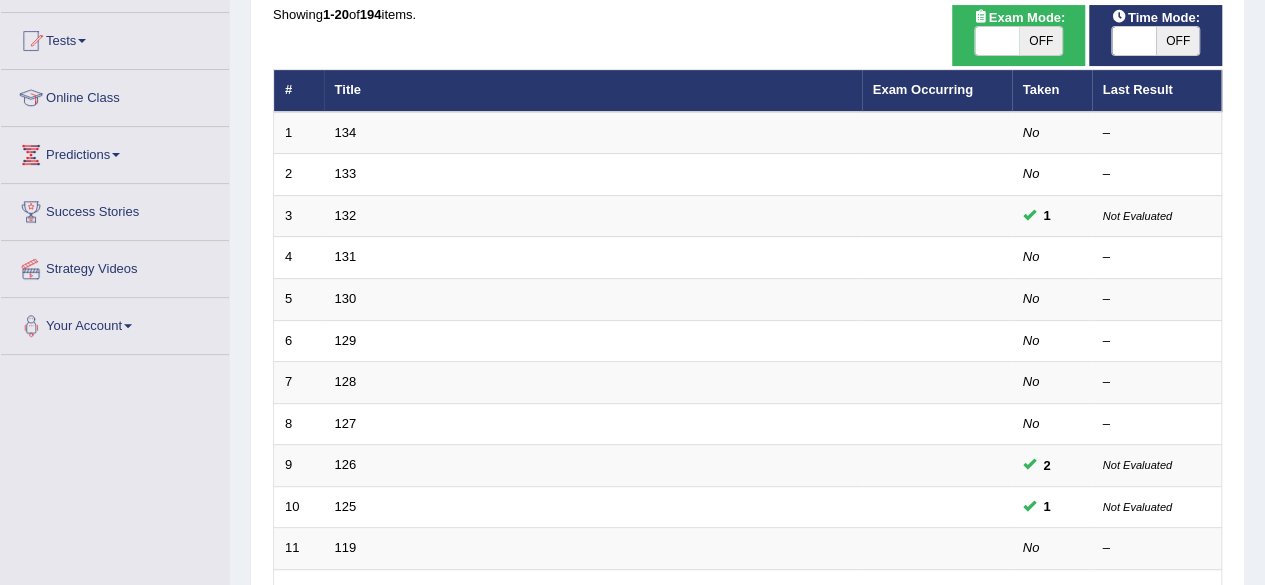 click on "Your Account" at bounding box center (115, 323) 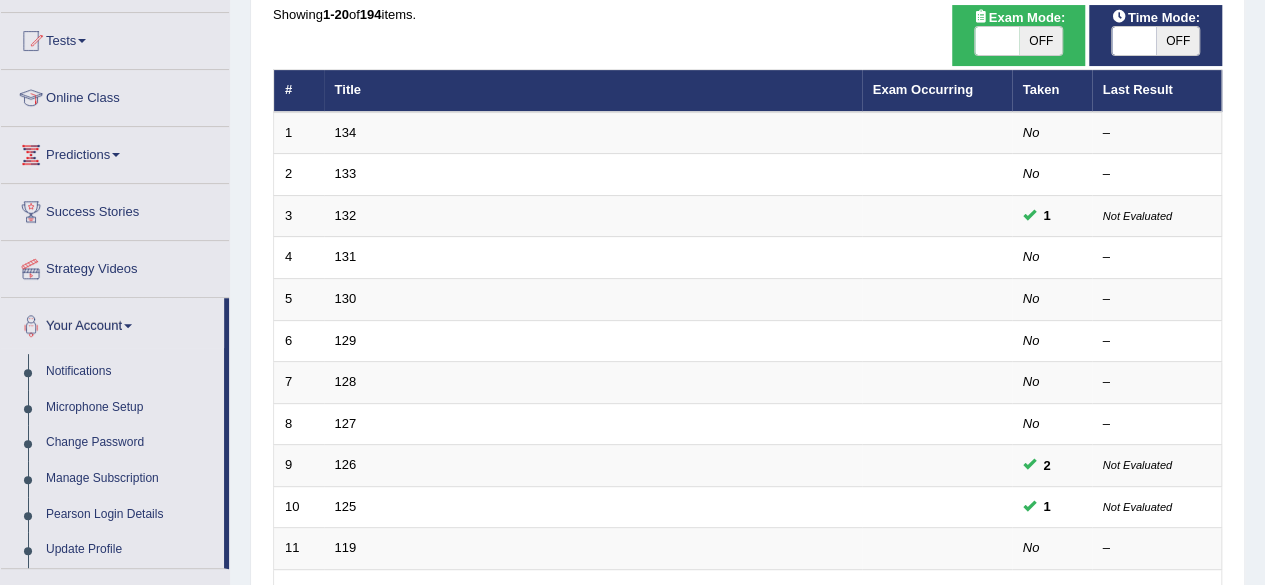 scroll, scrollTop: 300, scrollLeft: 0, axis: vertical 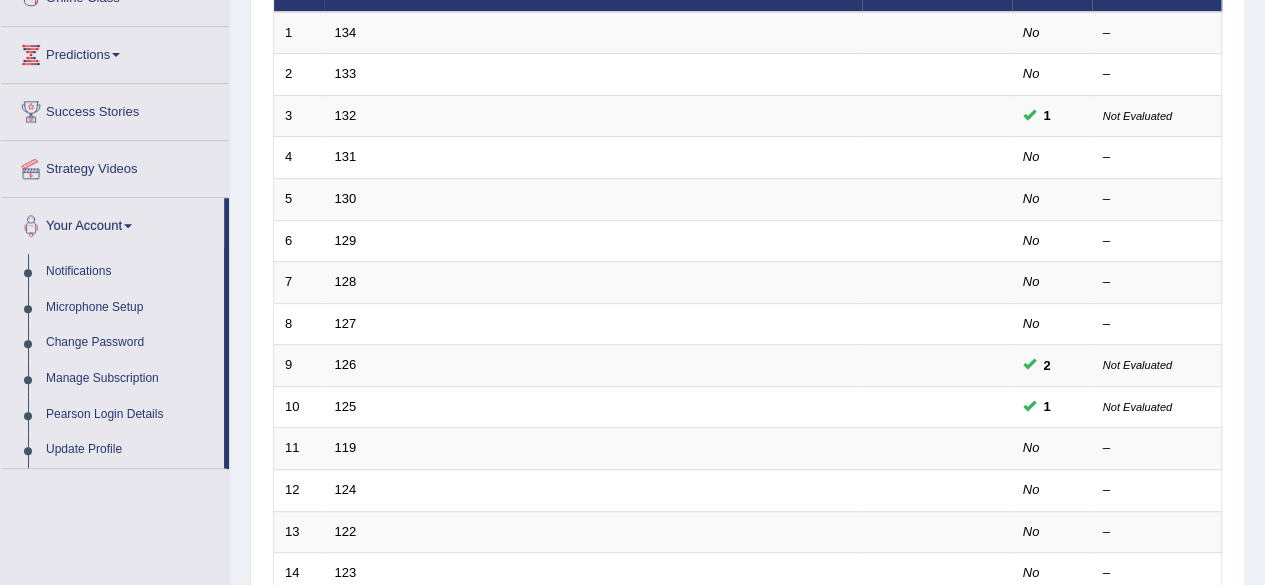click on "Practice Speaking: Summarize Group Discussion
Time Mode:
ON   OFF
Exam Mode:
ON   OFF
Showing  1-20  of  194  items.
# Title Exam Occurring Taken Last Result
1 134 No –
2 133 No –
3 132 1 Not Evaluated
4 131 No –
5 130 No –
6 129 No –
7 128 No –
8 127 No –
9 126 2 Not Evaluated
10 125 1 Not Evaluated
11 119 No –
12 124 No –
13 122 No –
14 123 No –
15 121 No –
16 120 No –
17 118 No –
18 117 No –
19 116 No –
20 115 No –
«
1
2
3
4
5
6
7
8
9
10
»" at bounding box center [747, 394] 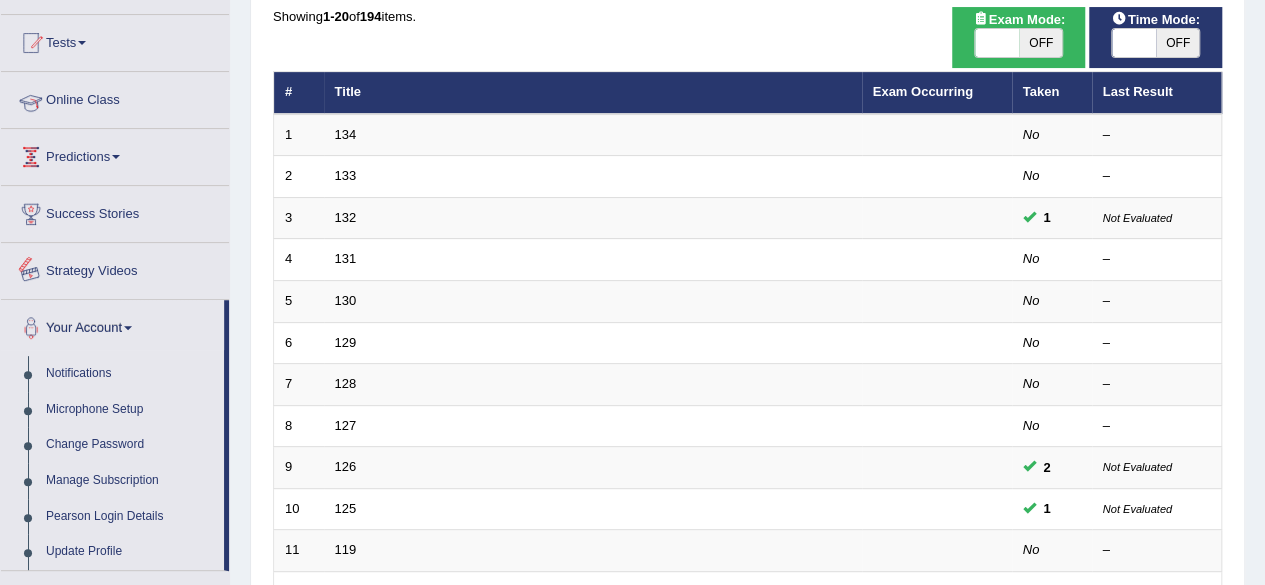 scroll, scrollTop: 0, scrollLeft: 0, axis: both 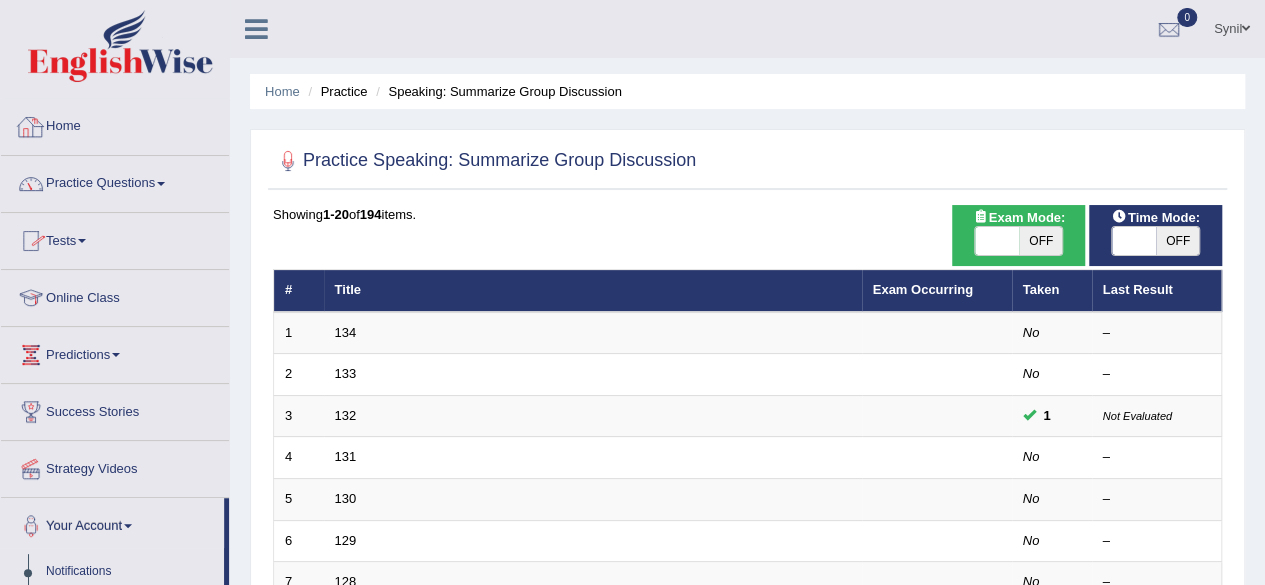 click on "Home" at bounding box center [115, 124] 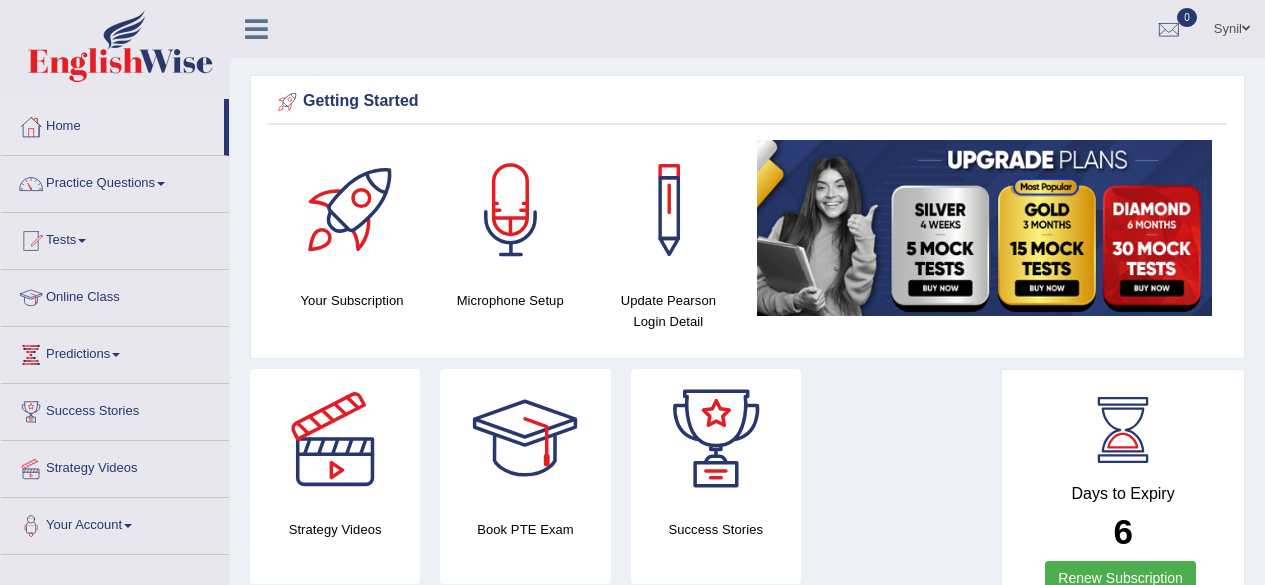 scroll, scrollTop: 0, scrollLeft: 0, axis: both 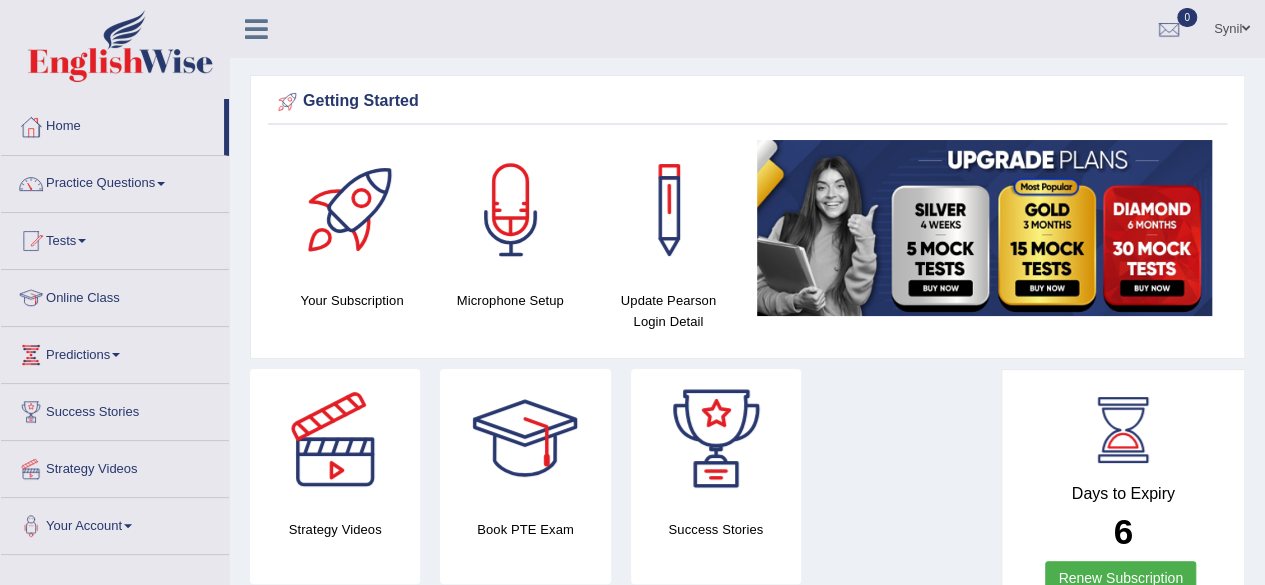 click on "Practice Questions" at bounding box center [115, 181] 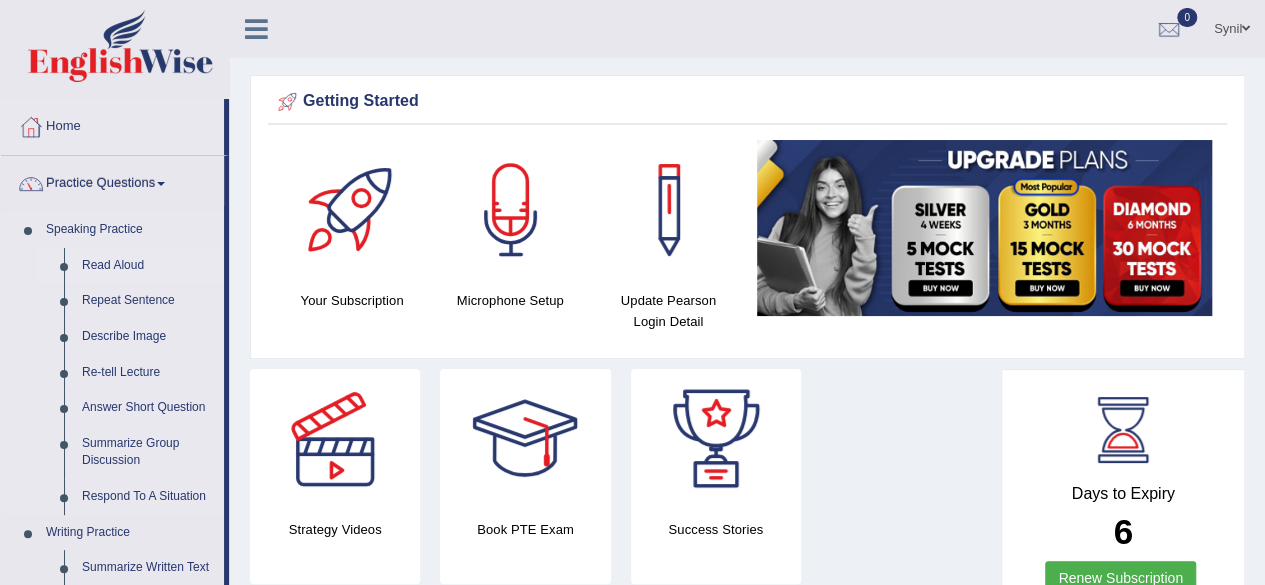 click on "Read Aloud" at bounding box center (148, 266) 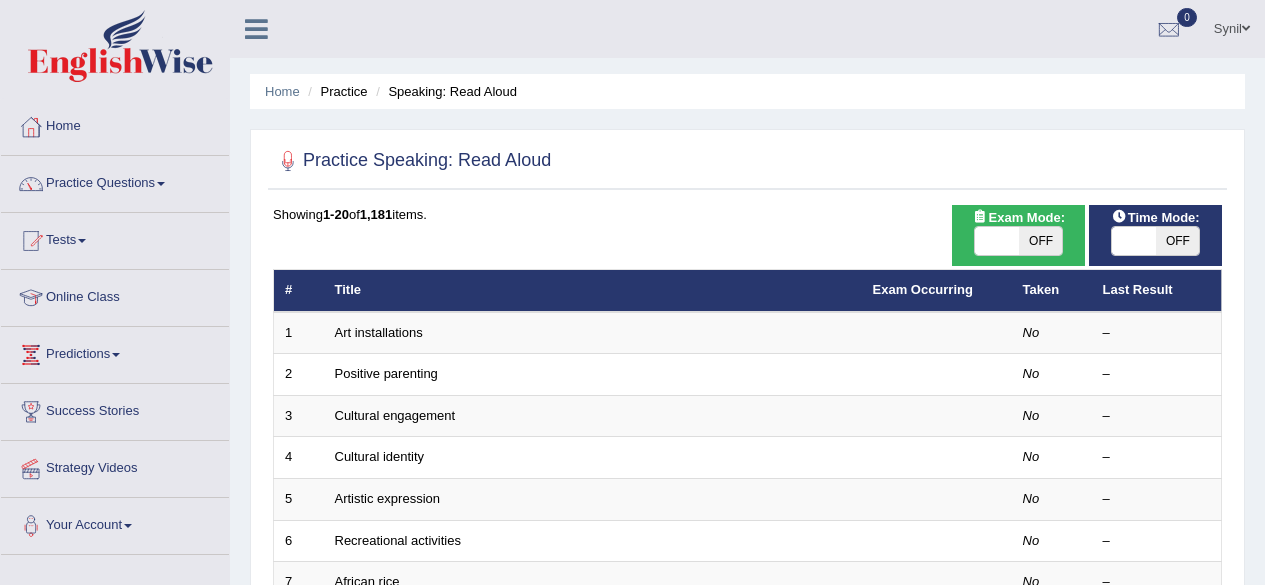 scroll, scrollTop: 0, scrollLeft: 0, axis: both 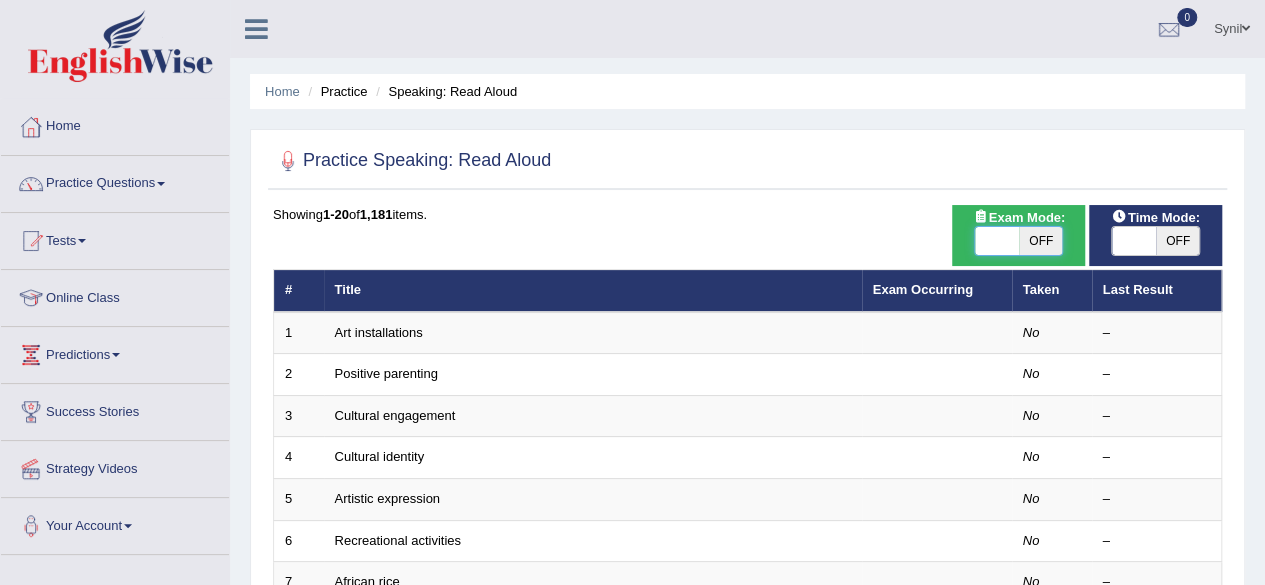click at bounding box center (997, 241) 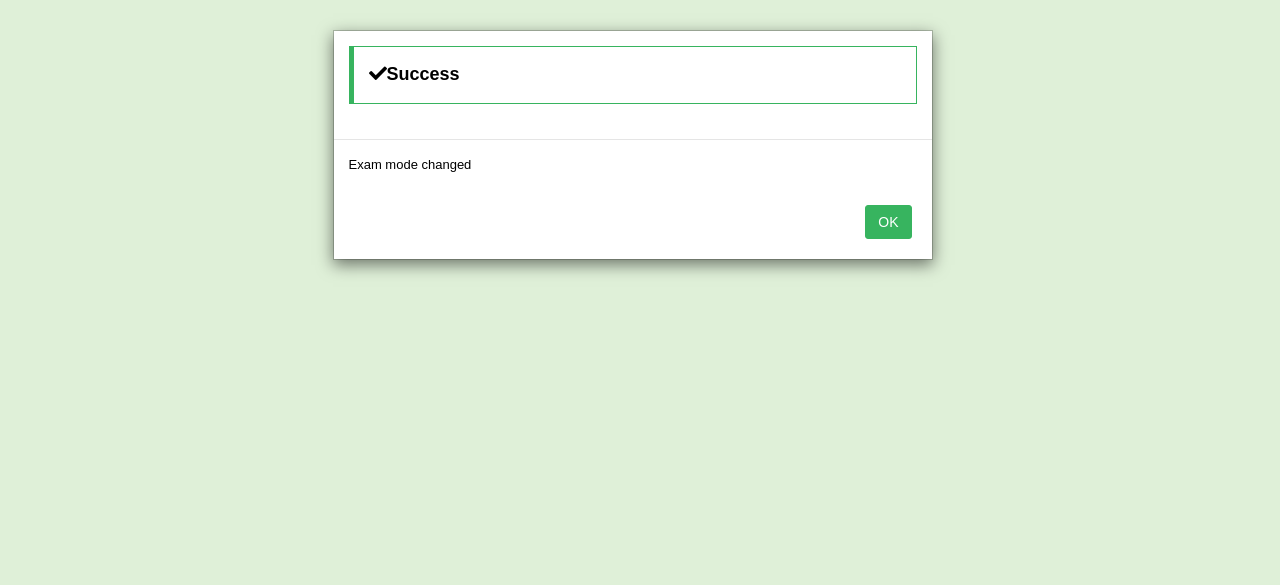click on "OK" at bounding box center (888, 222) 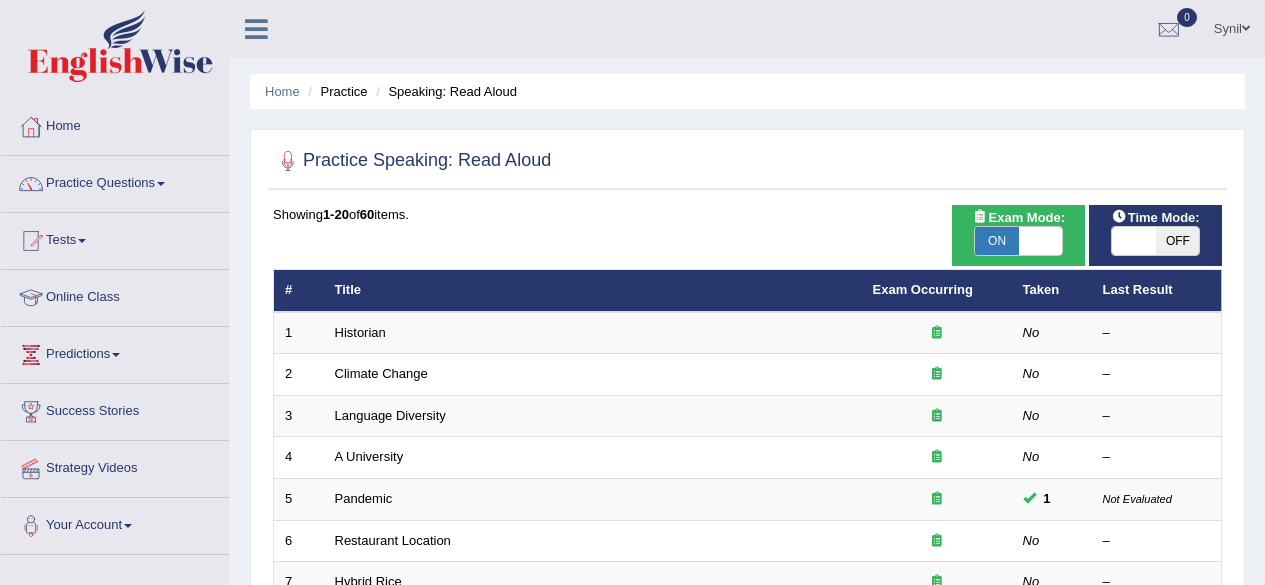 scroll, scrollTop: 0, scrollLeft: 0, axis: both 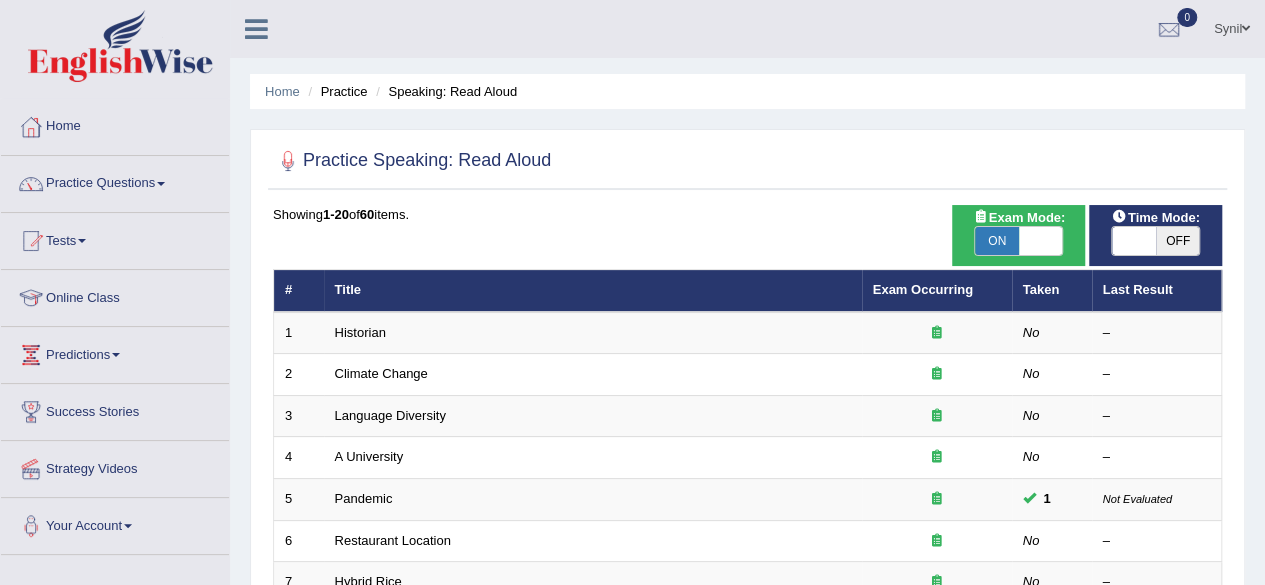 click at bounding box center [1134, 241] 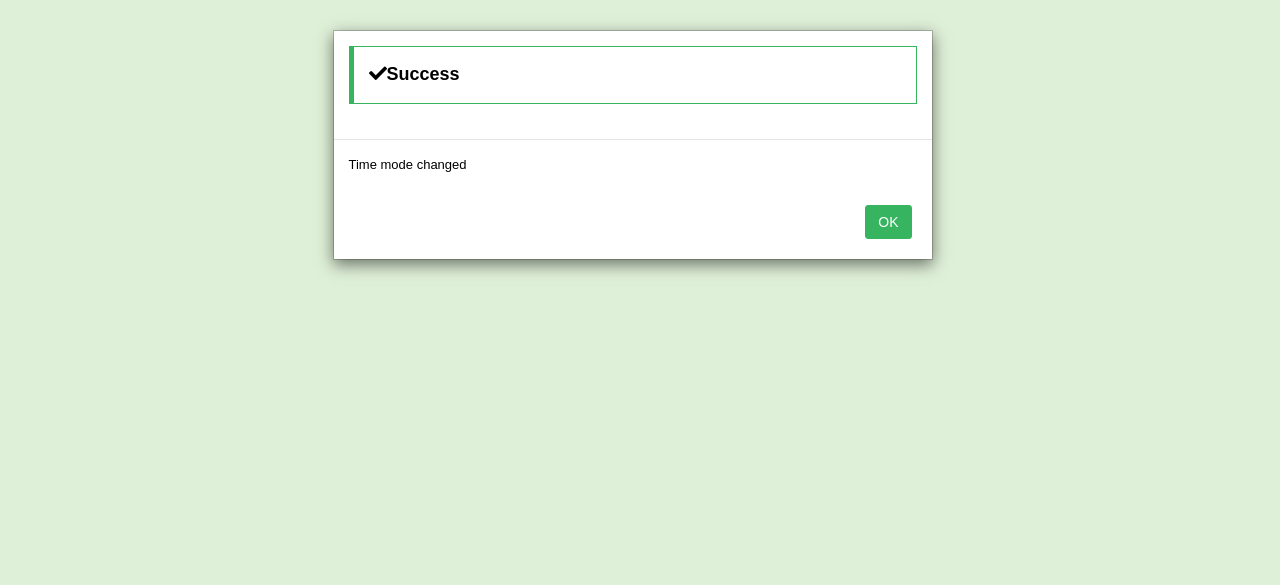 click on "OK" at bounding box center (888, 222) 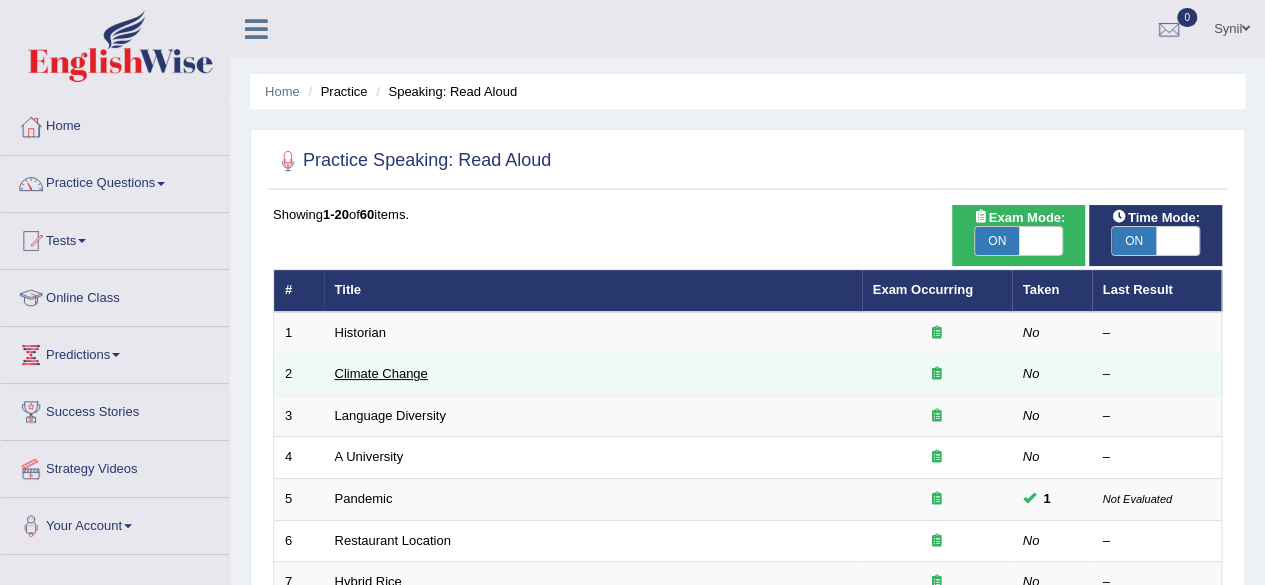 click on "Climate Change" at bounding box center [381, 373] 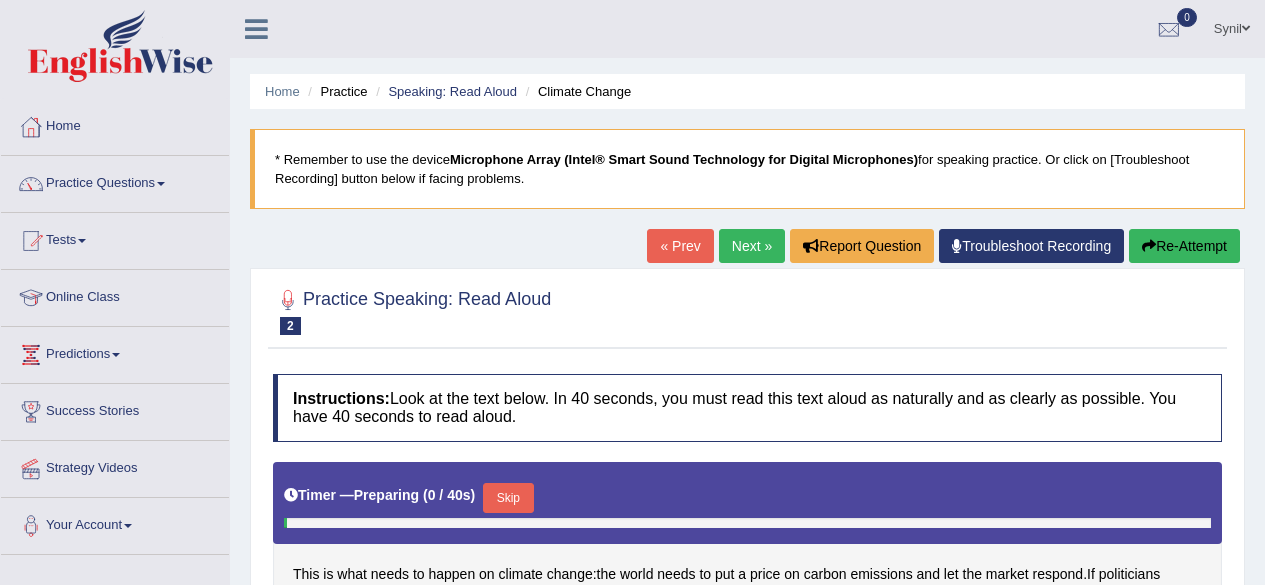 scroll, scrollTop: 0, scrollLeft: 0, axis: both 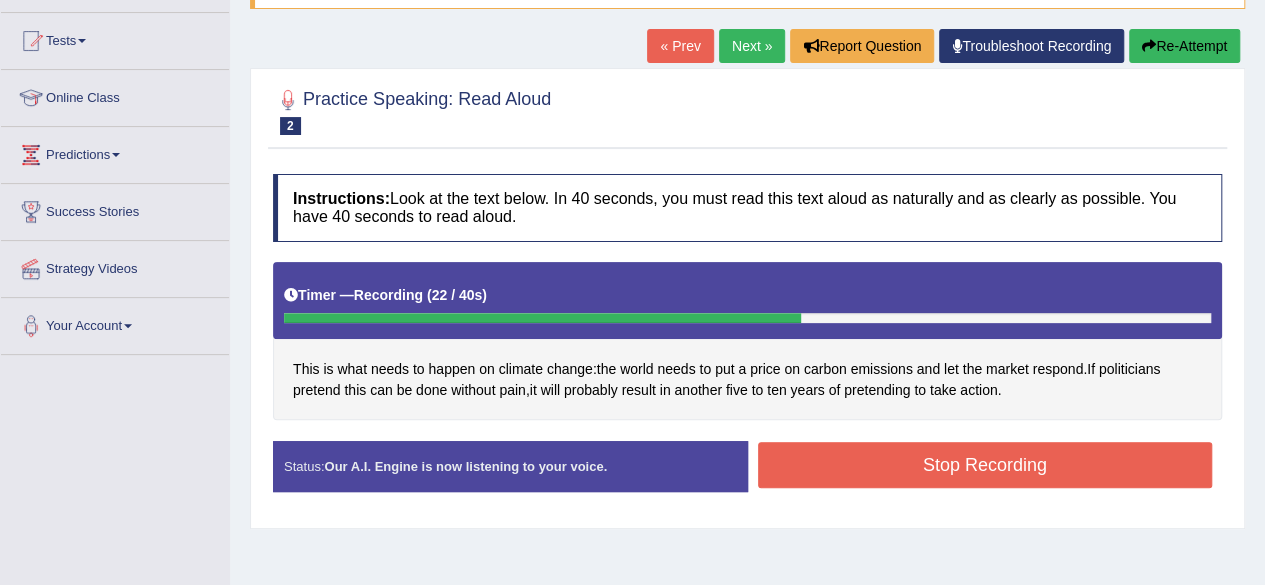 click on "Stop Recording" at bounding box center [985, 465] 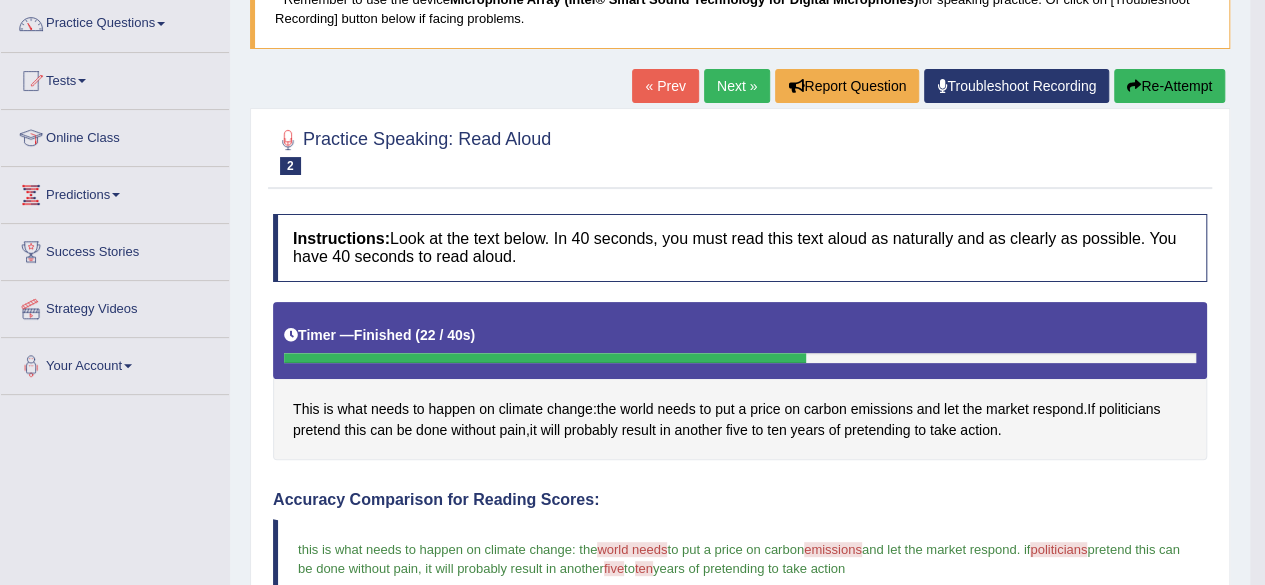 scroll, scrollTop: 100, scrollLeft: 0, axis: vertical 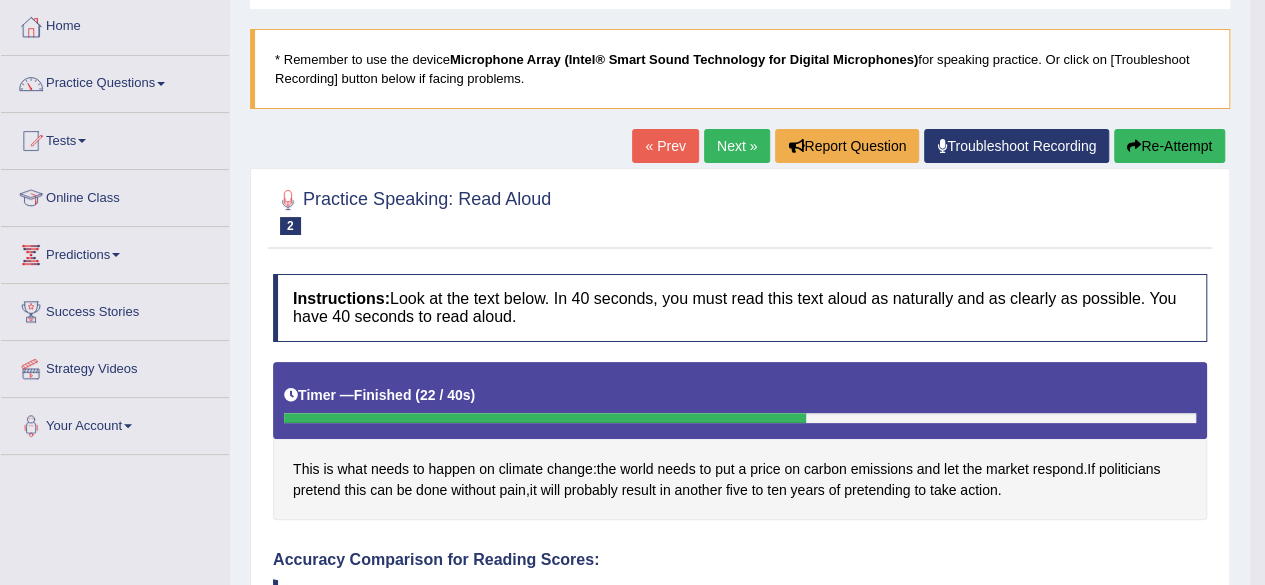 click on "Re-Attempt" at bounding box center [1169, 146] 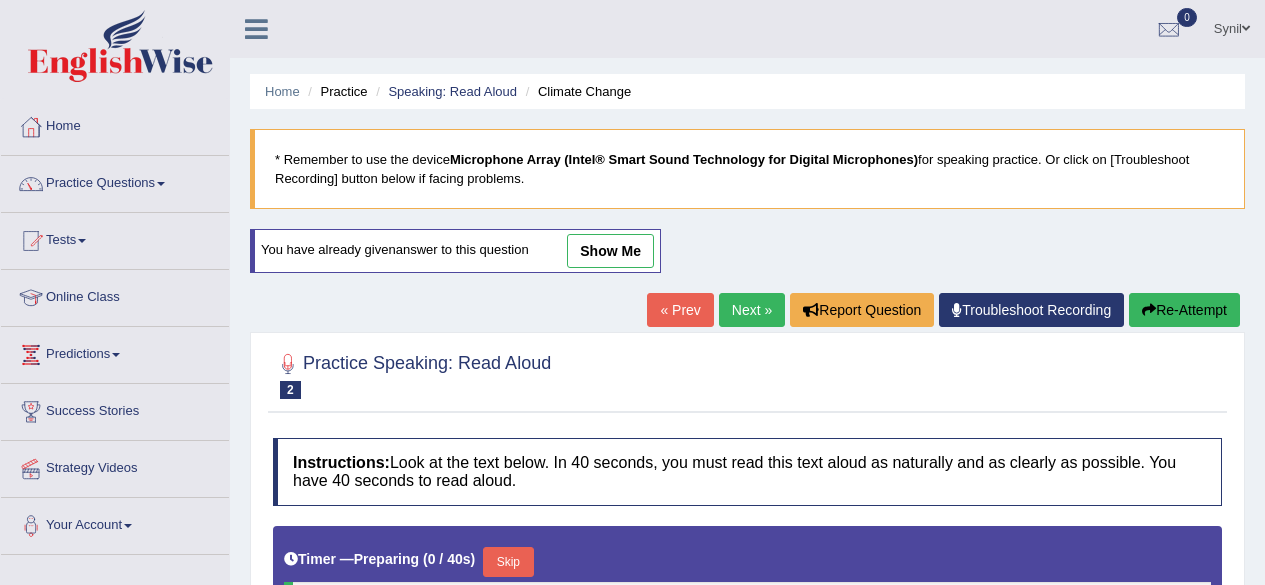 scroll, scrollTop: 100, scrollLeft: 0, axis: vertical 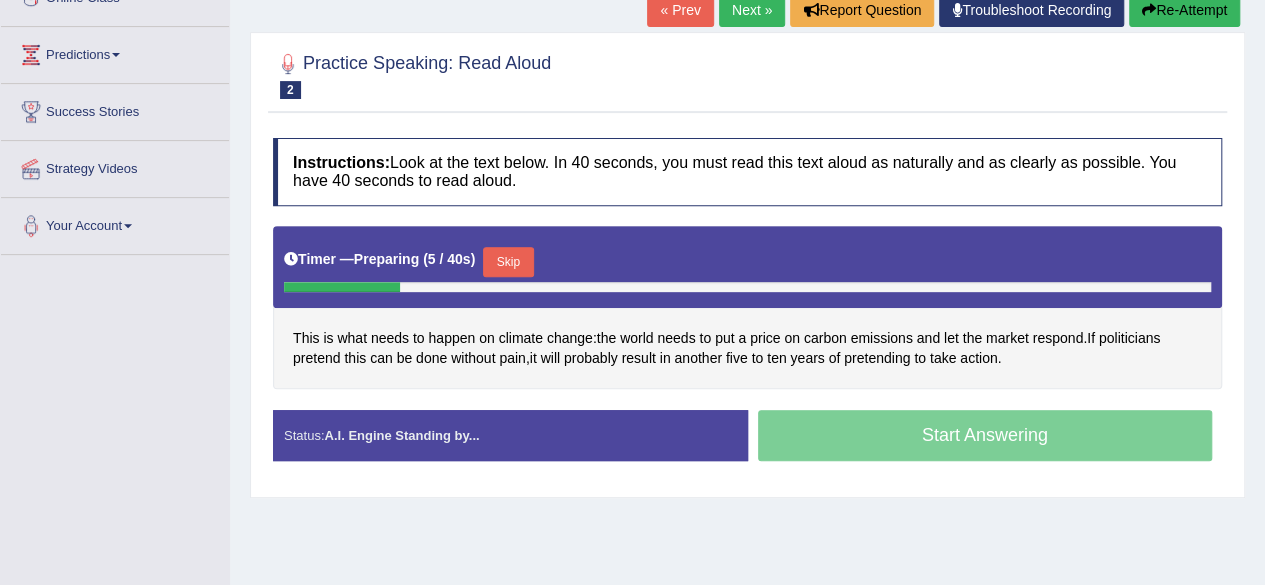 click on "Skip" at bounding box center (508, 262) 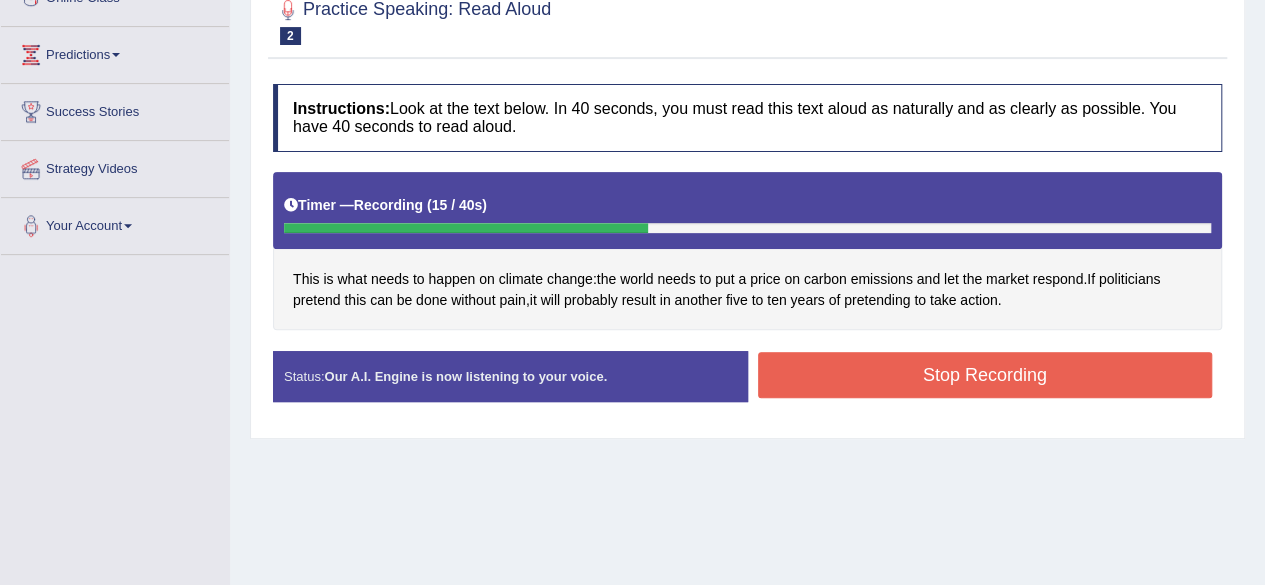 click on "Stop Recording" at bounding box center [985, 375] 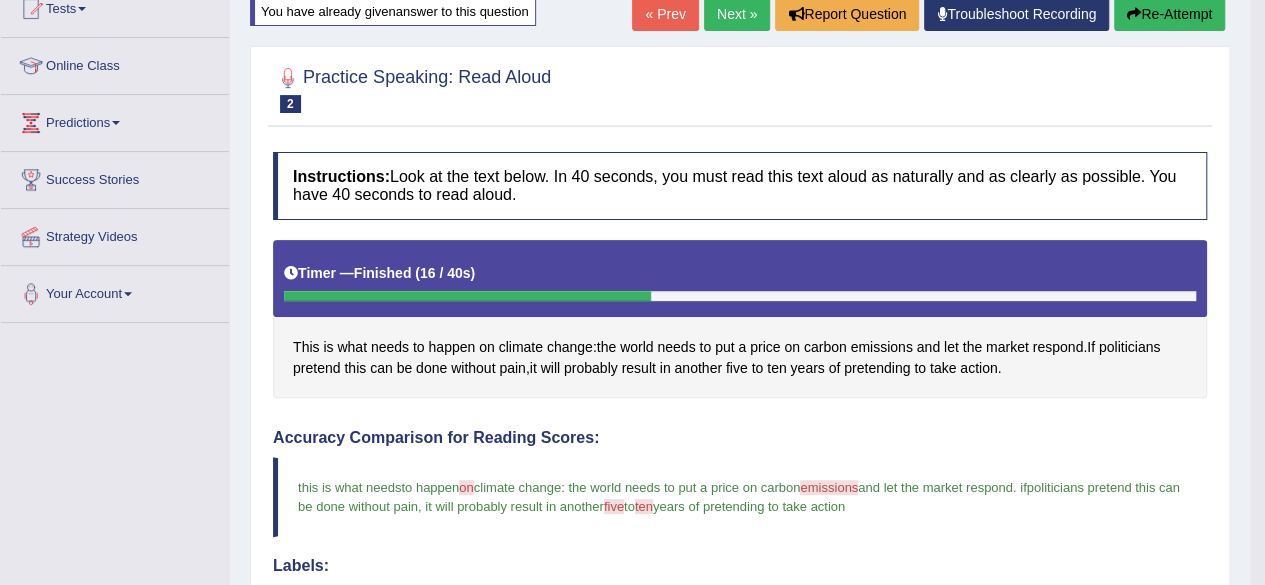 scroll, scrollTop: 200, scrollLeft: 0, axis: vertical 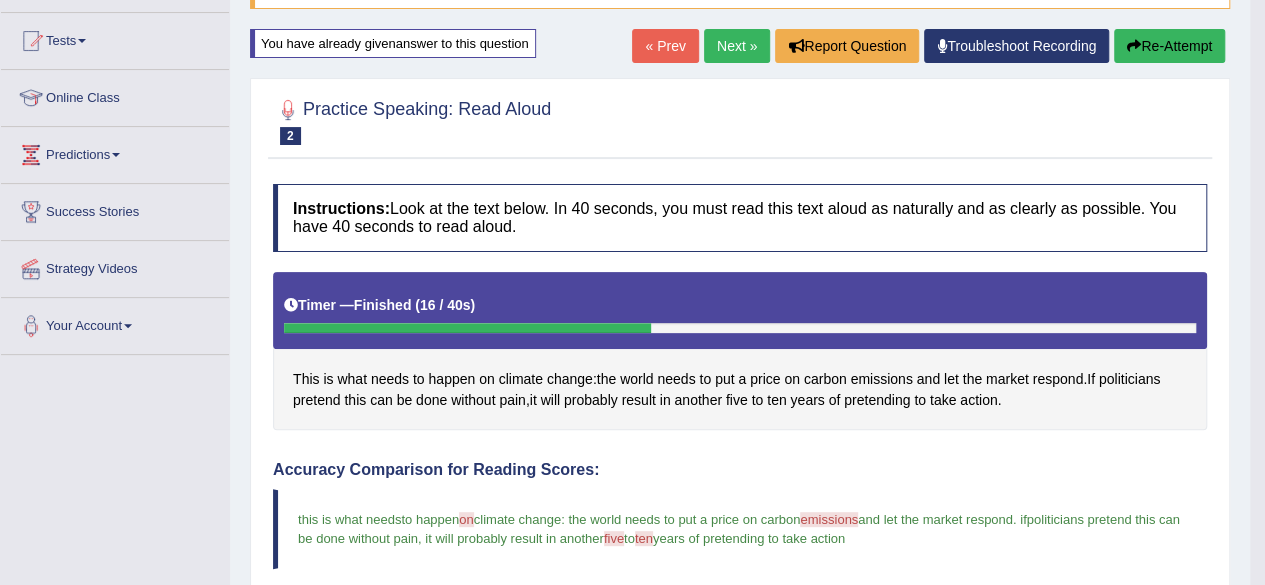 click on "Re-Attempt" at bounding box center [1169, 46] 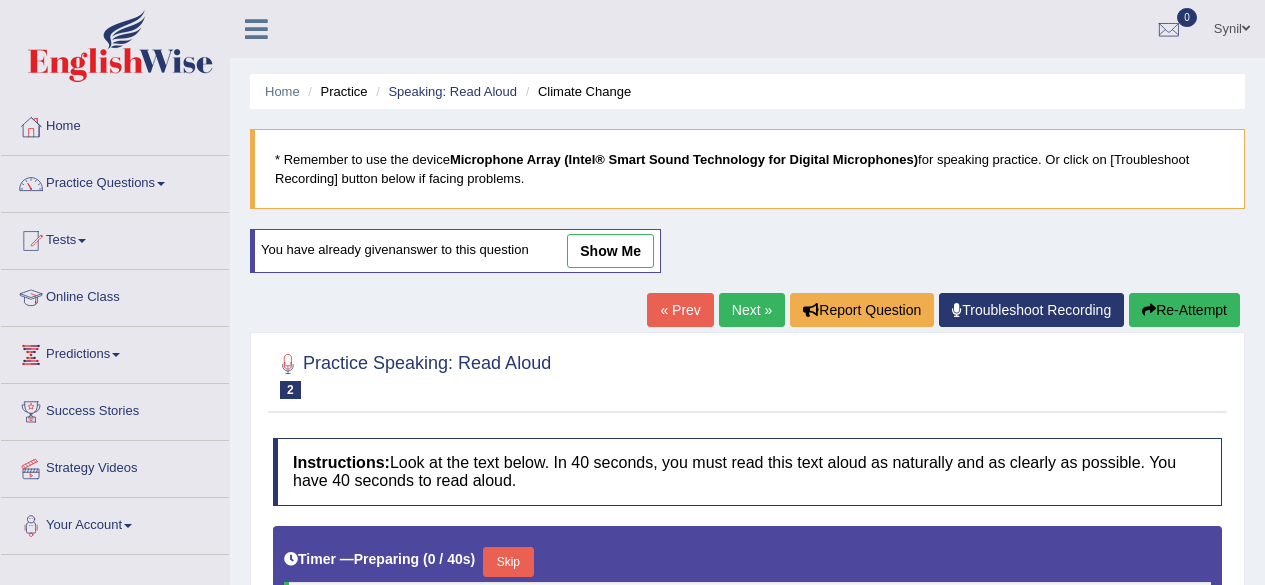 scroll, scrollTop: 200, scrollLeft: 0, axis: vertical 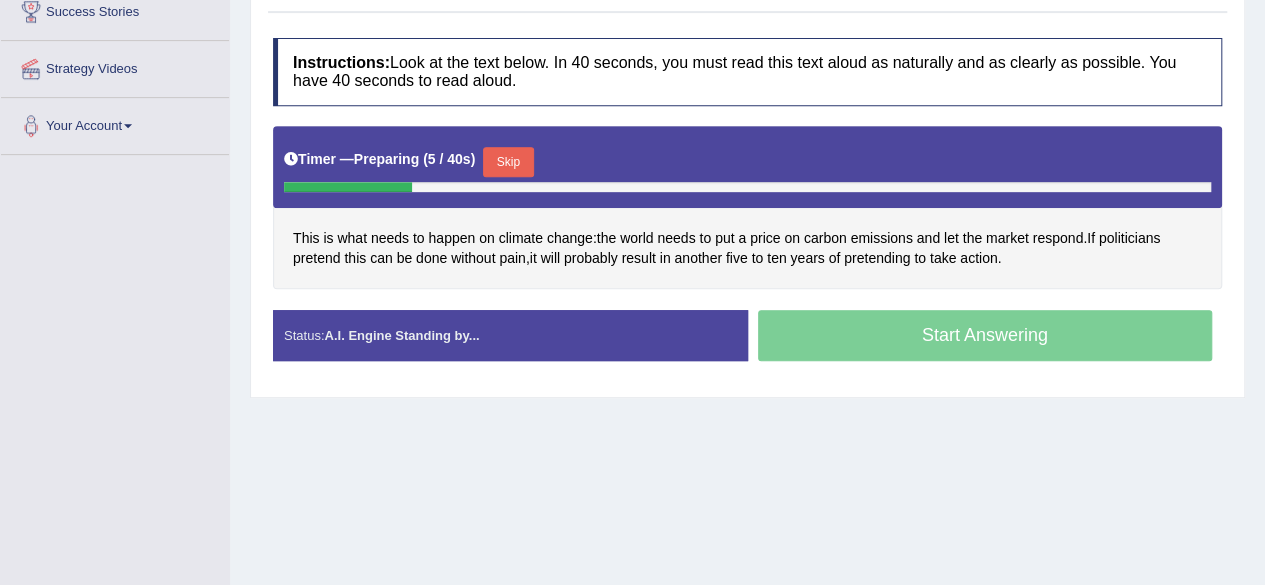 click on "Skip" at bounding box center [508, 162] 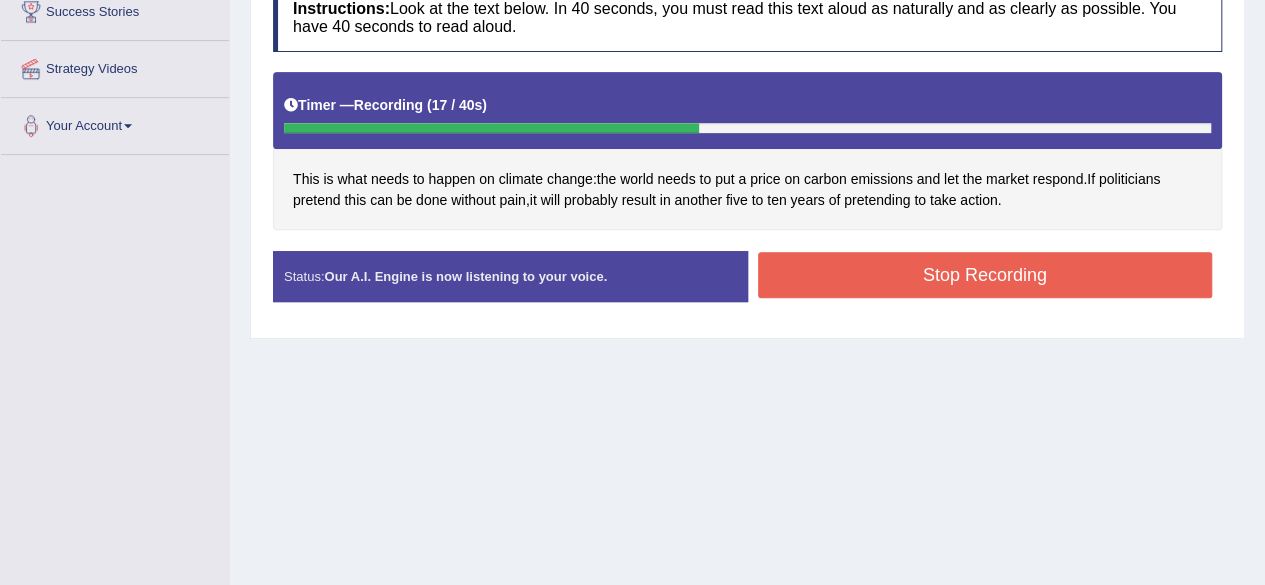 click on "Stop Recording" at bounding box center (985, 275) 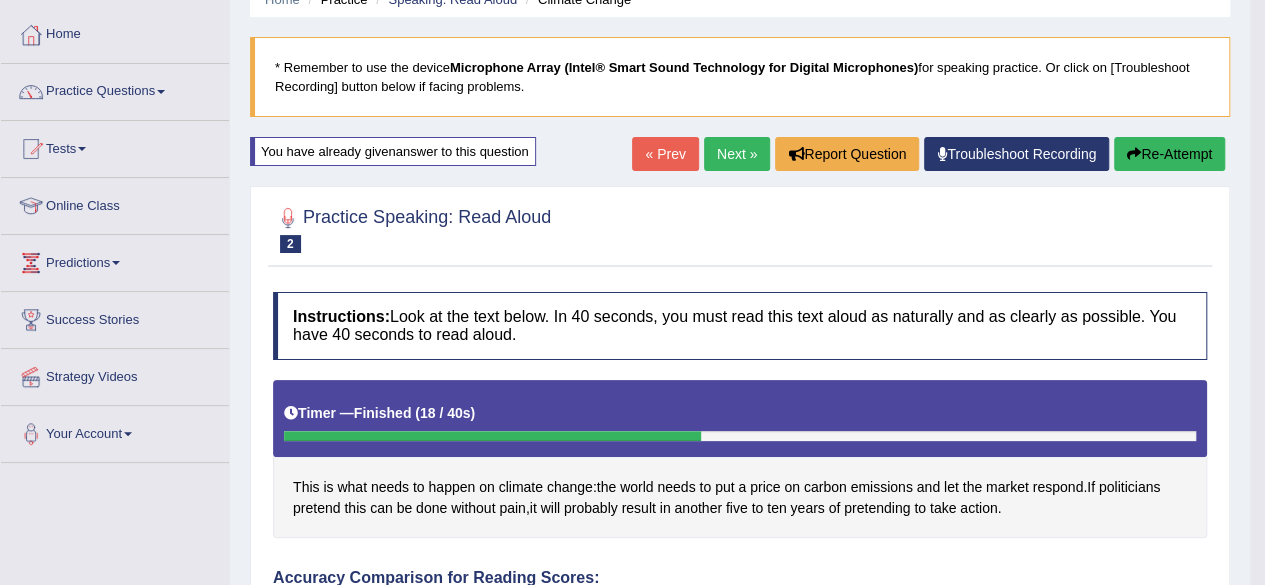 scroll, scrollTop: 0, scrollLeft: 0, axis: both 